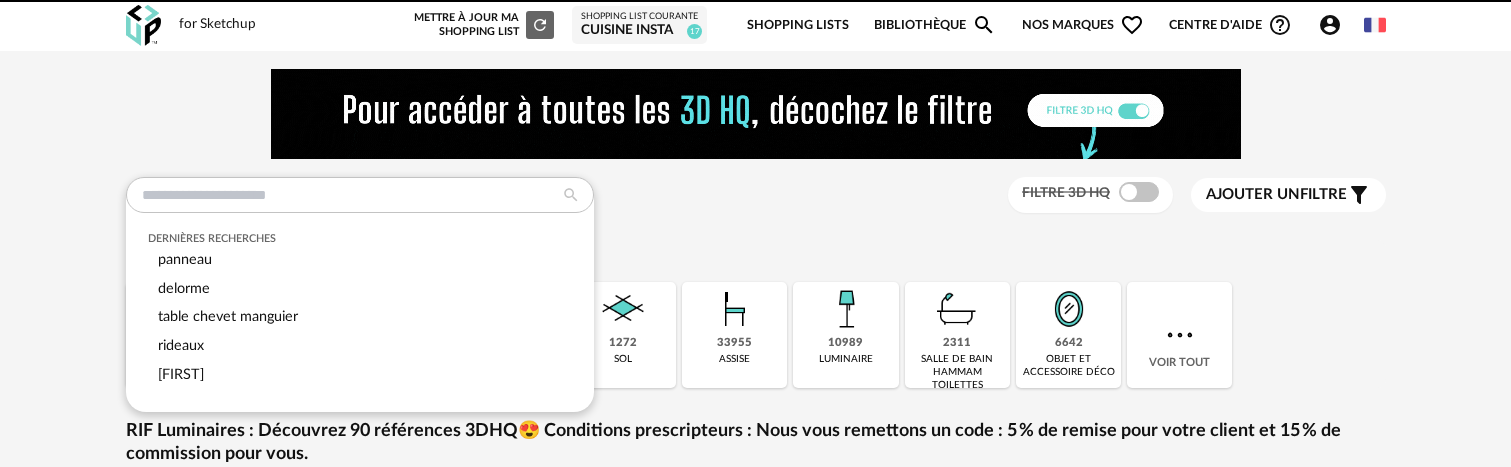 scroll, scrollTop: 0, scrollLeft: 0, axis: both 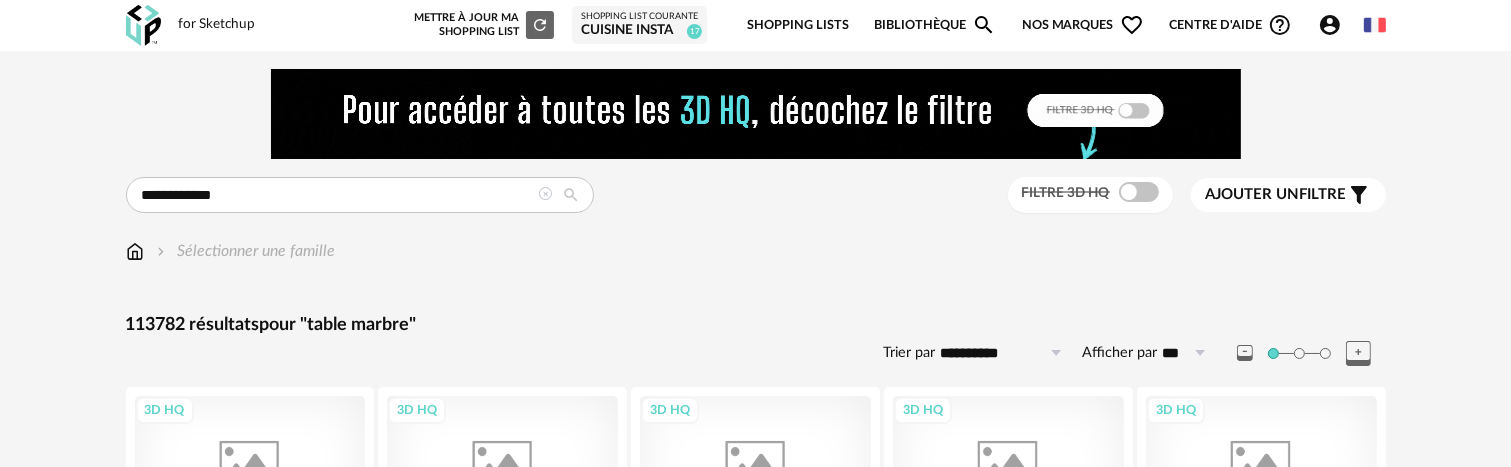 type on "**********" 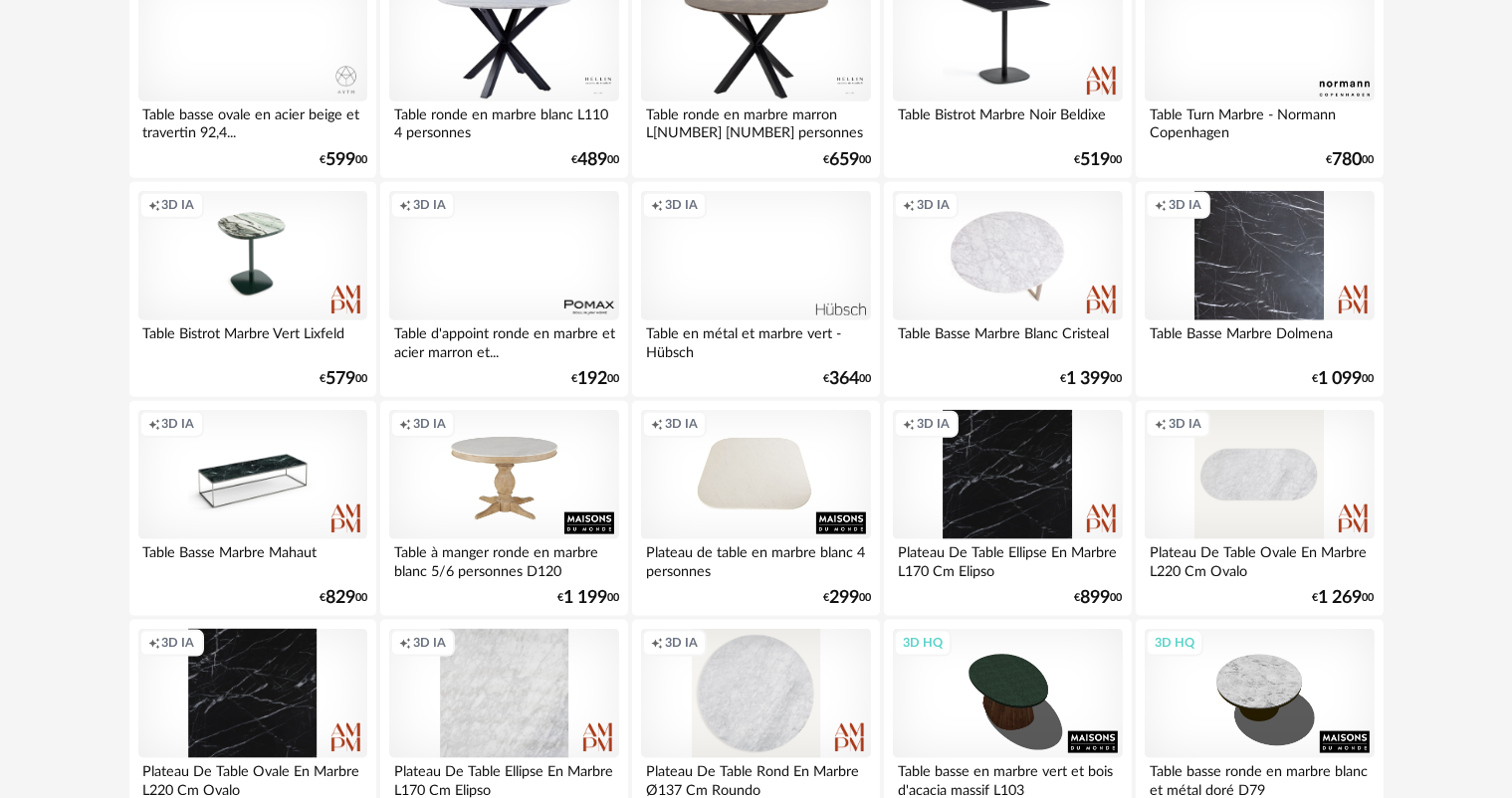 scroll, scrollTop: 2289, scrollLeft: 0, axis: vertical 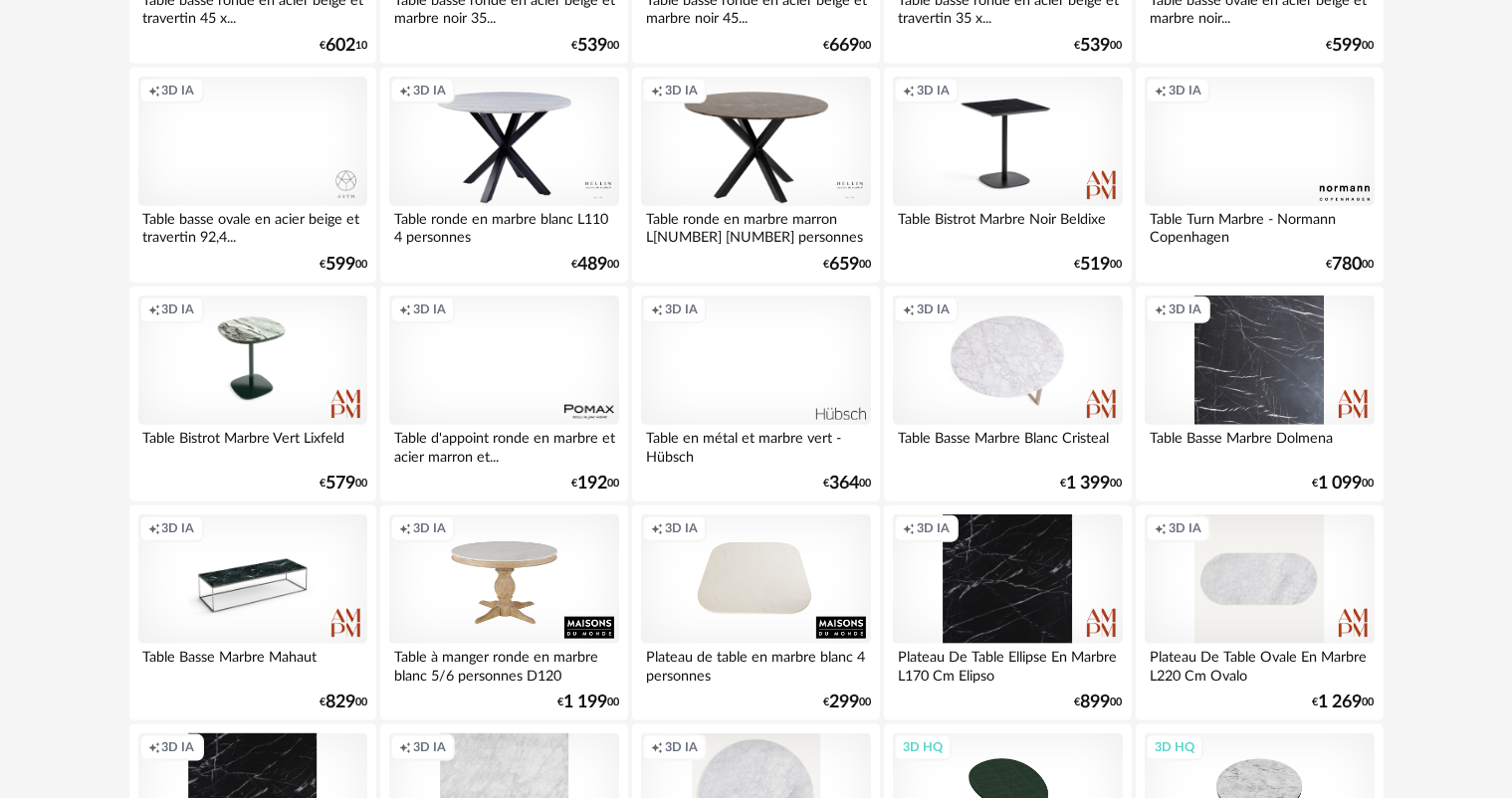click on "Creation icon   3D IA" at bounding box center (504, 360) 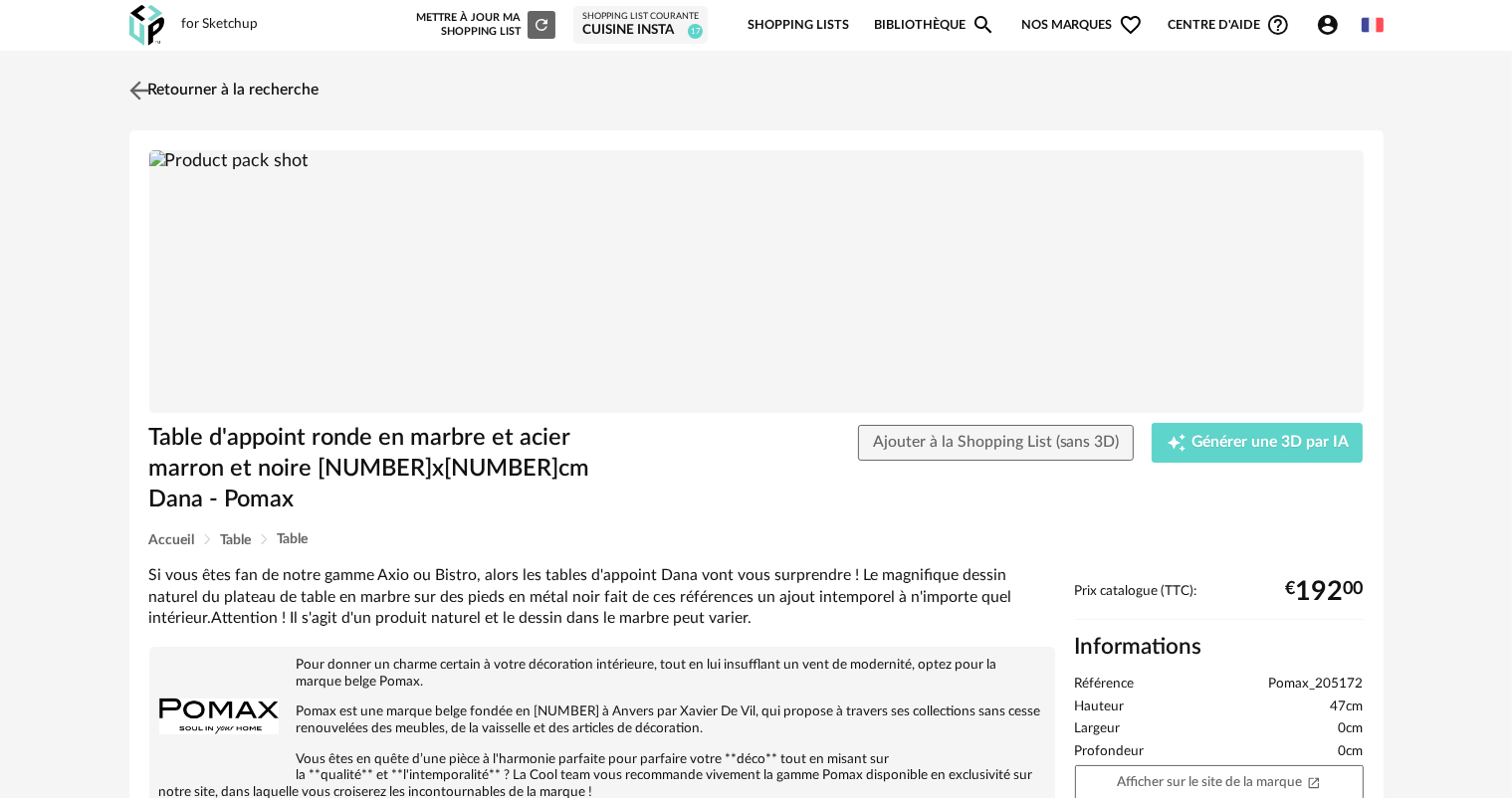 click on "Retourner à la recherche" at bounding box center [222, 91] 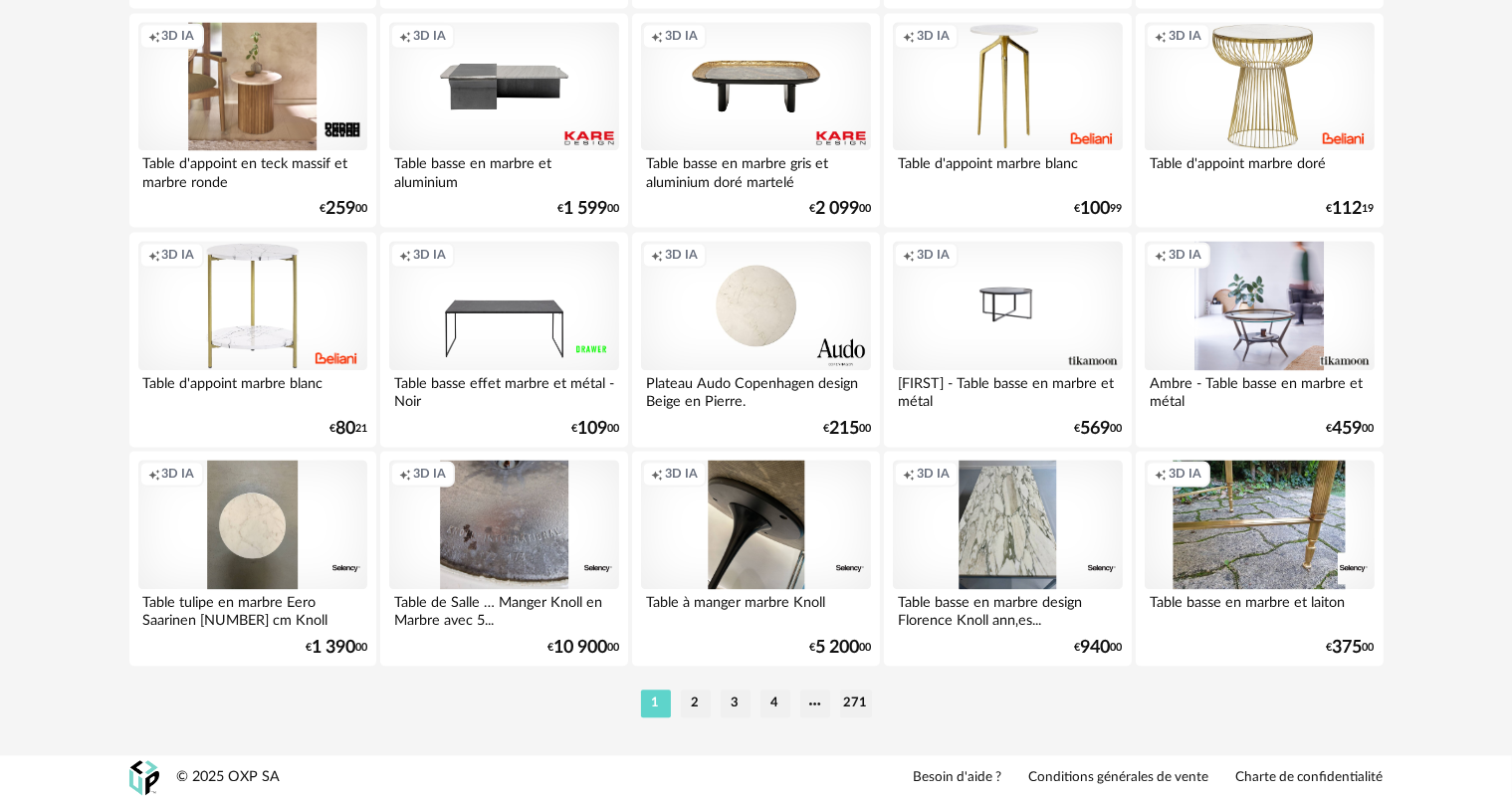scroll, scrollTop: 4097, scrollLeft: 0, axis: vertical 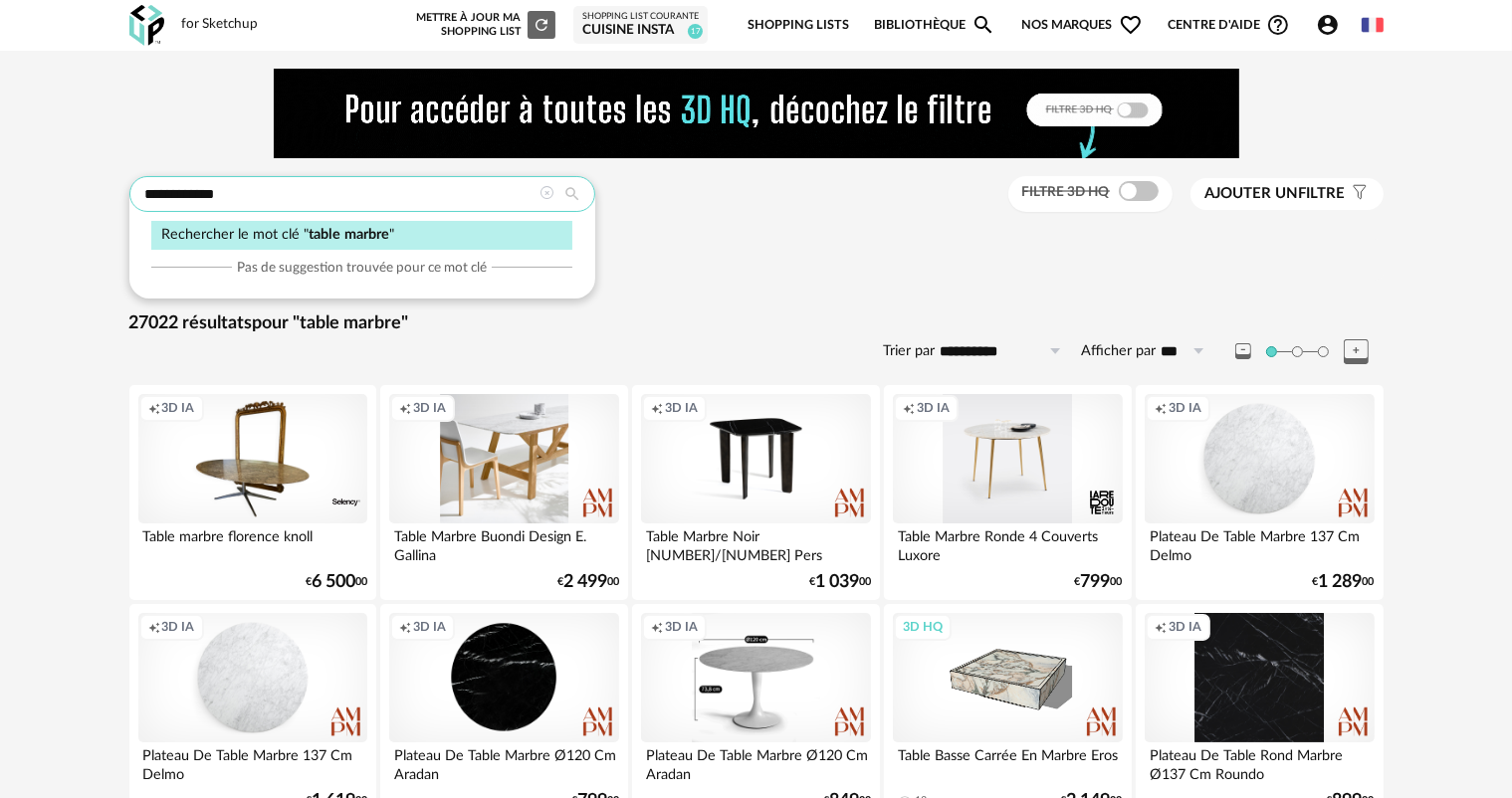 click on "**********" at bounding box center (362, 194) 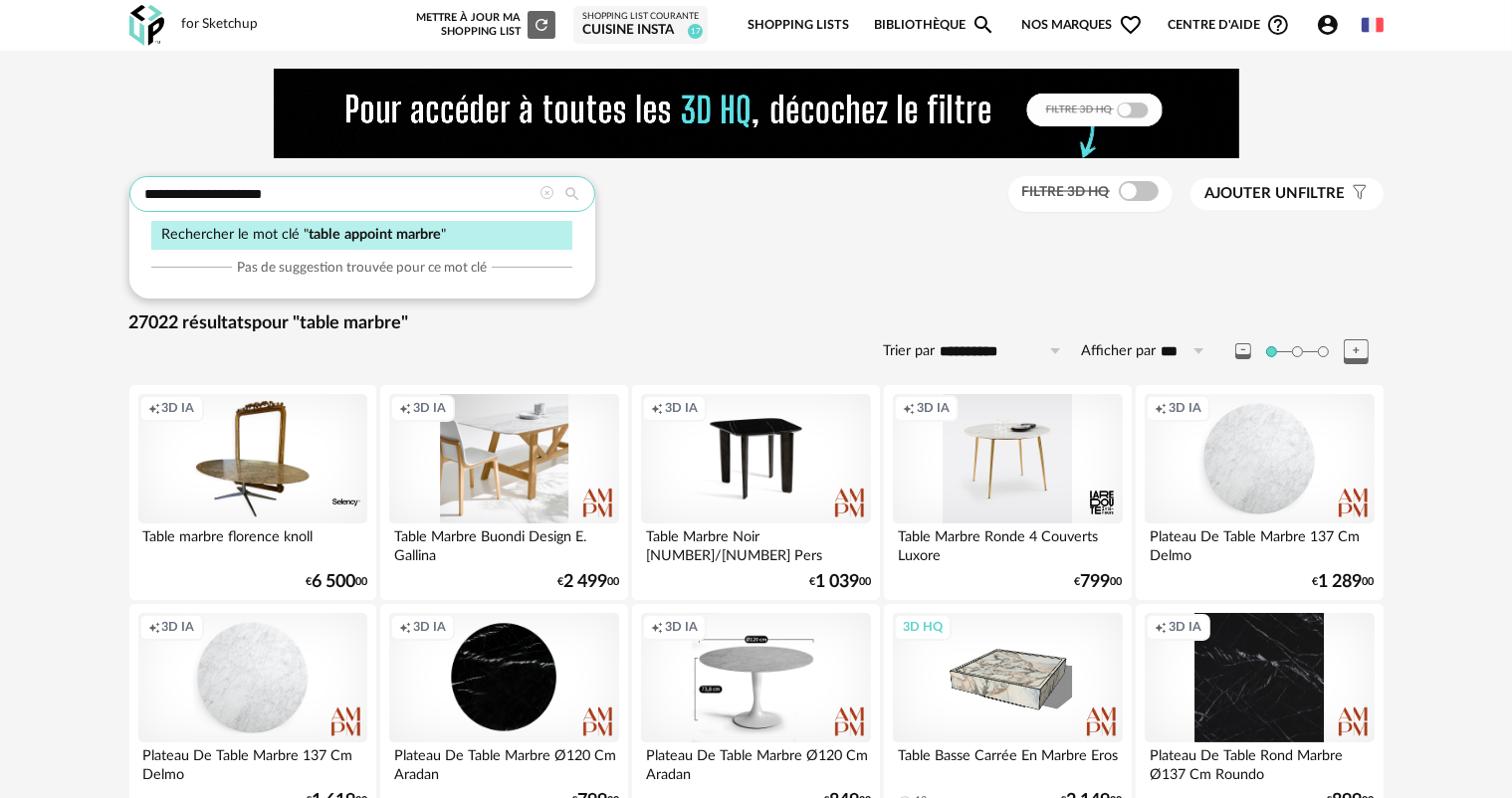 type on "**********" 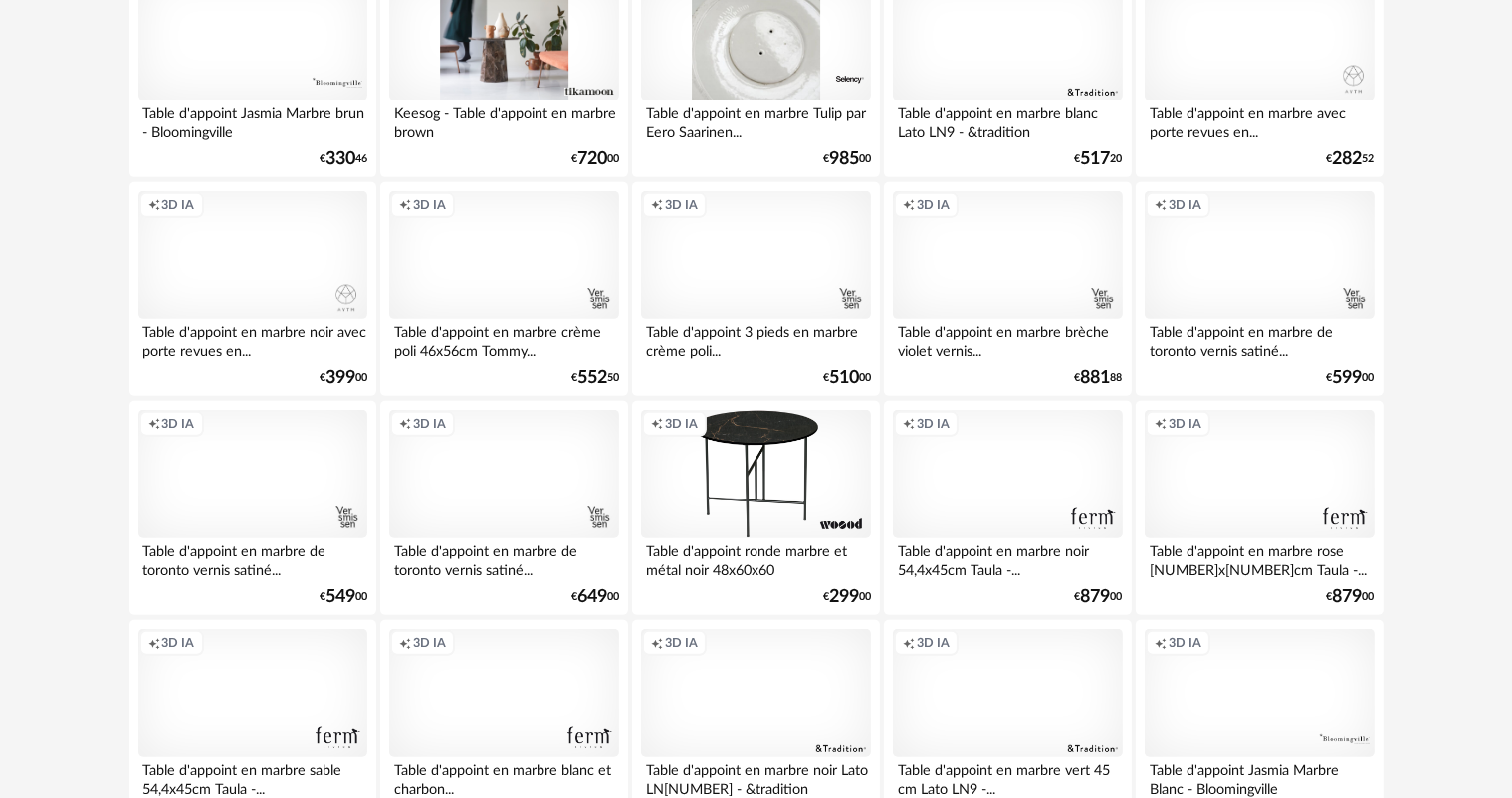 scroll, scrollTop: 896, scrollLeft: 0, axis: vertical 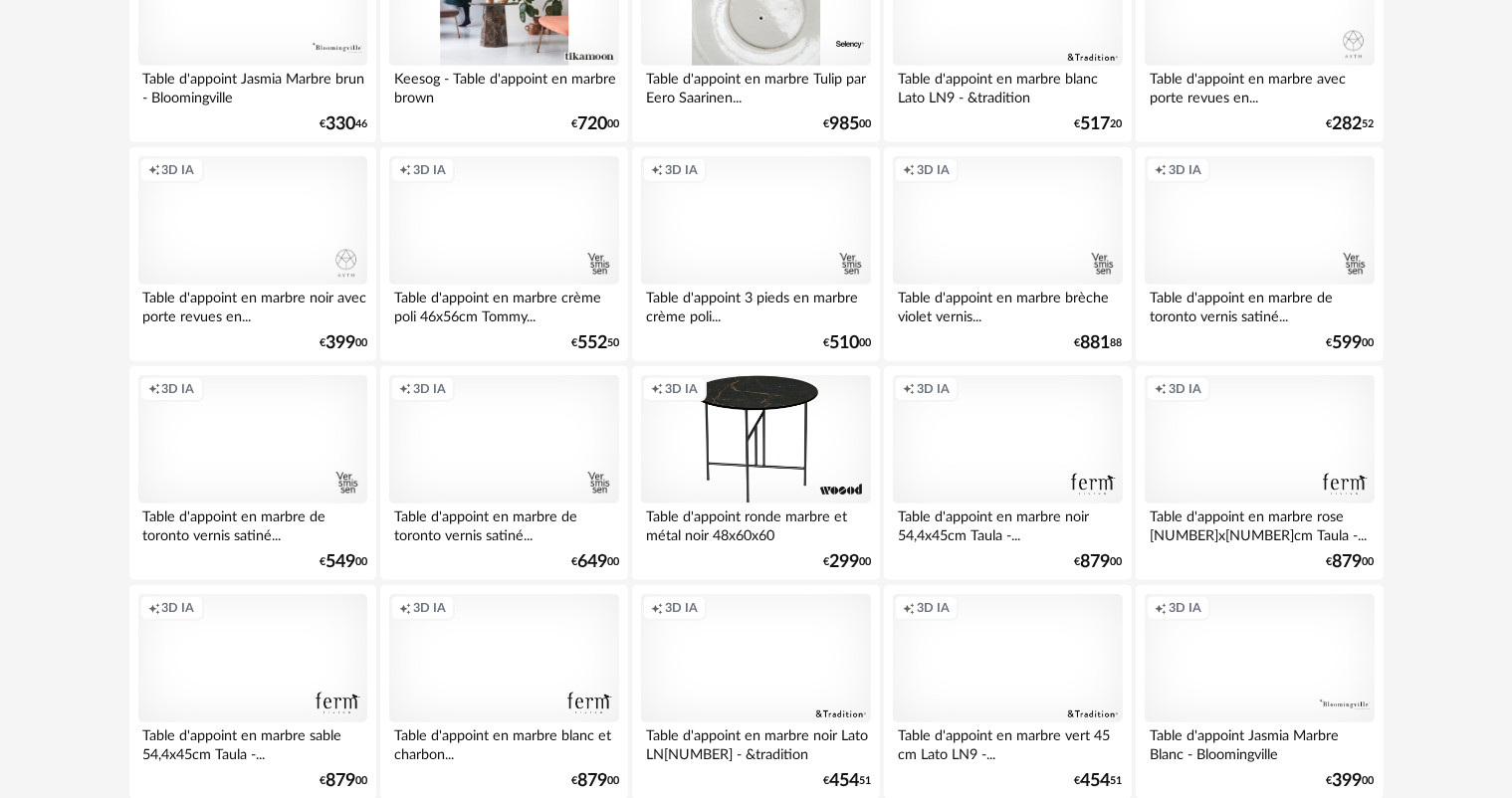 click on "Creation icon   3D IA" at bounding box center [504, 440] 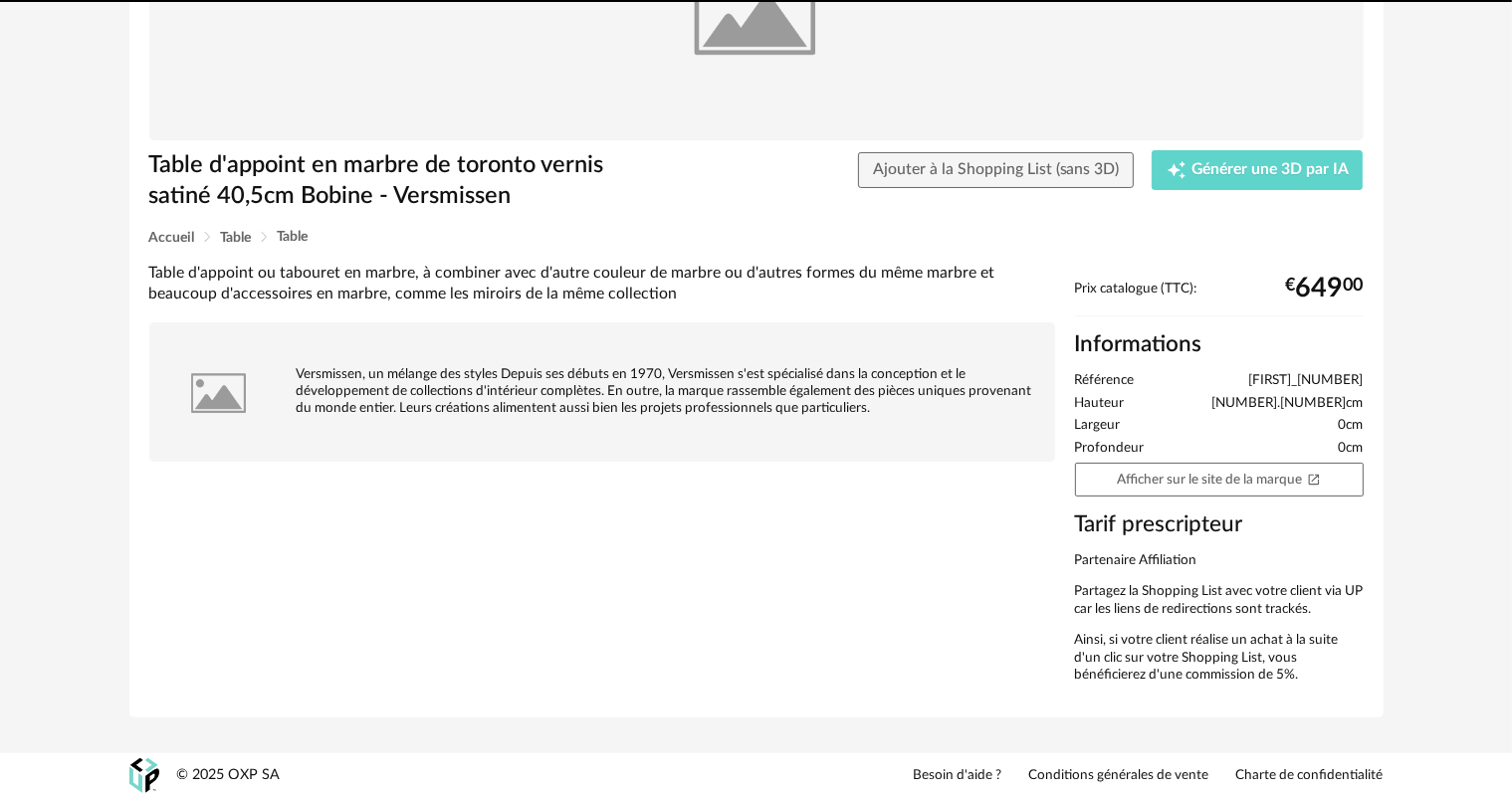 scroll, scrollTop: 0, scrollLeft: 0, axis: both 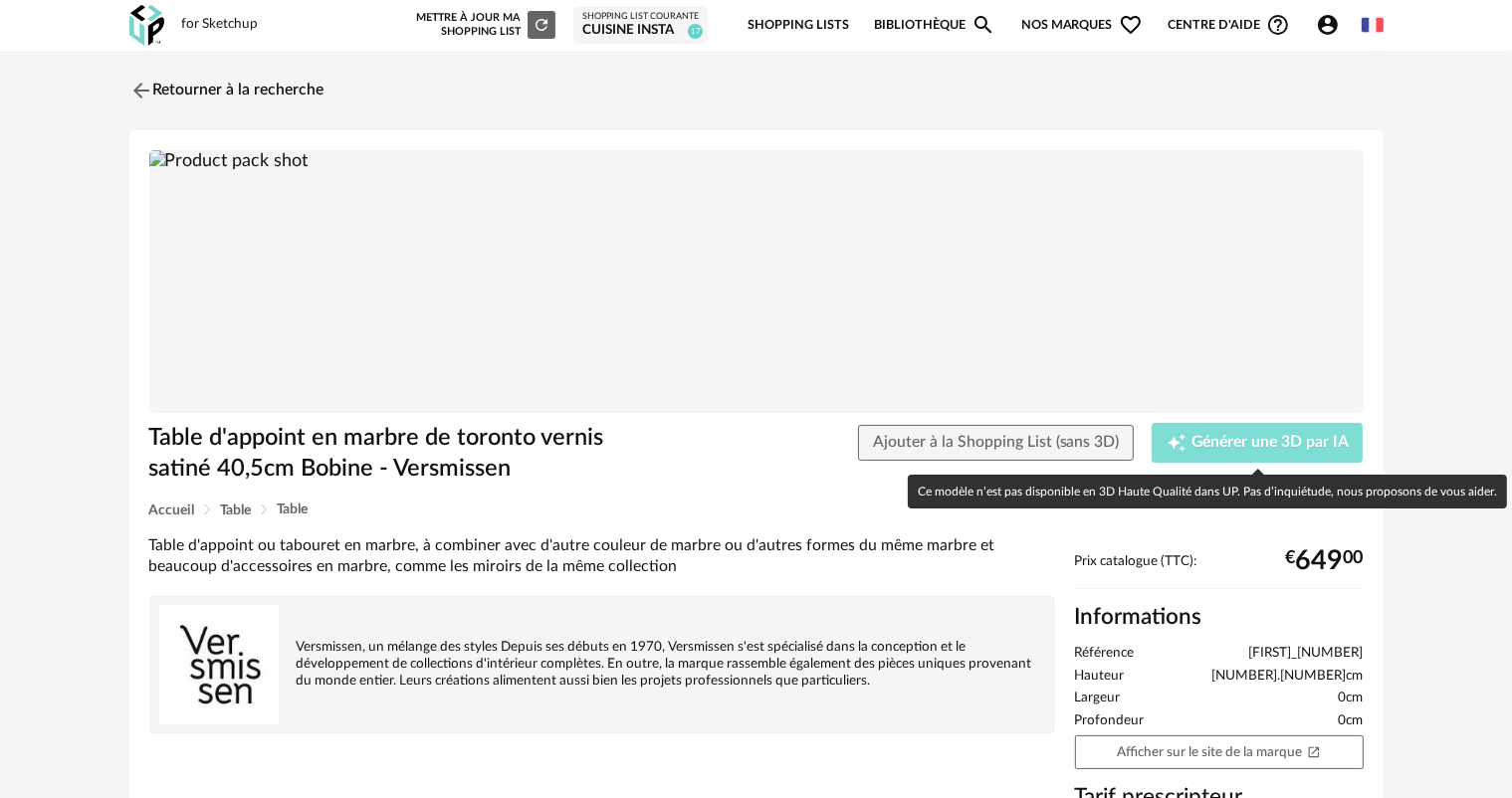 click on "Générer une 3D par IA" at bounding box center [1270, 443] 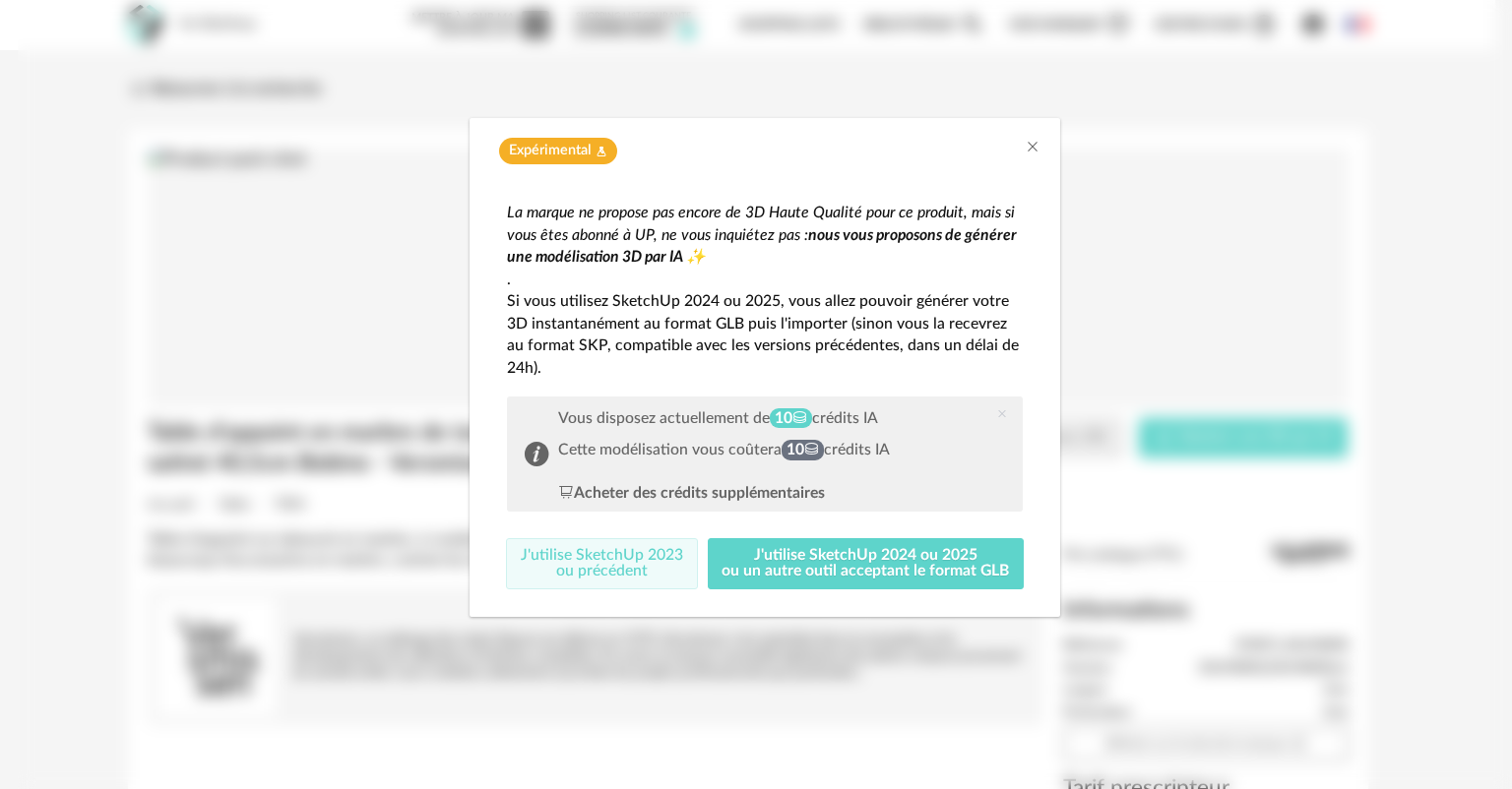 click on "J'utilise SketchUp 2023 ou précédent" at bounding box center [601, 564] 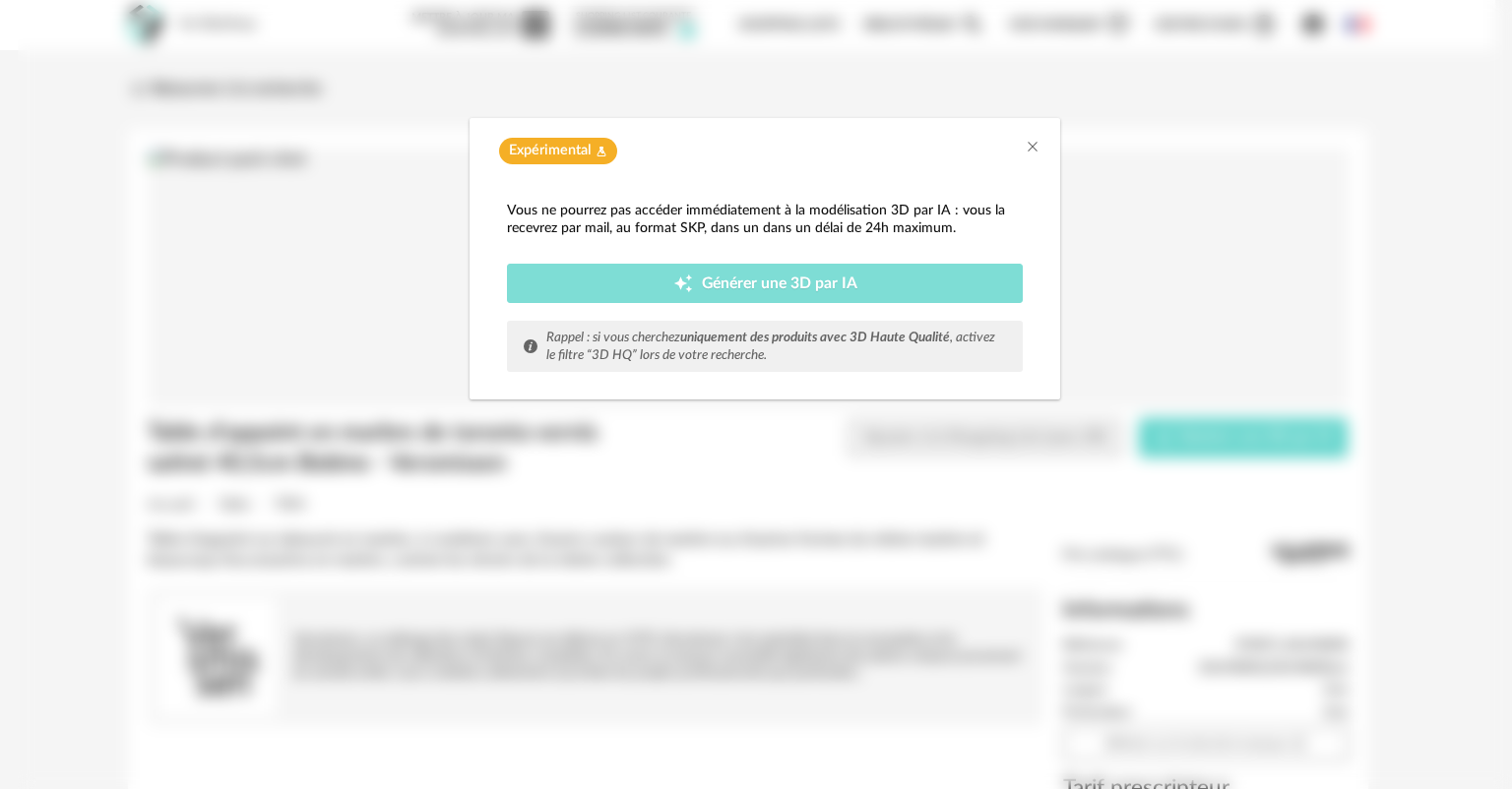 click on "Générer une 3D par IA" at bounding box center (780, 284) 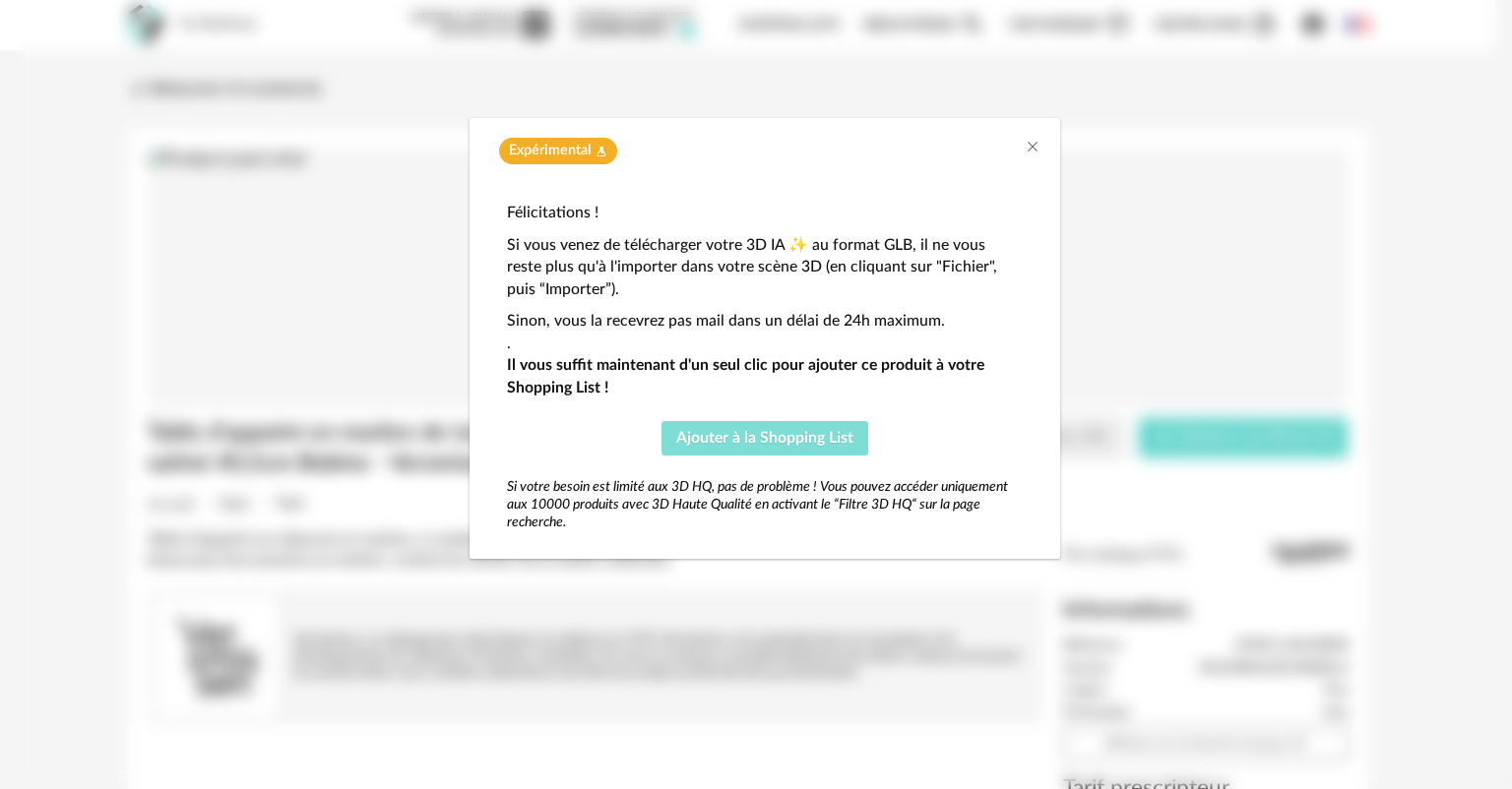 click on "Ajouter à la Shopping List" at bounding box center (765, 438) 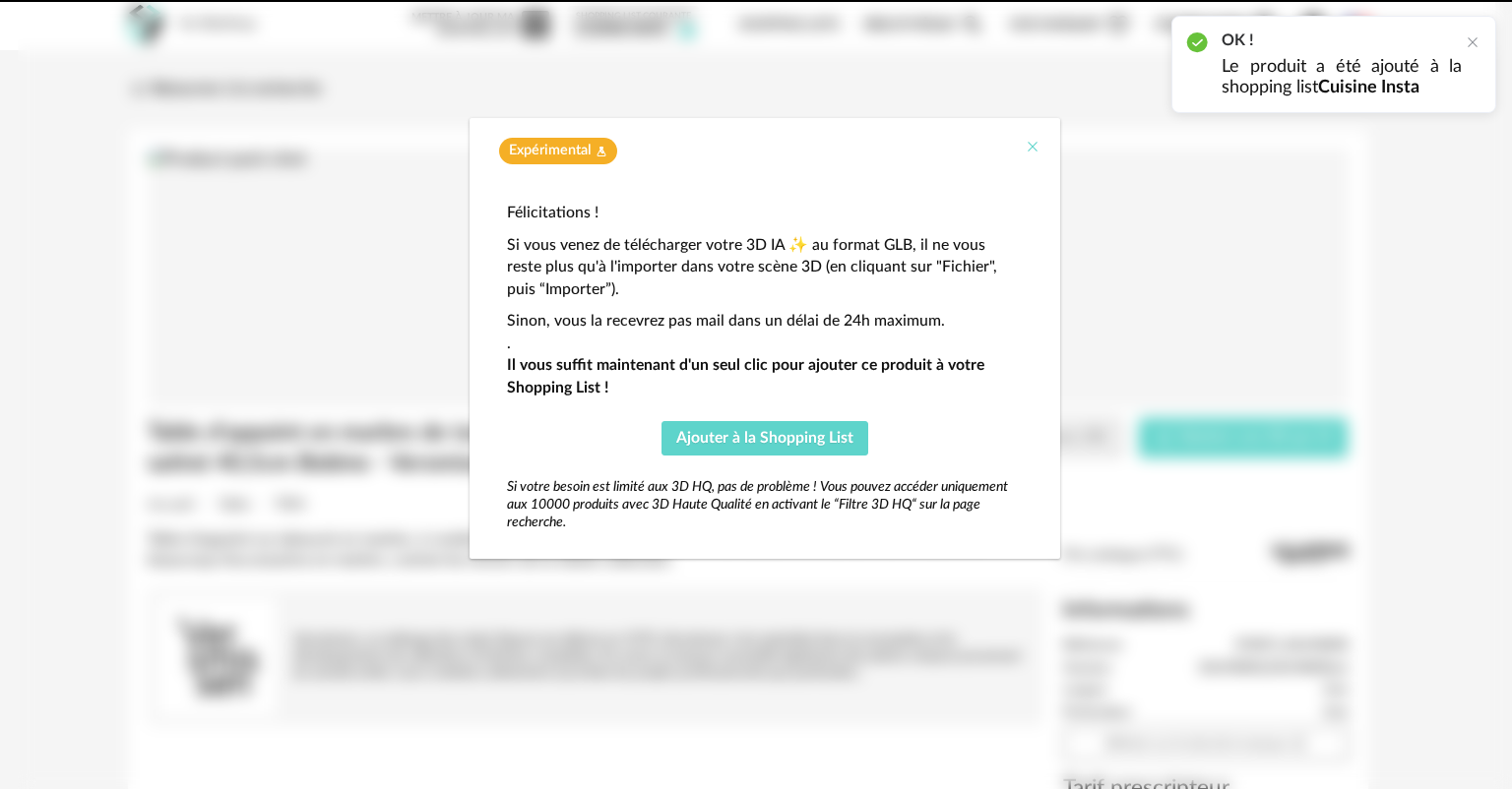 click at bounding box center [1033, 147] 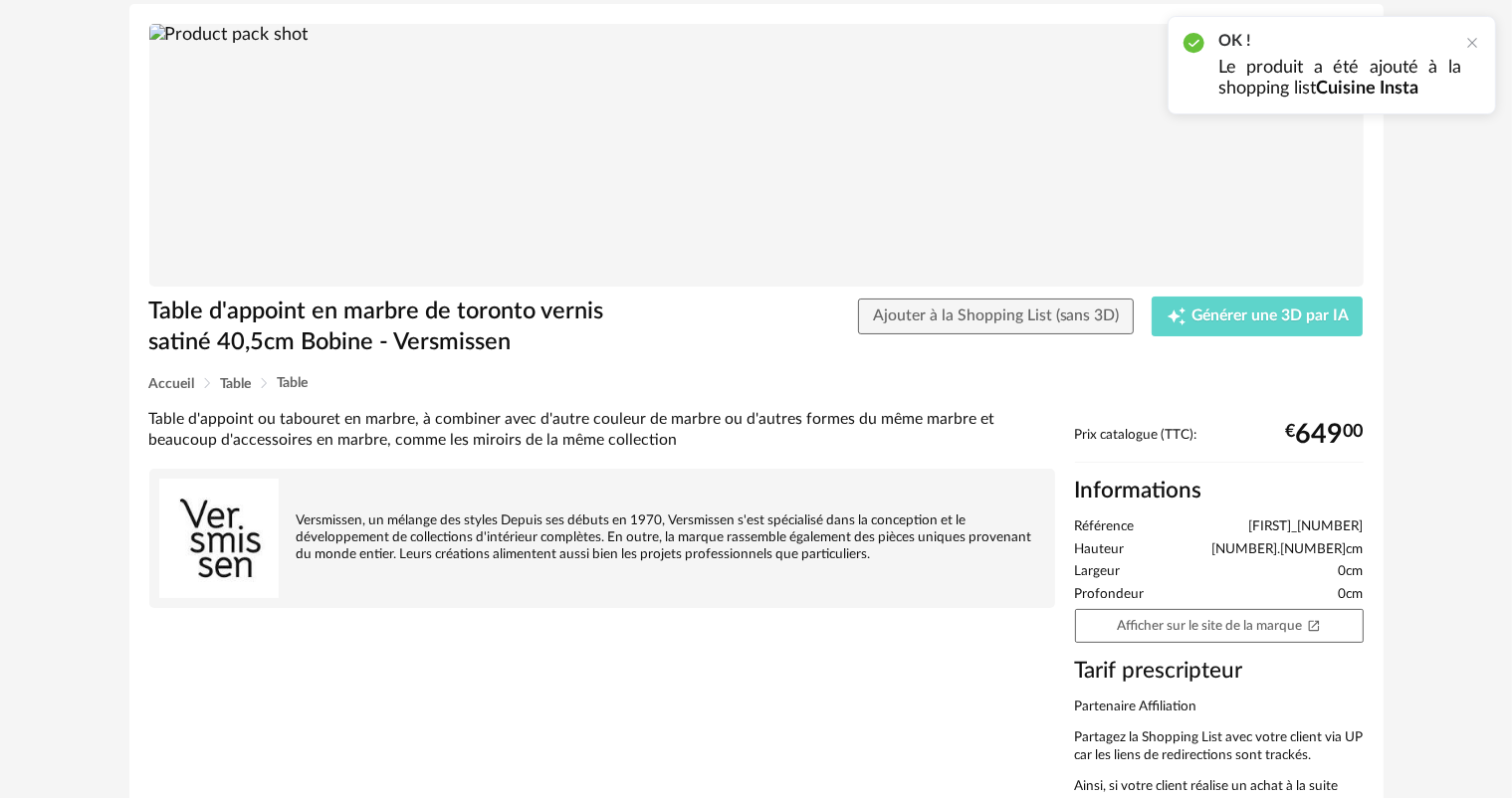 scroll, scrollTop: 263, scrollLeft: 0, axis: vertical 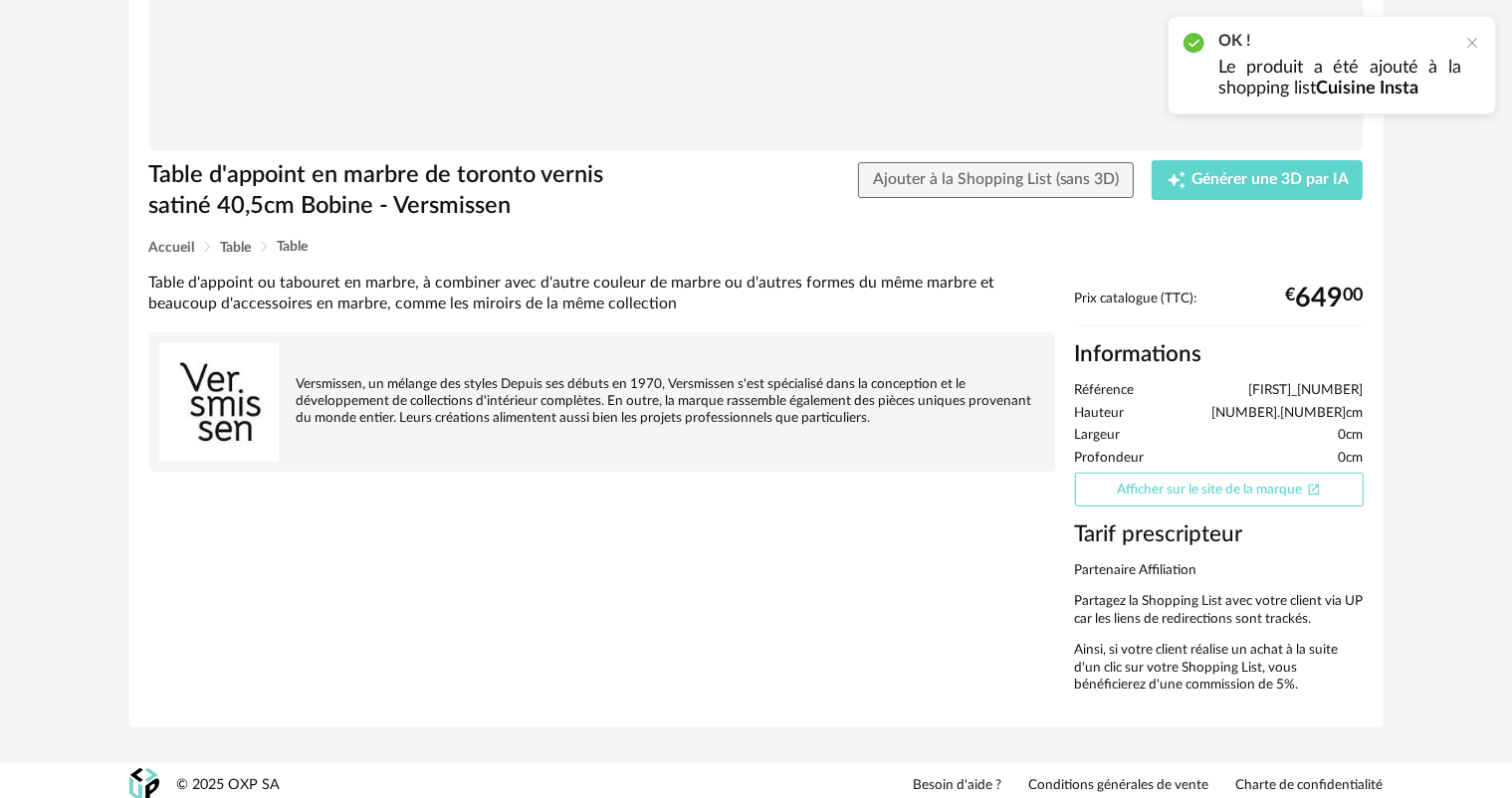 click on "Afficher sur le site de la marque
Open In New icon" at bounding box center [1219, 490] 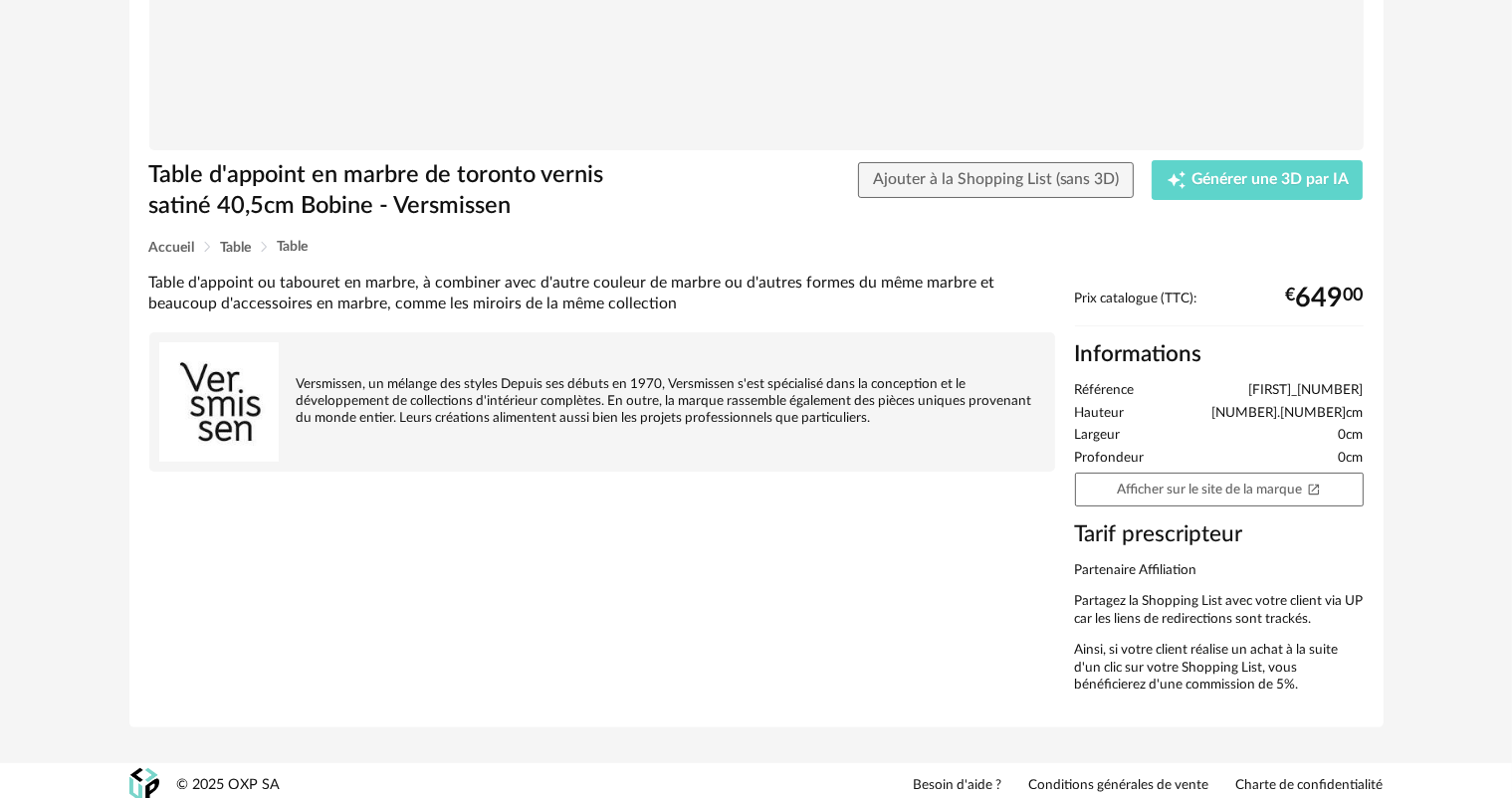 scroll, scrollTop: 0, scrollLeft: 0, axis: both 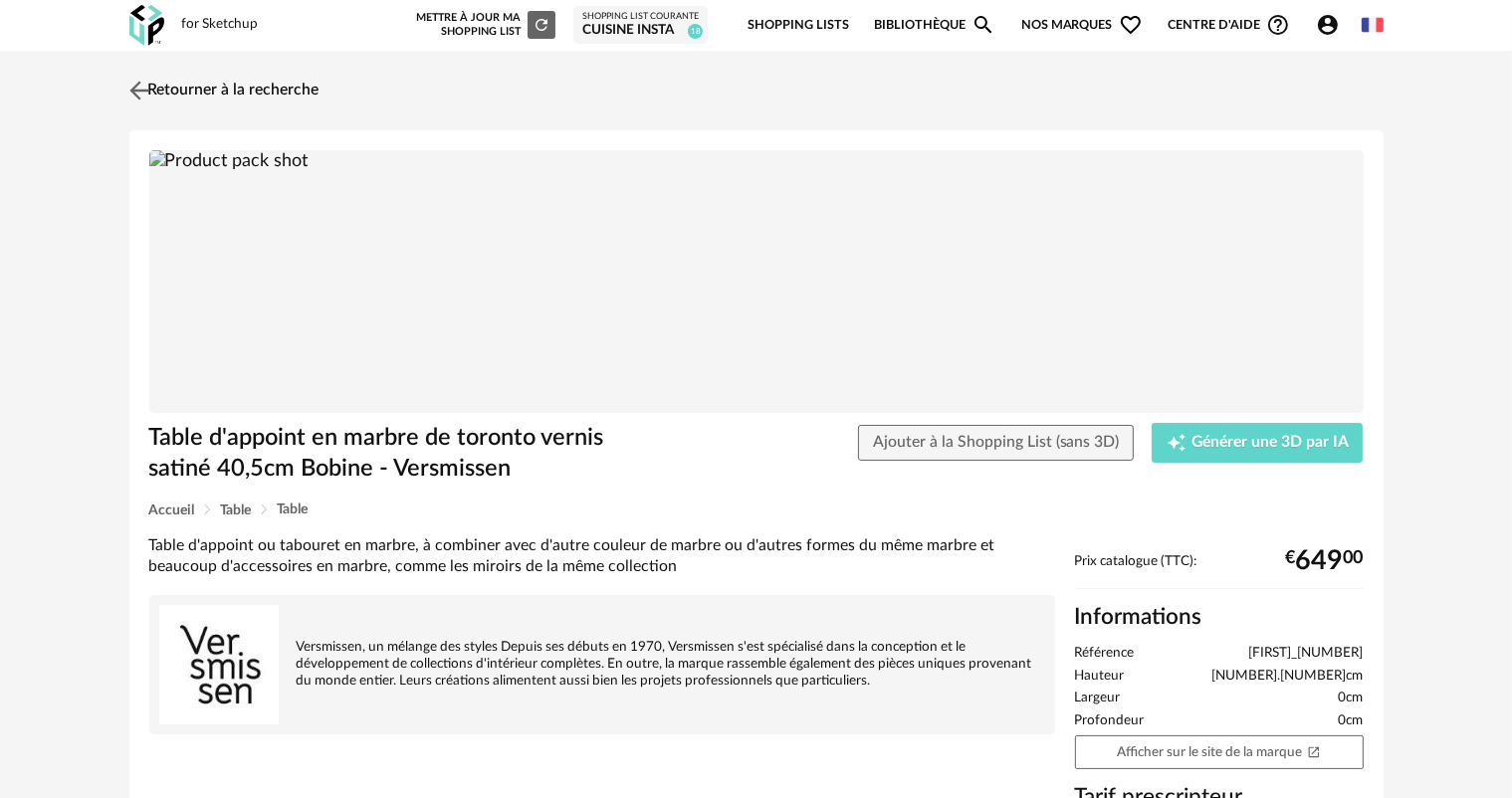 click at bounding box center (138, 90) 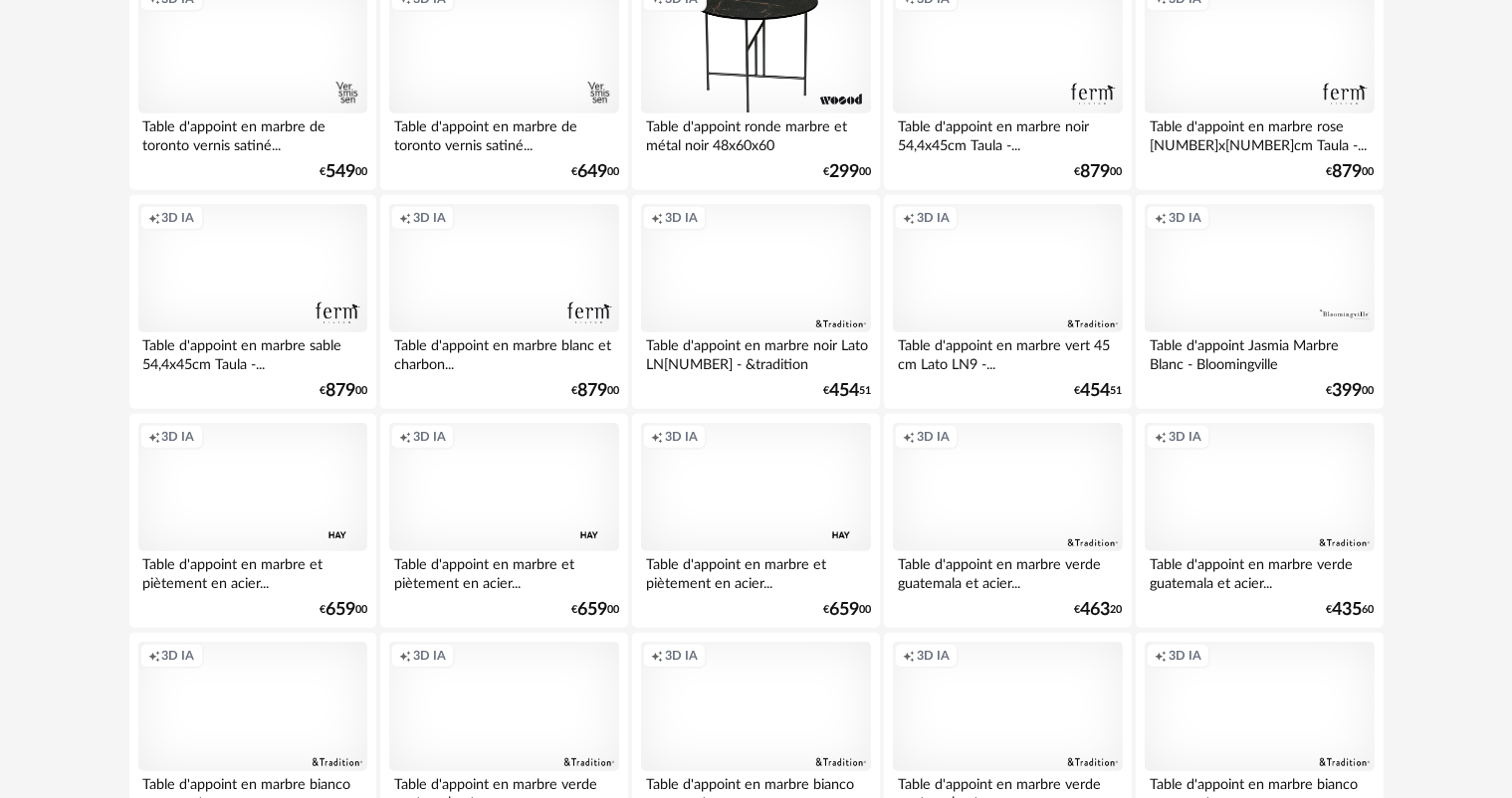 scroll, scrollTop: 1294, scrollLeft: 0, axis: vertical 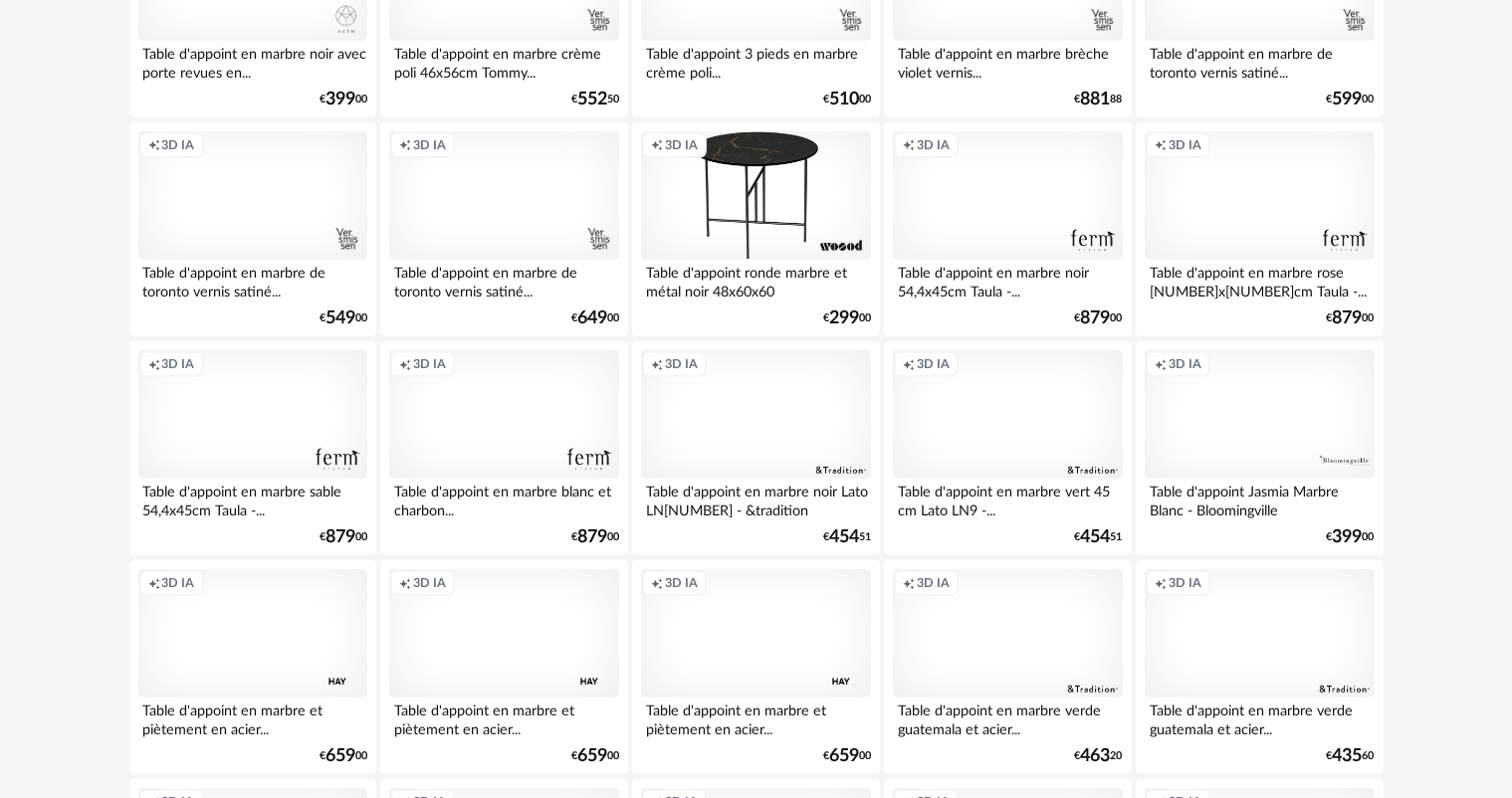 click on "Creation icon   3D IA" at bounding box center [1259, 415] 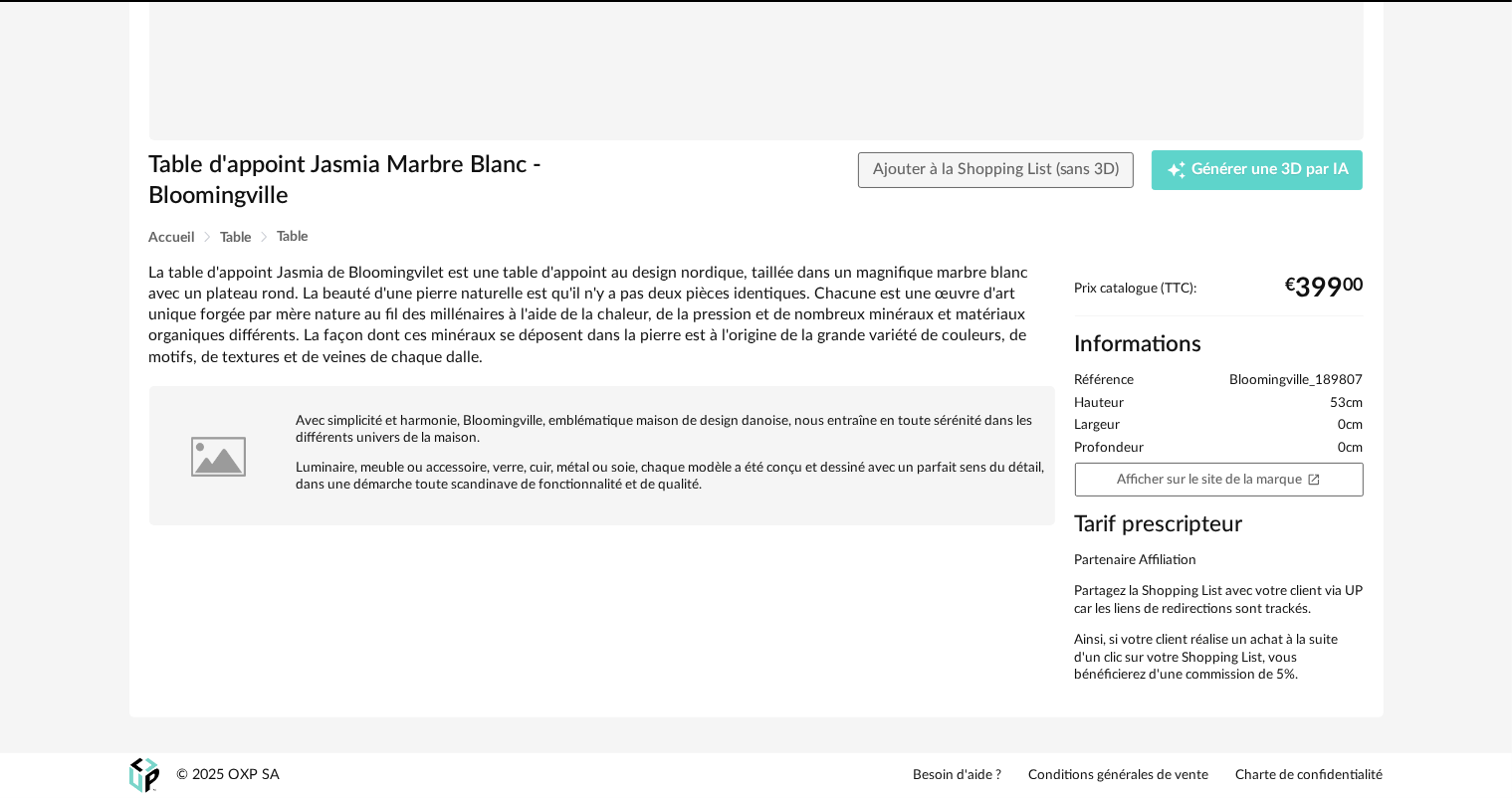 scroll, scrollTop: 0, scrollLeft: 0, axis: both 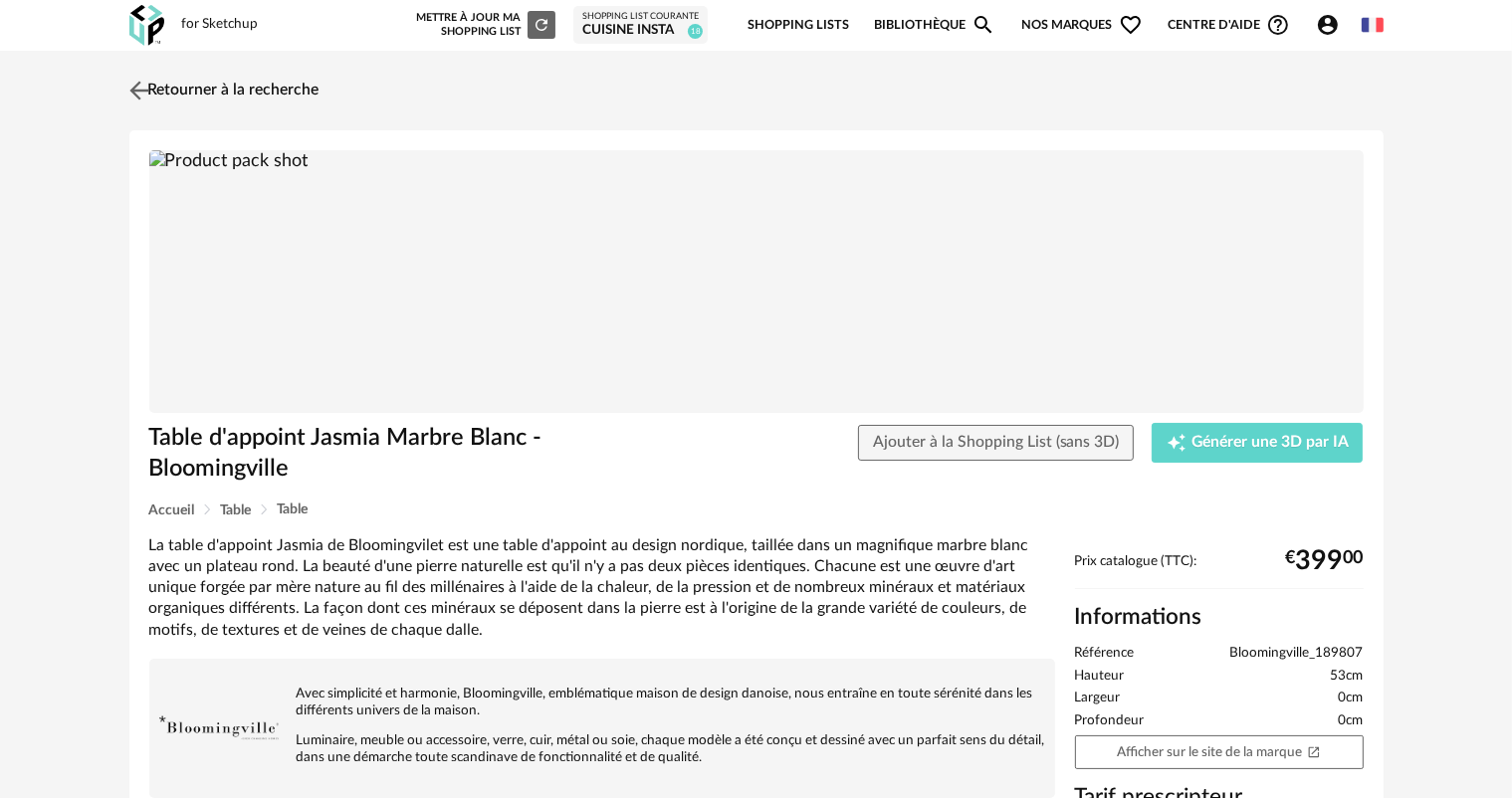 click at bounding box center (138, 90) 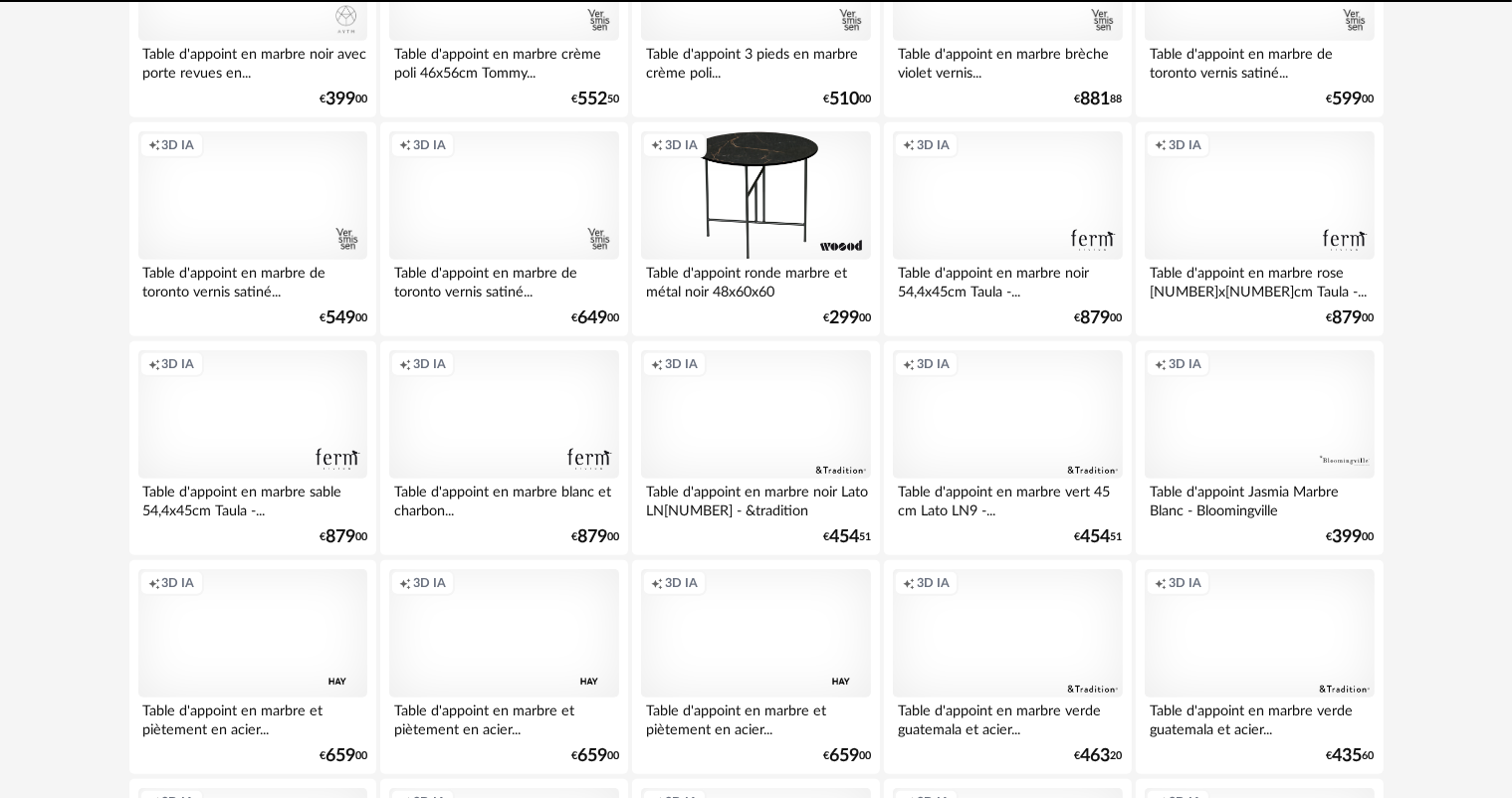 scroll, scrollTop: 1338, scrollLeft: 0, axis: vertical 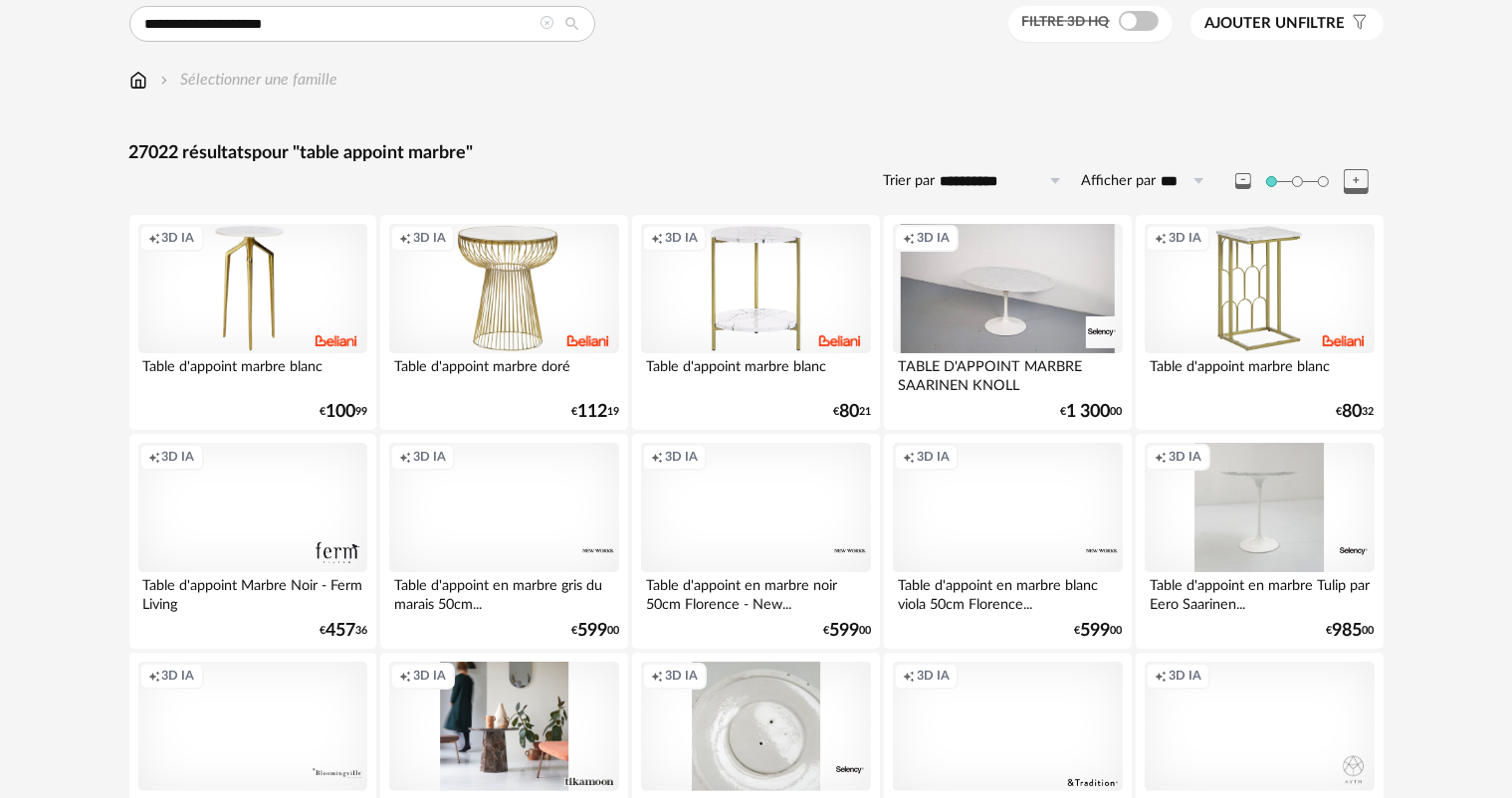 click at bounding box center [1139, 21] 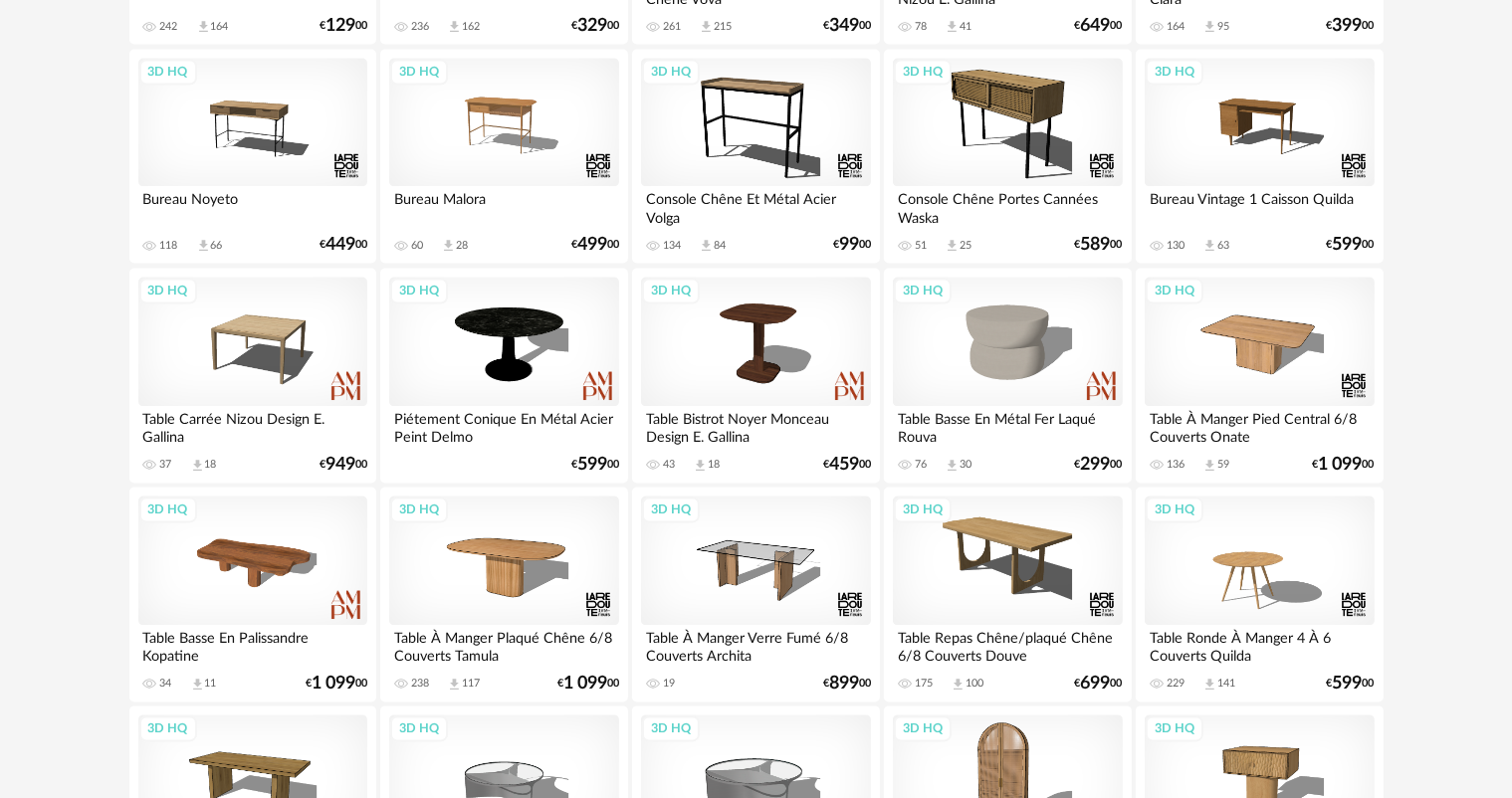 scroll, scrollTop: 4051, scrollLeft: 0, axis: vertical 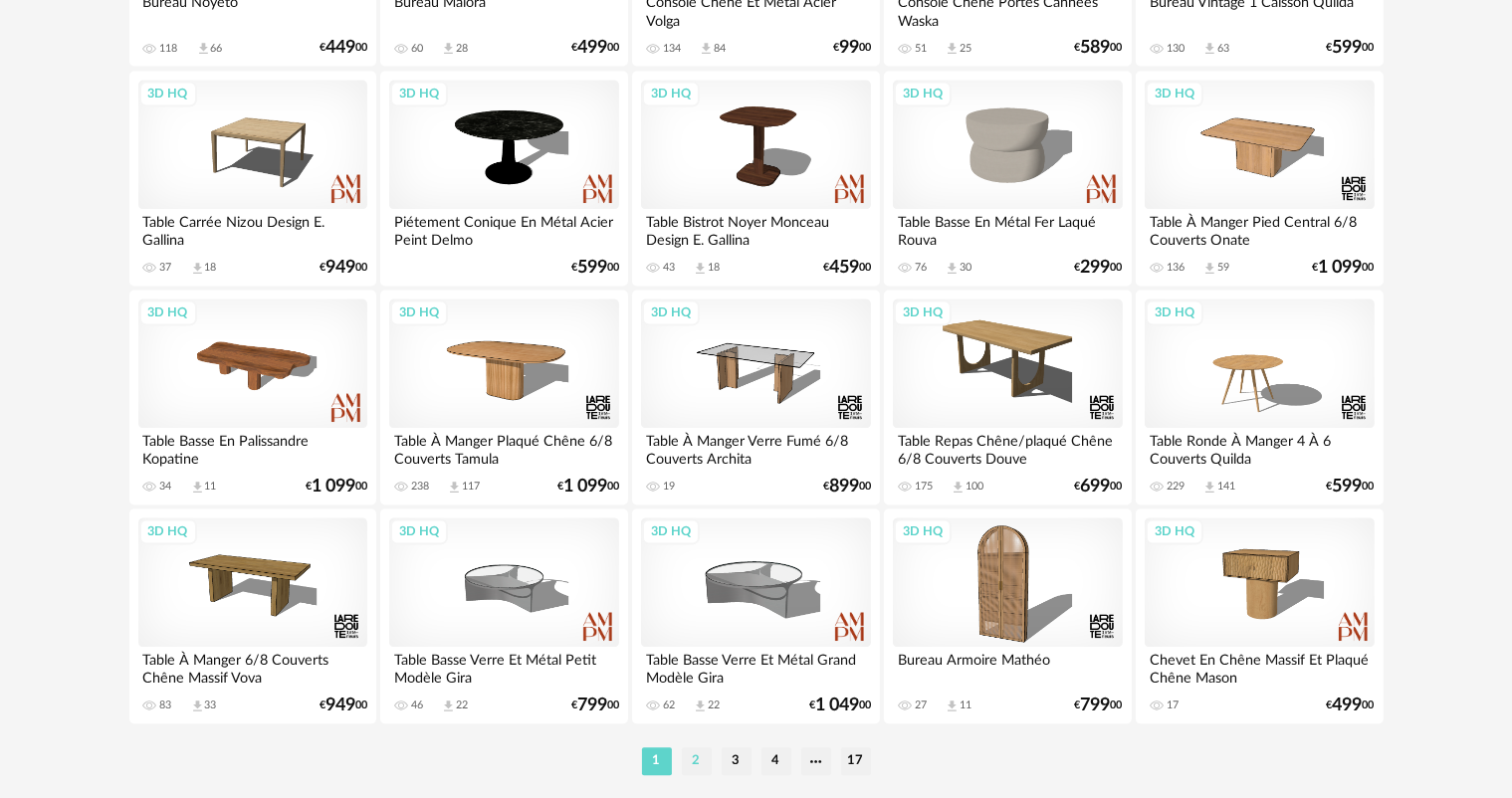click on "2" at bounding box center (697, 761) 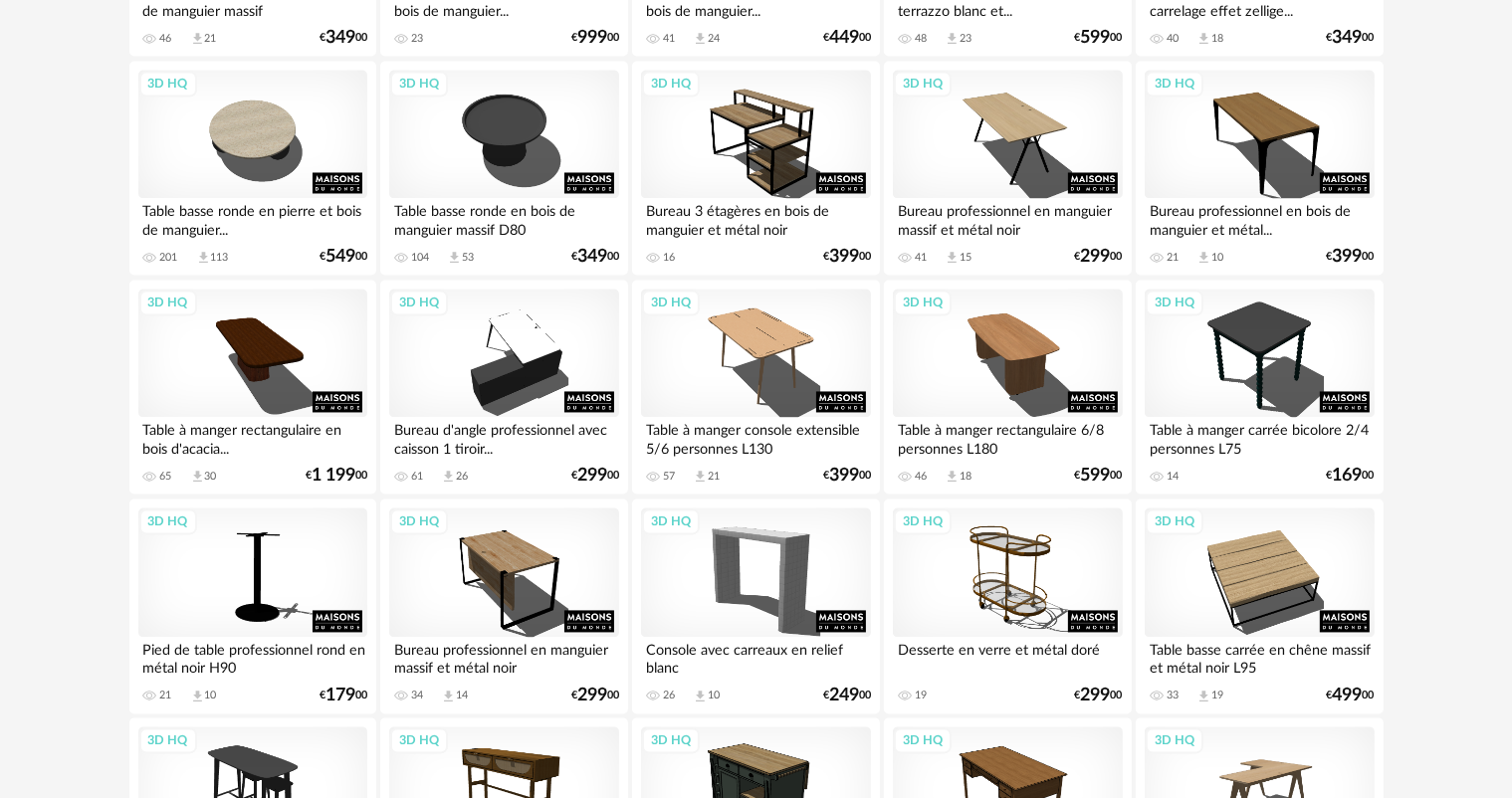 scroll, scrollTop: 4097, scrollLeft: 0, axis: vertical 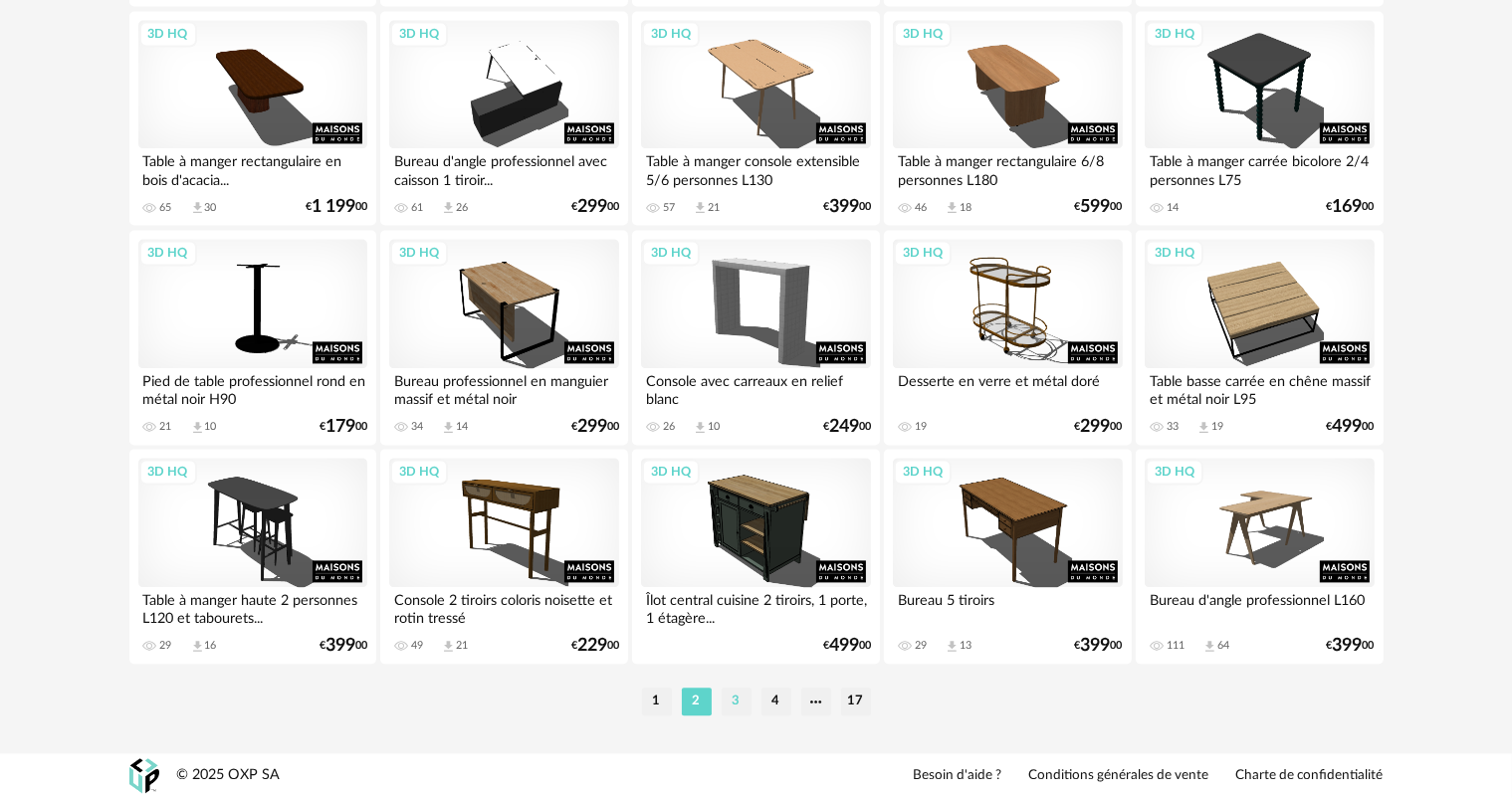 click on "3" at bounding box center [737, 701] 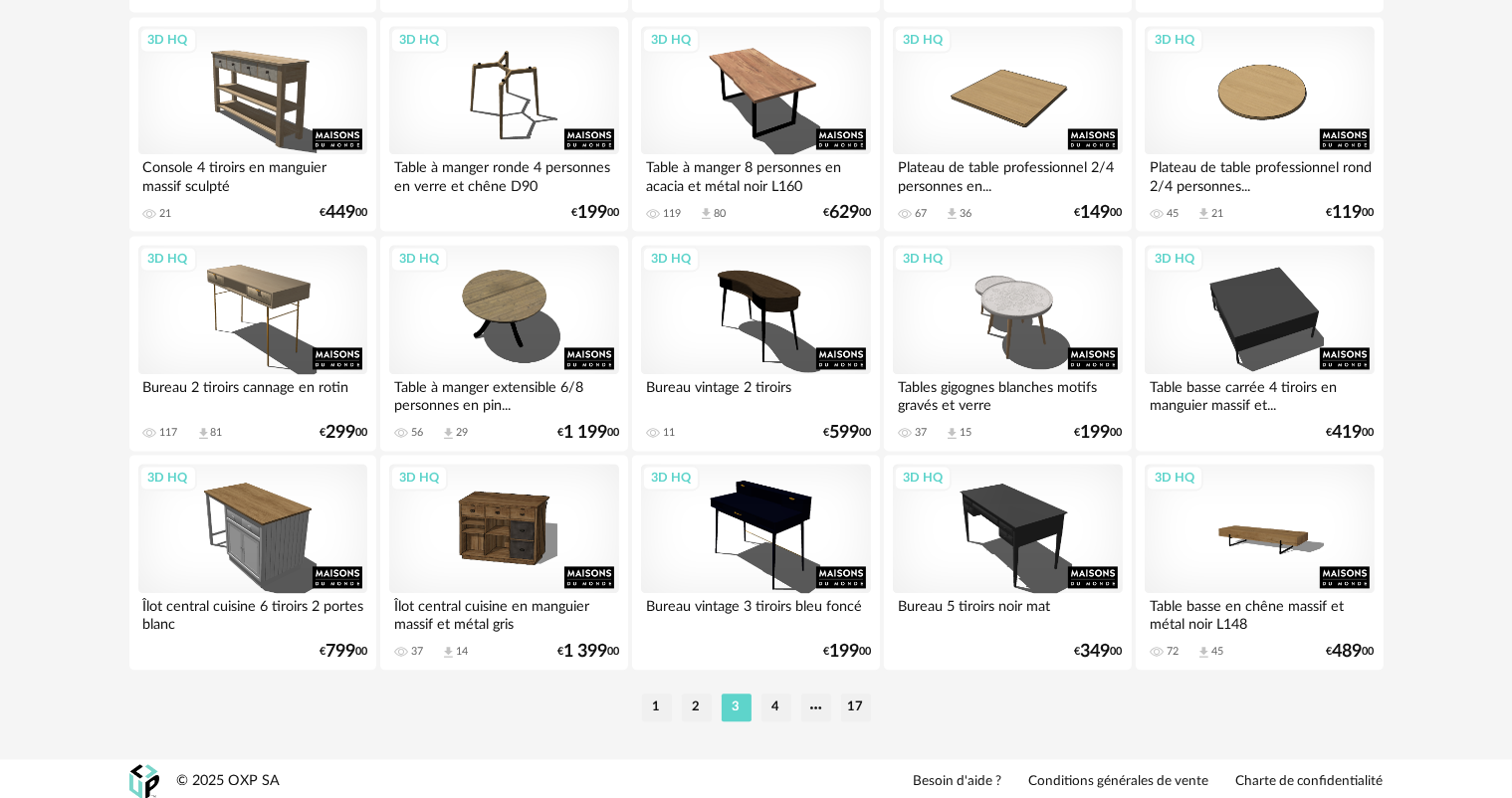 scroll, scrollTop: 4097, scrollLeft: 0, axis: vertical 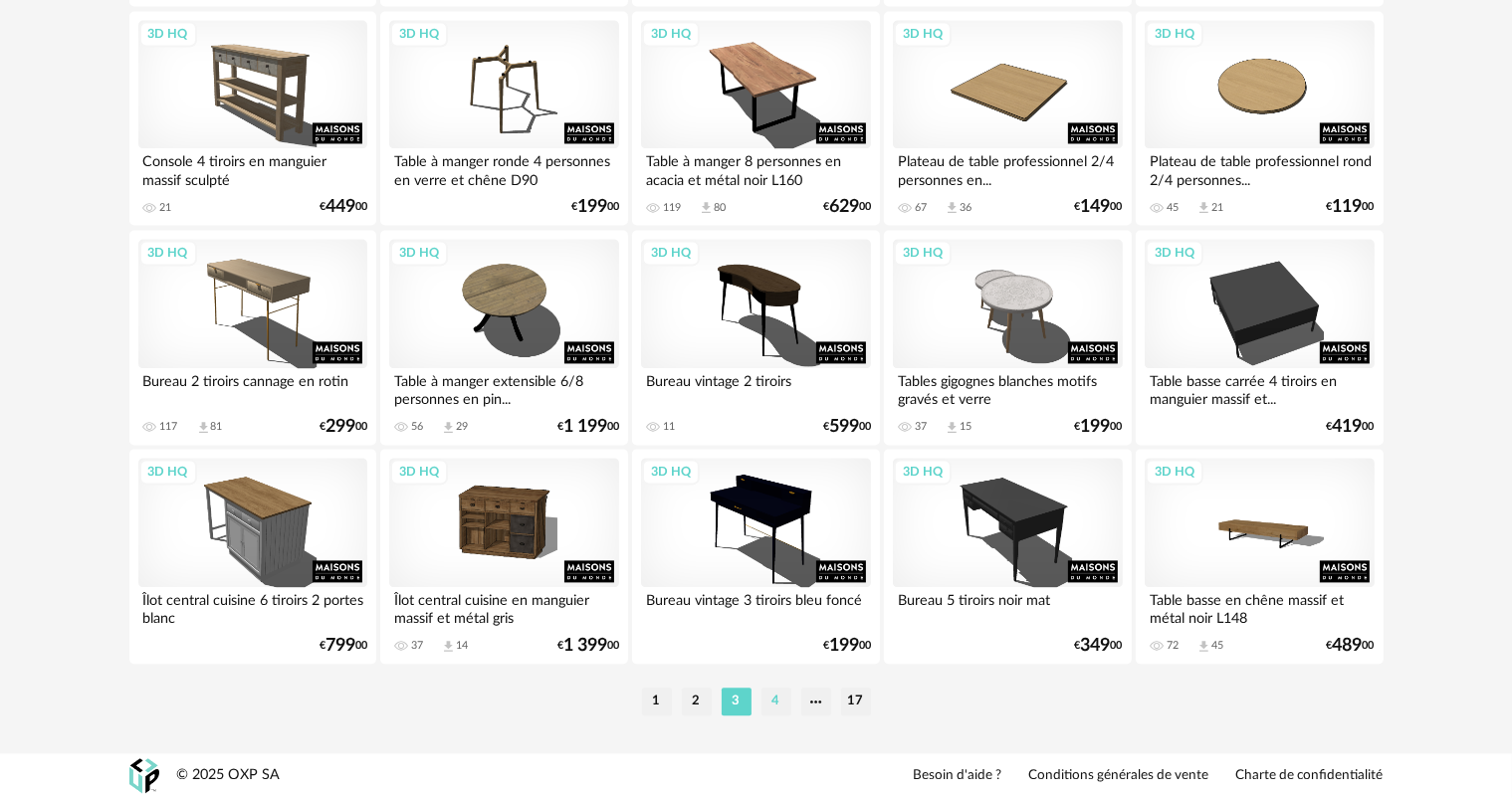 click on "4" at bounding box center [776, 701] 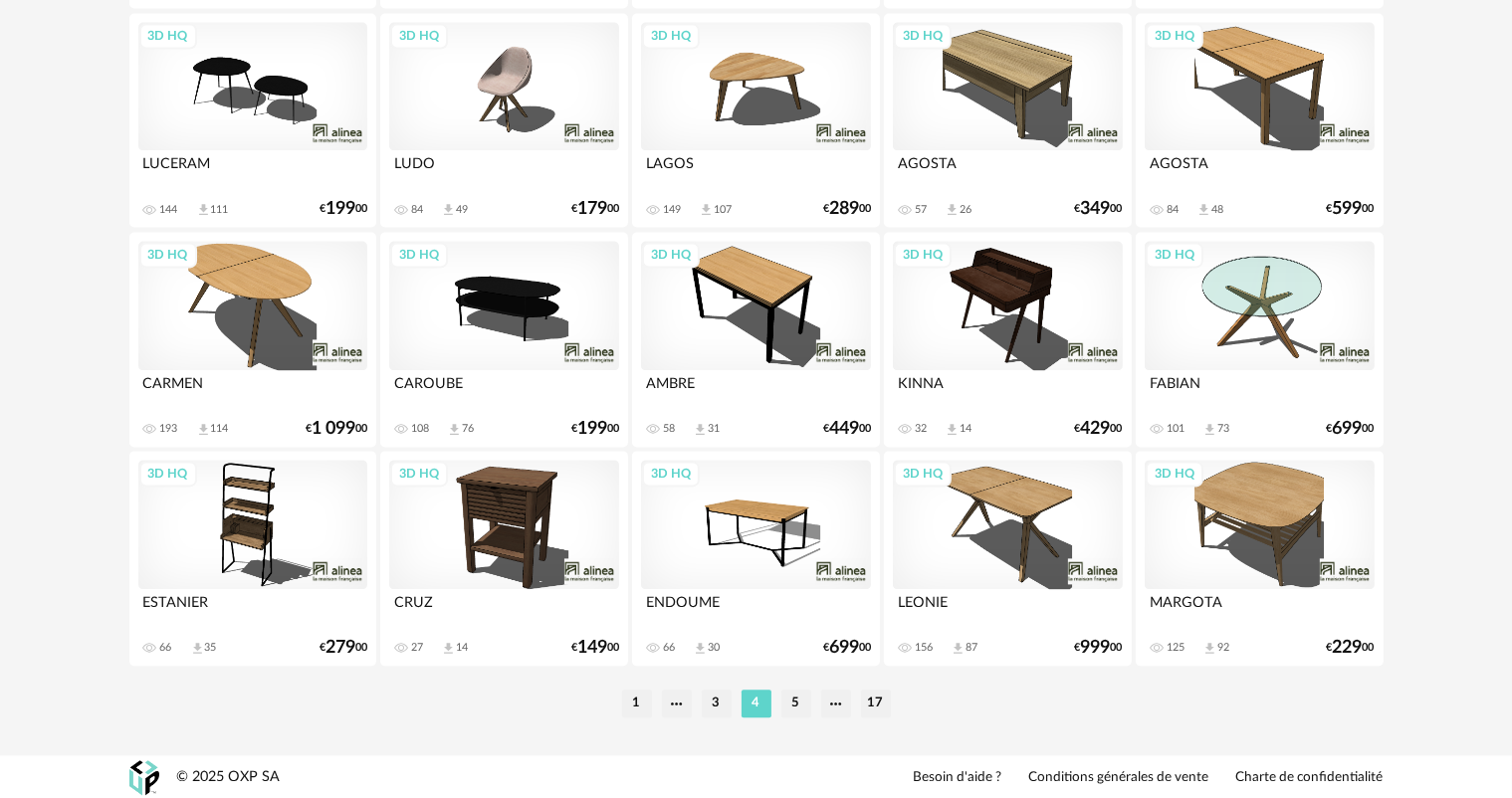 scroll, scrollTop: 4097, scrollLeft: 0, axis: vertical 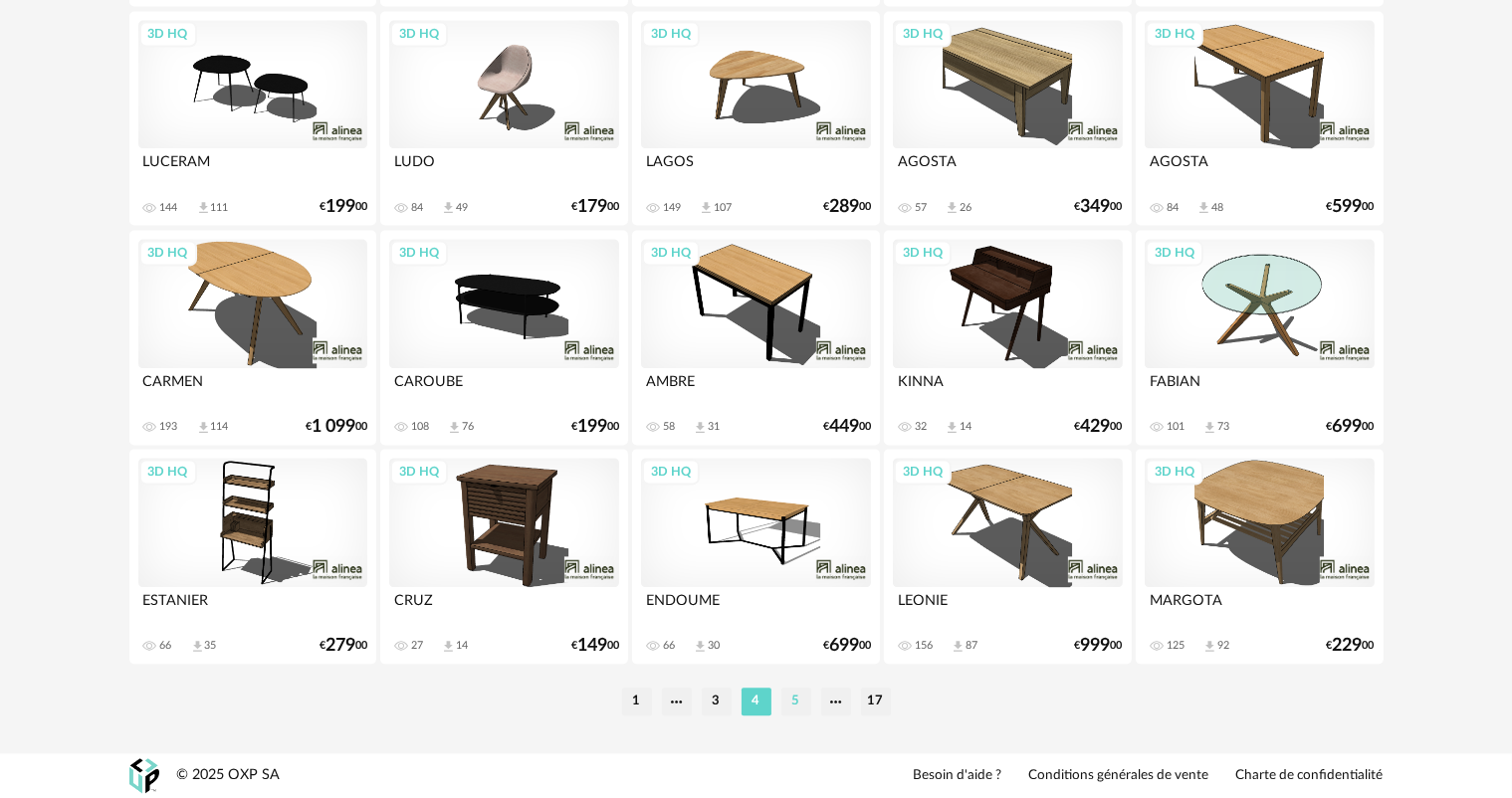 click on "5" at bounding box center (796, 701) 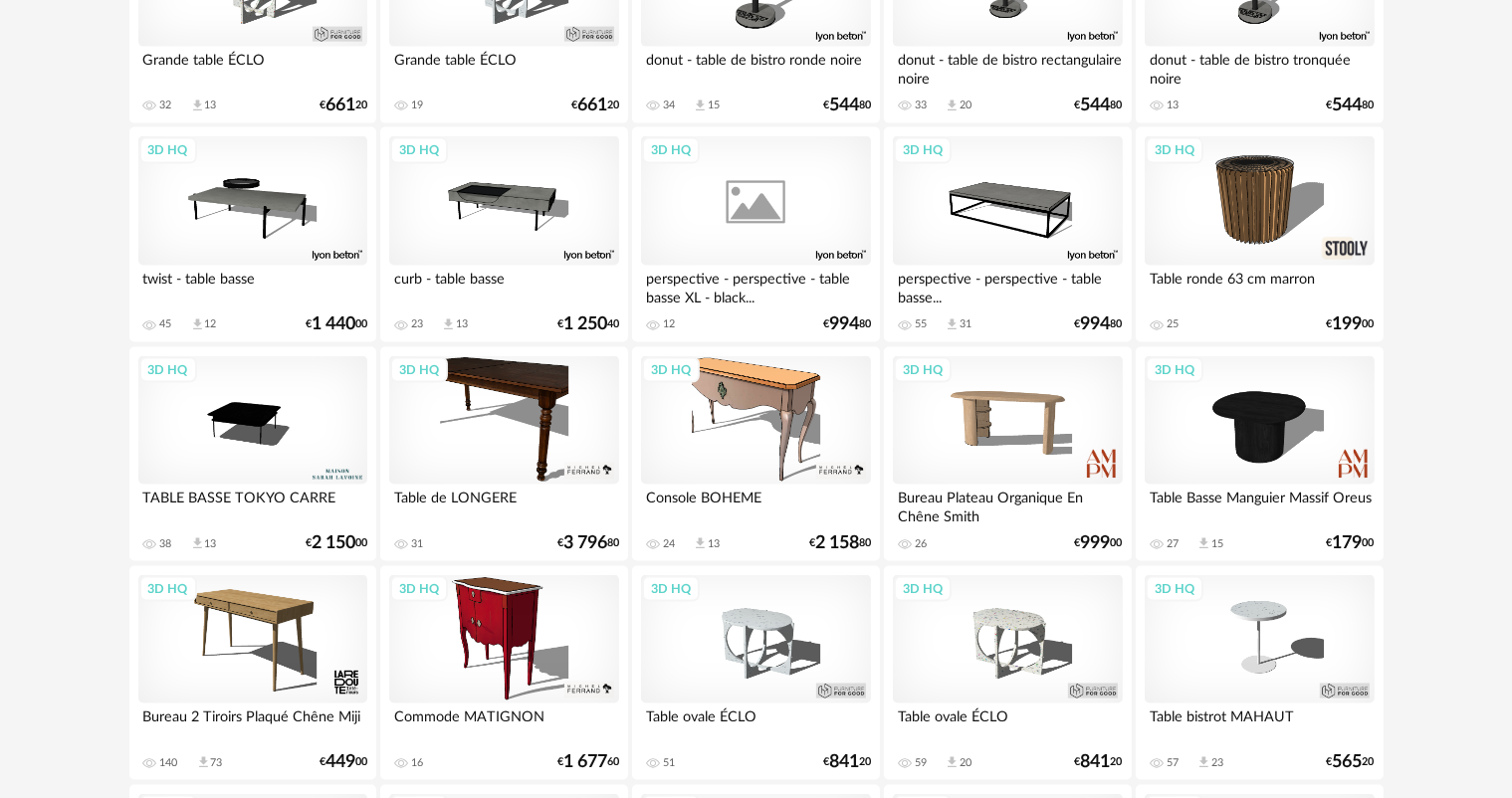 scroll, scrollTop: 2587, scrollLeft: 0, axis: vertical 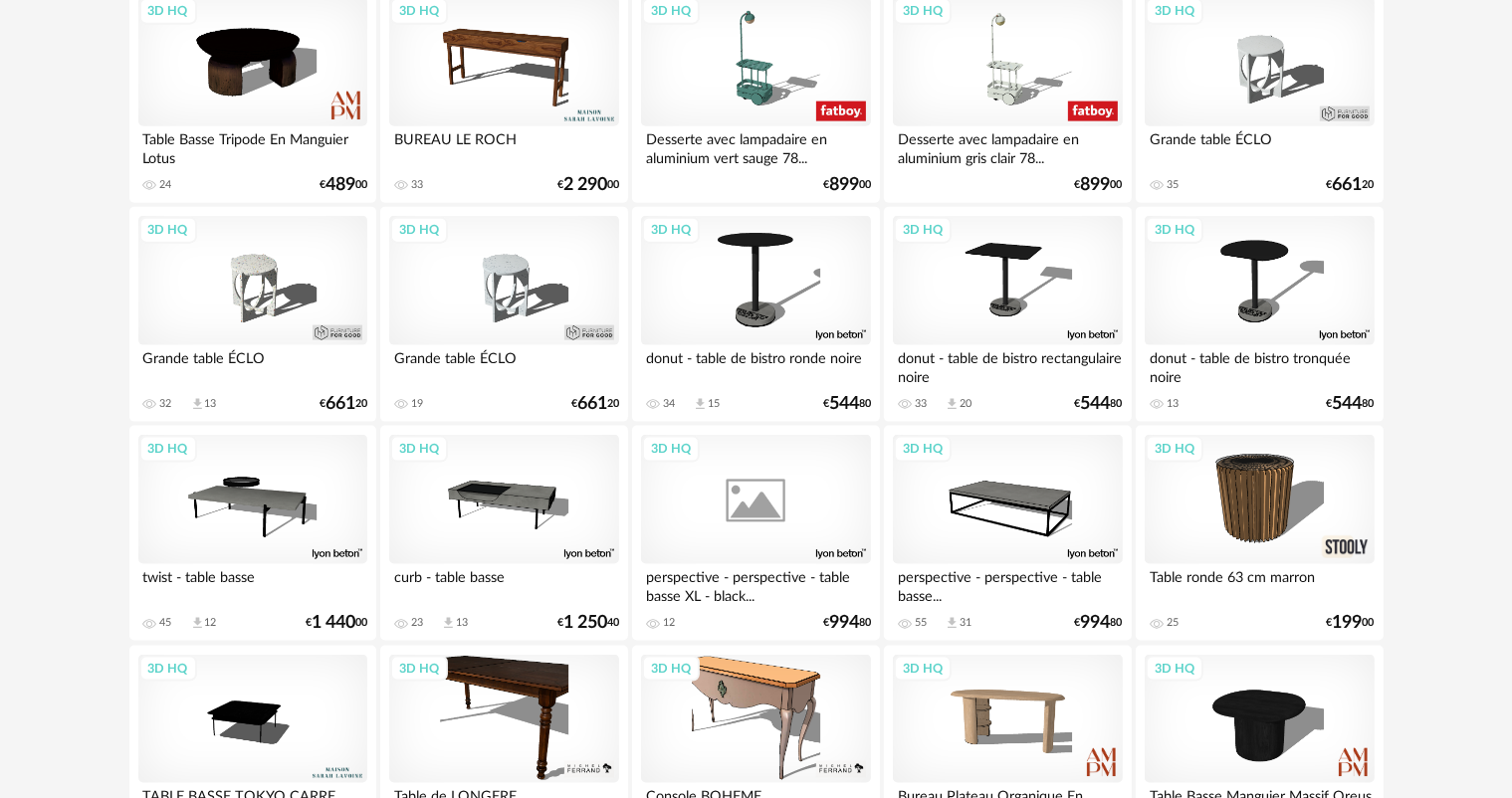 click on "3D HQ" at bounding box center [253, 281] 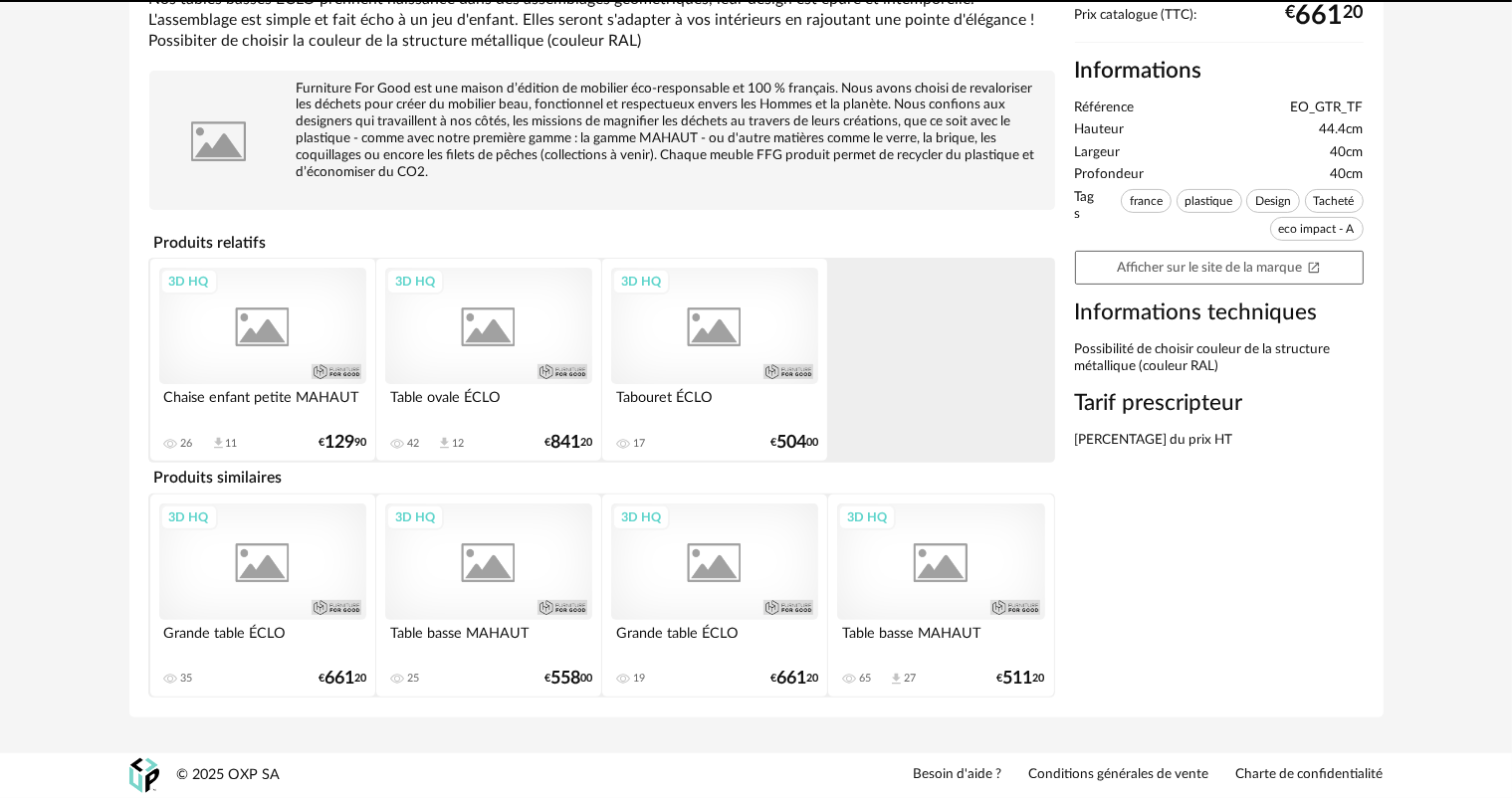 scroll, scrollTop: 0, scrollLeft: 0, axis: both 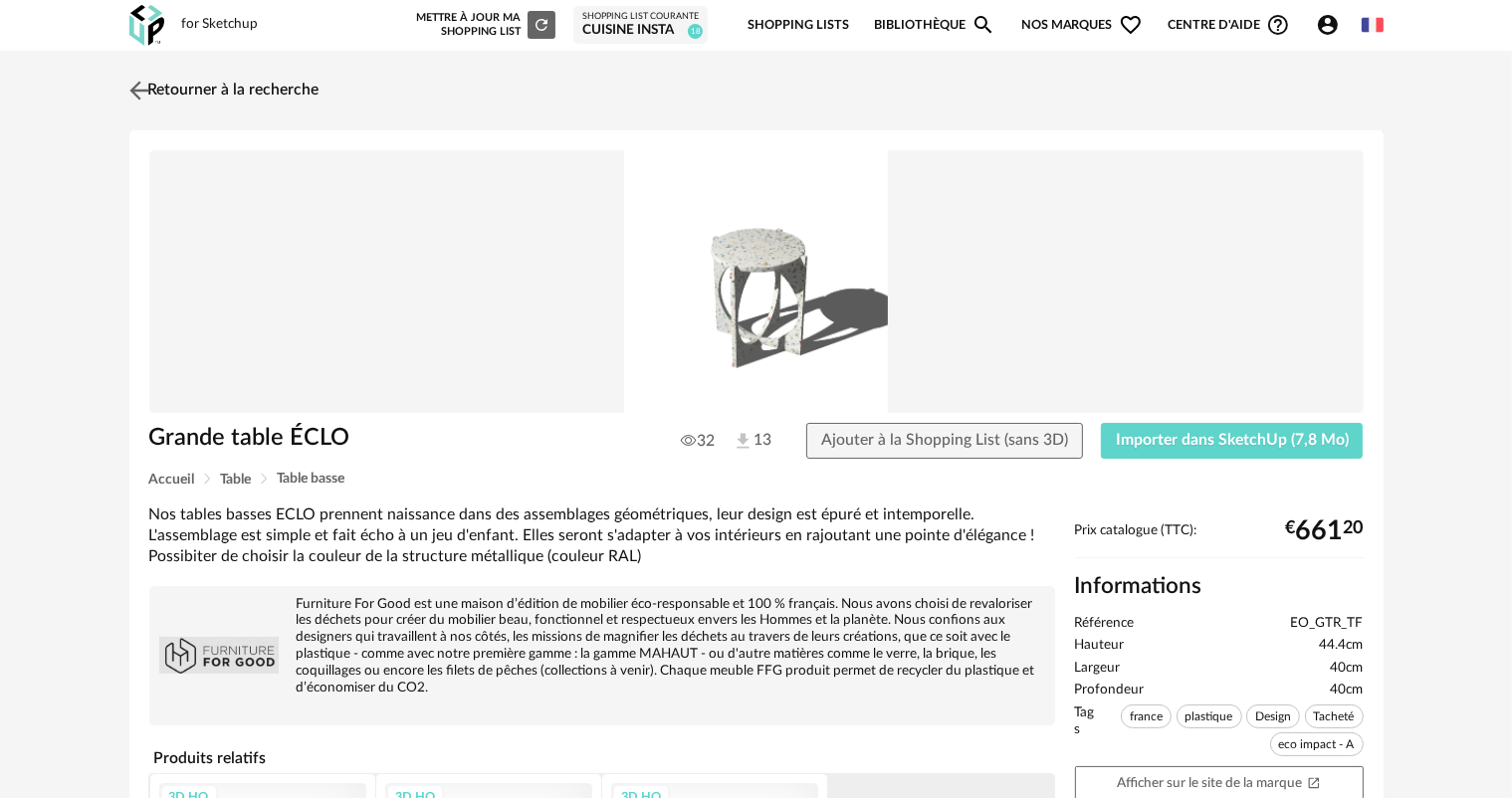 click on "Retourner à la recherche" at bounding box center (222, 91) 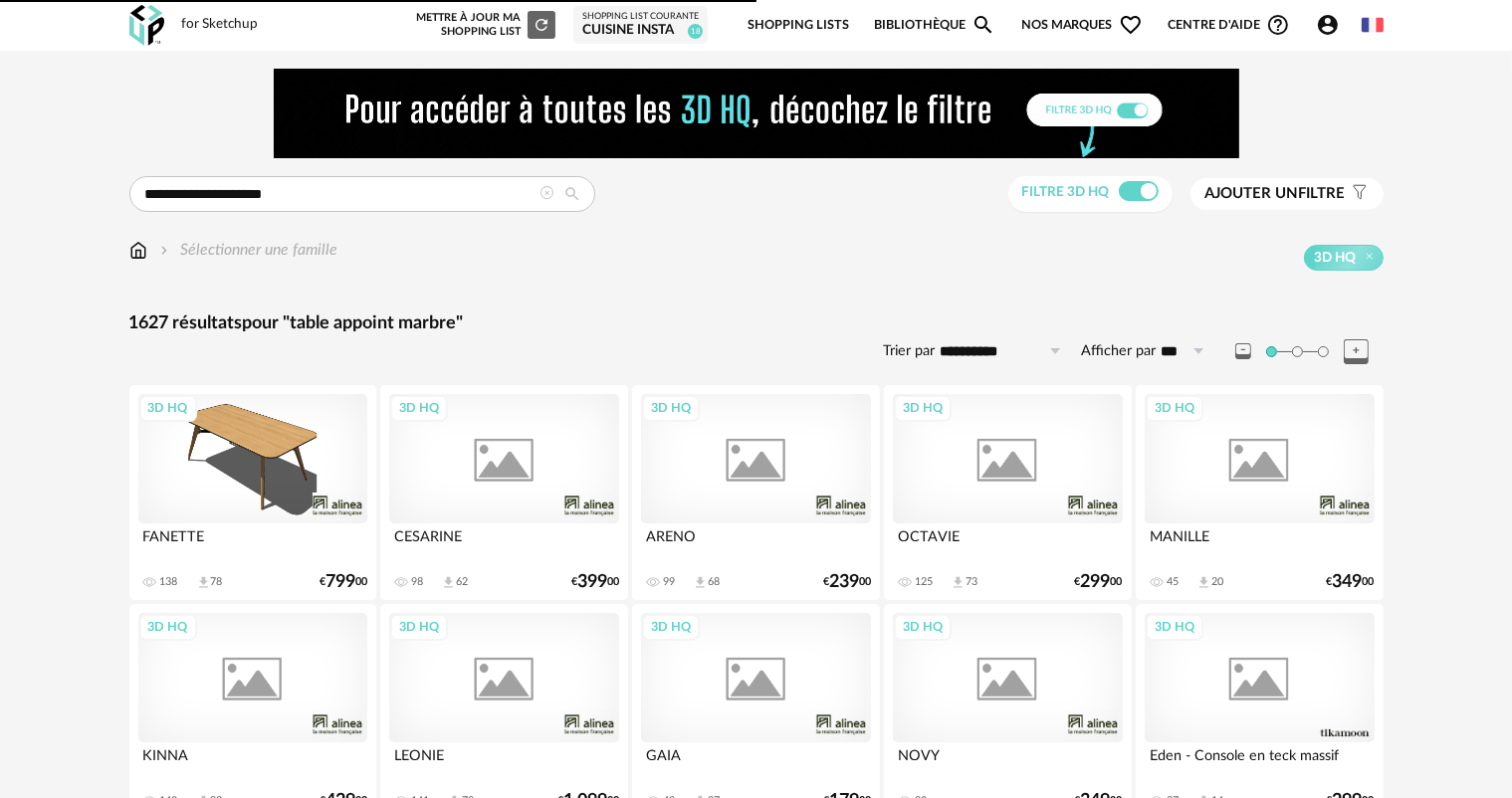 scroll, scrollTop: 2587, scrollLeft: 0, axis: vertical 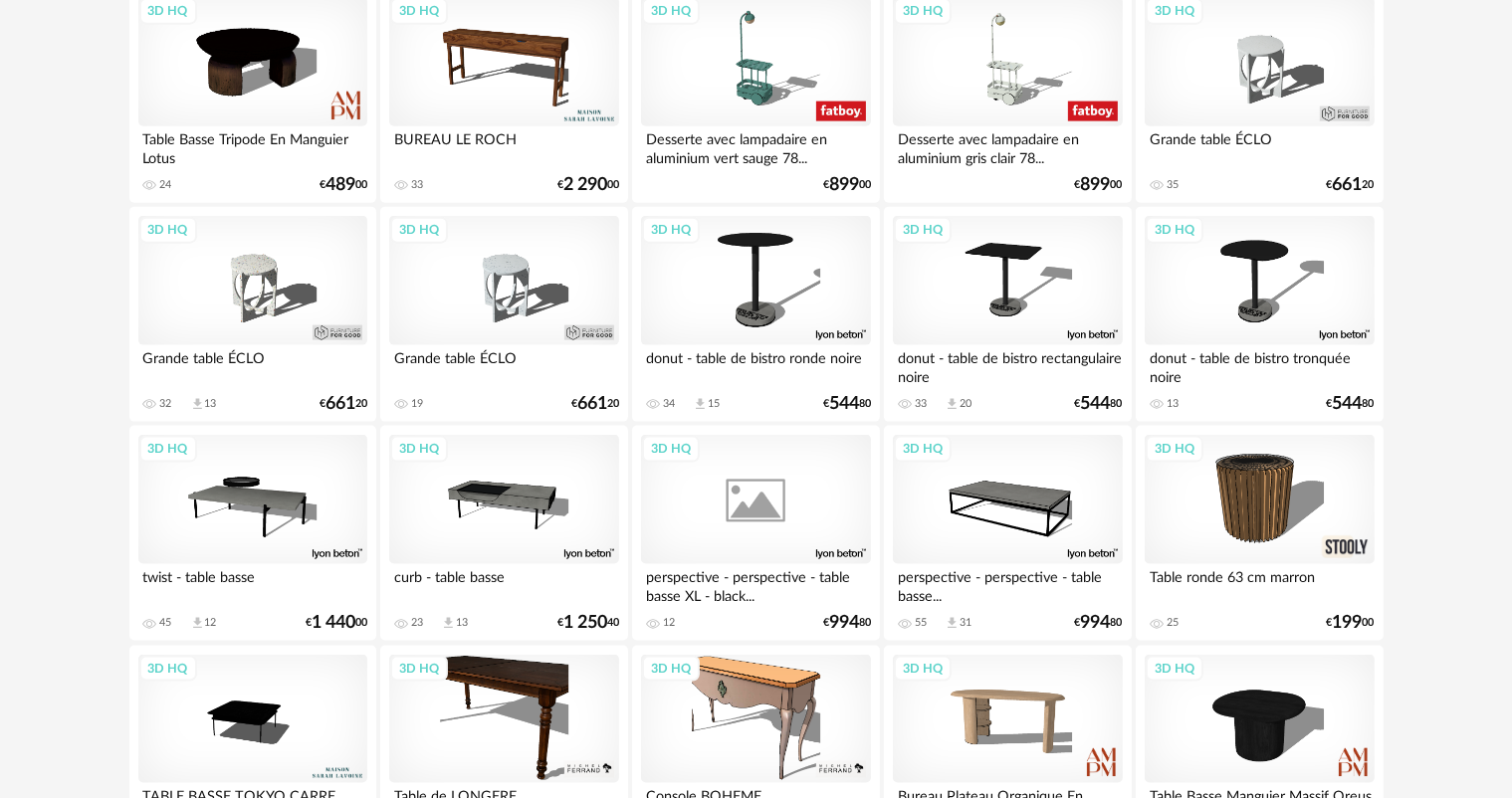 click on "3D HQ" at bounding box center (1259, 62) 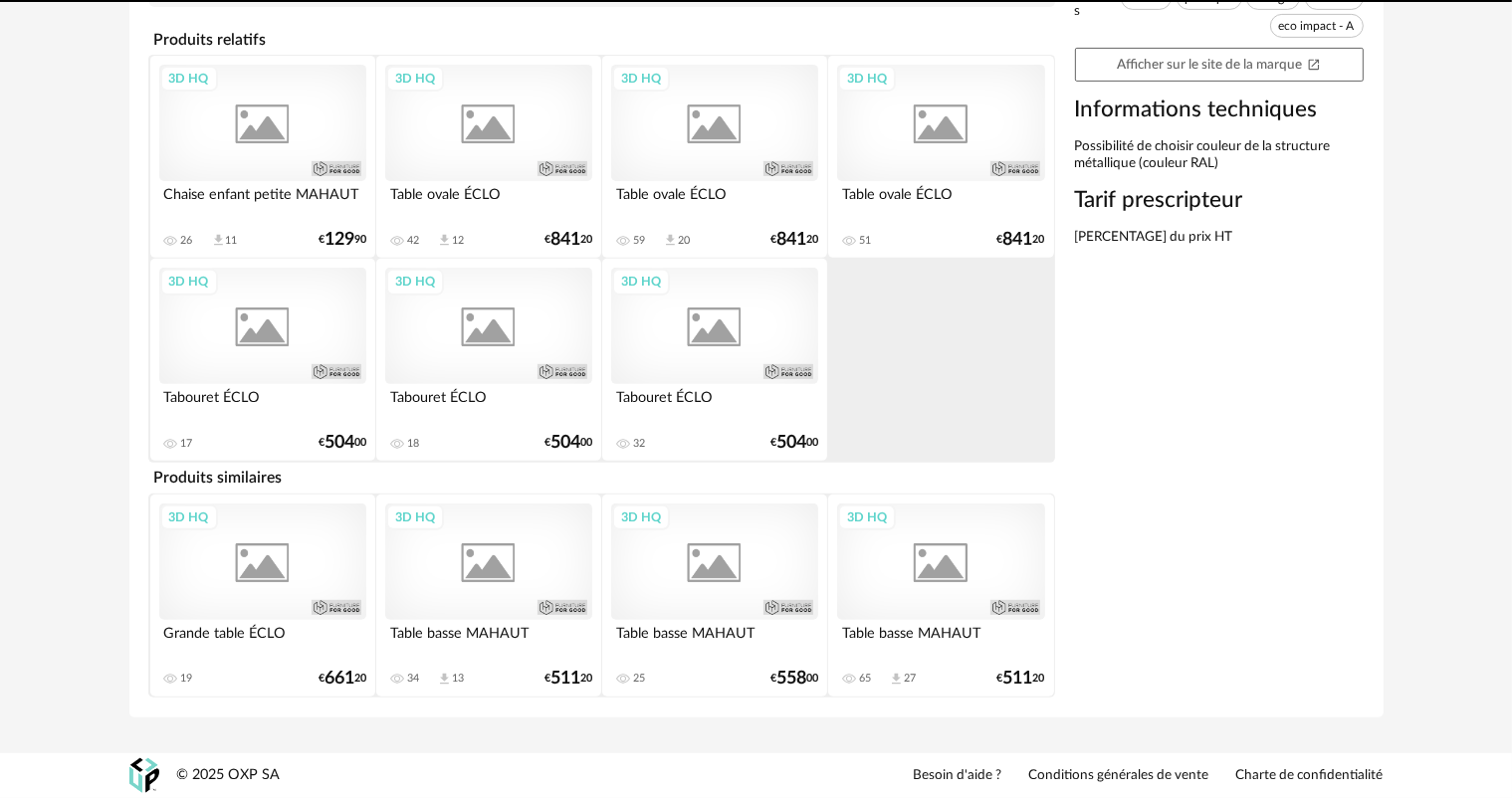 scroll, scrollTop: 0, scrollLeft: 0, axis: both 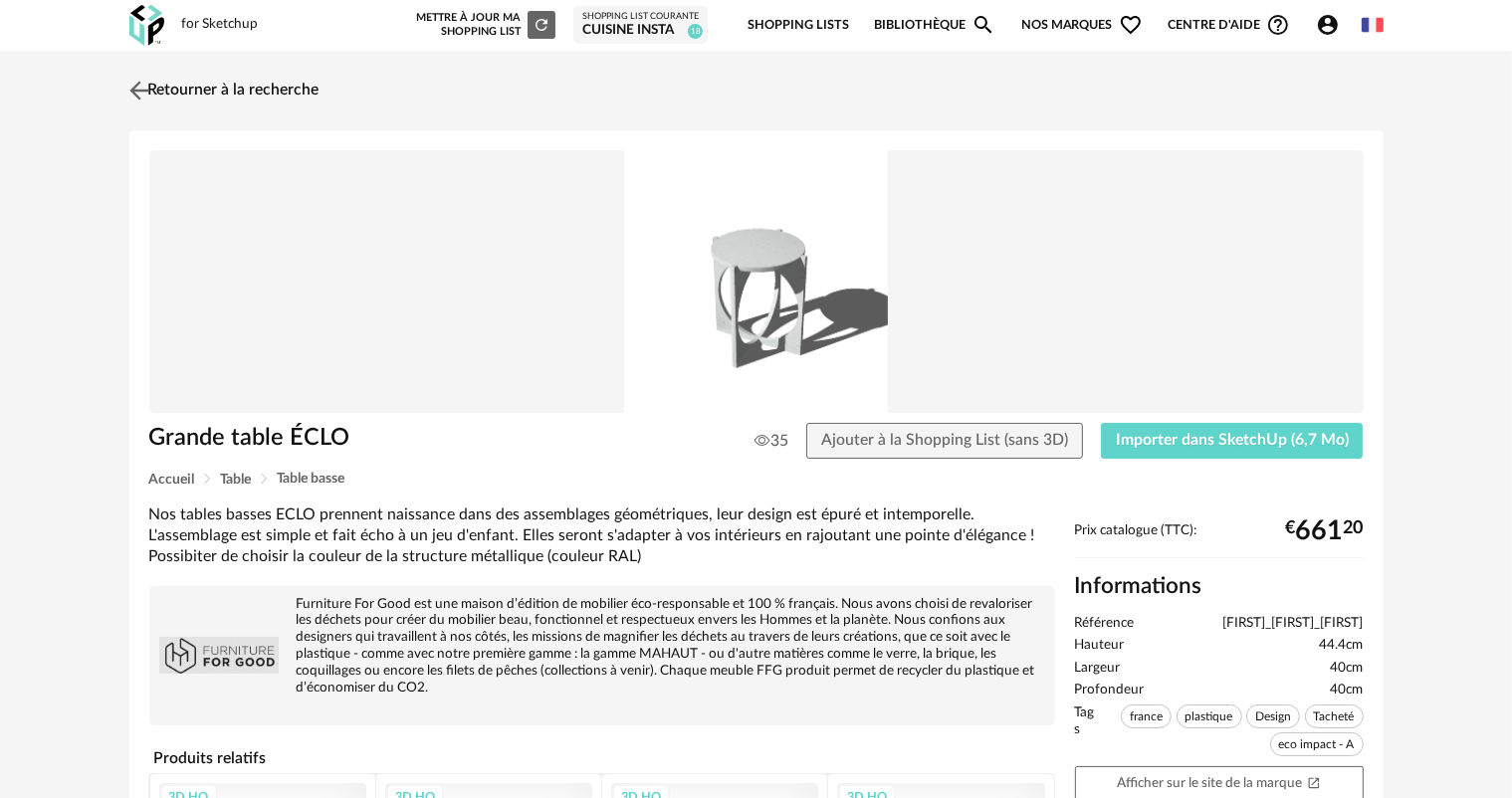 click at bounding box center (138, 90) 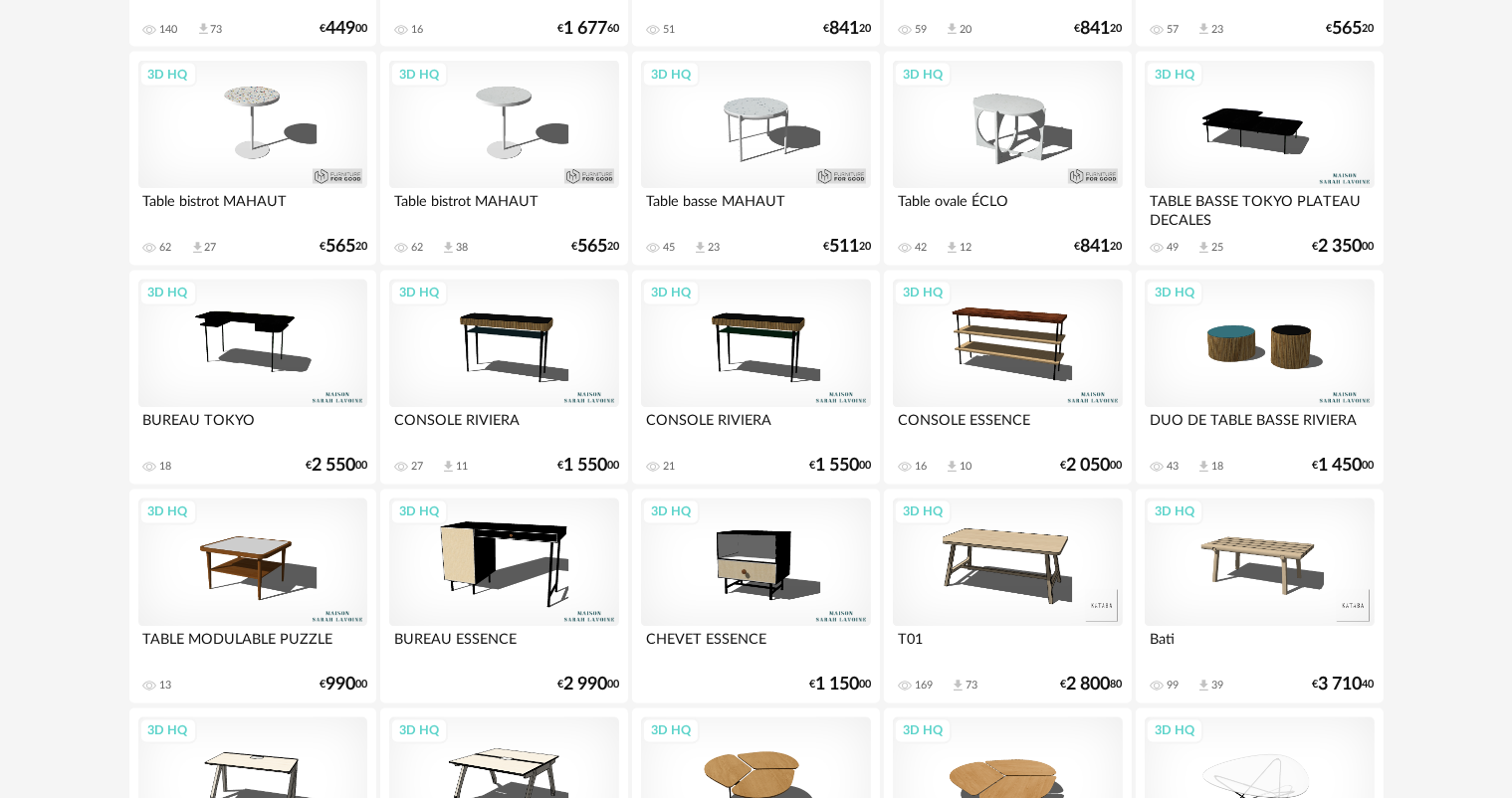 scroll, scrollTop: 3383, scrollLeft: 0, axis: vertical 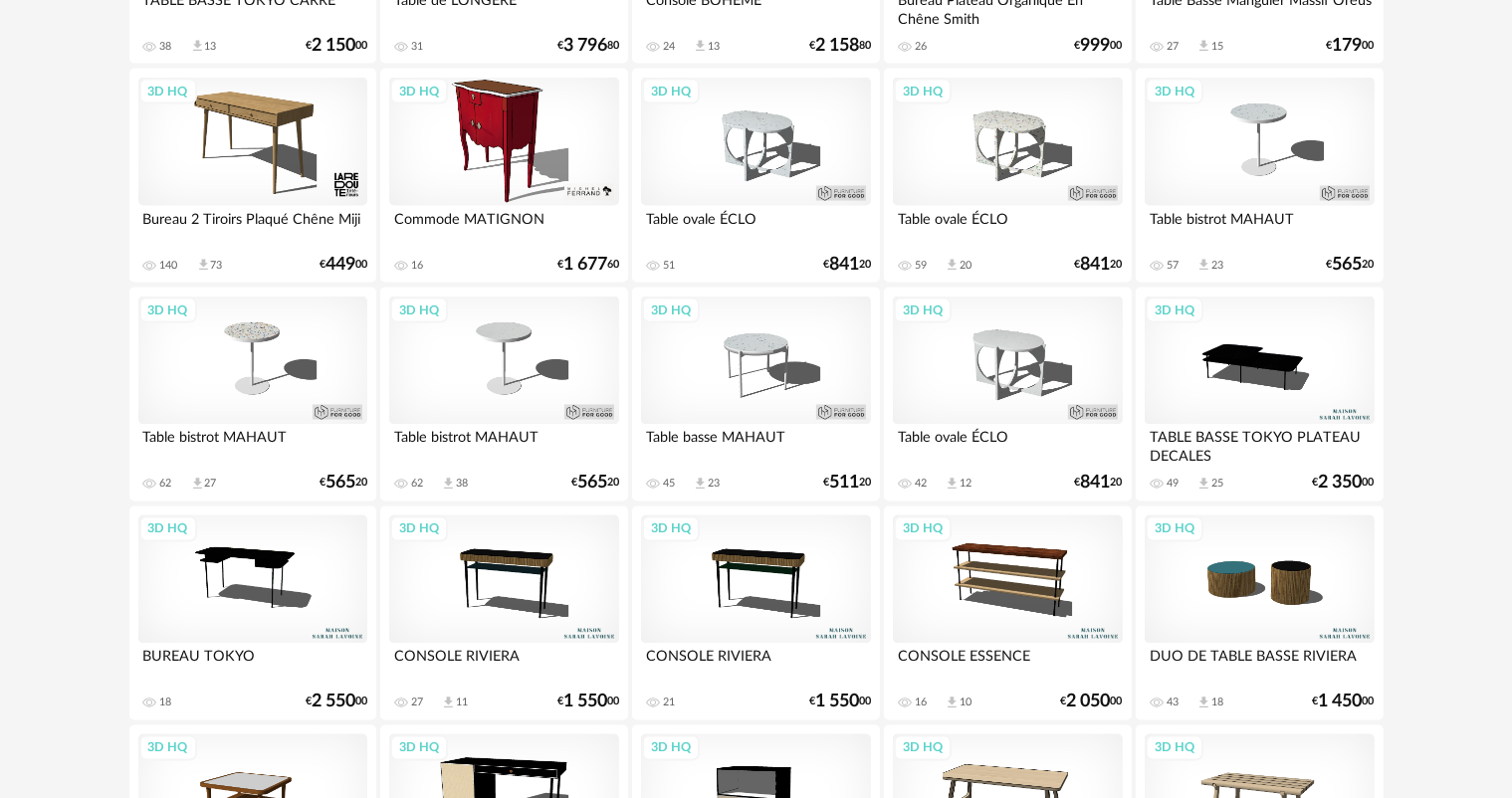 click on "3D HQ" at bounding box center [1259, 142] 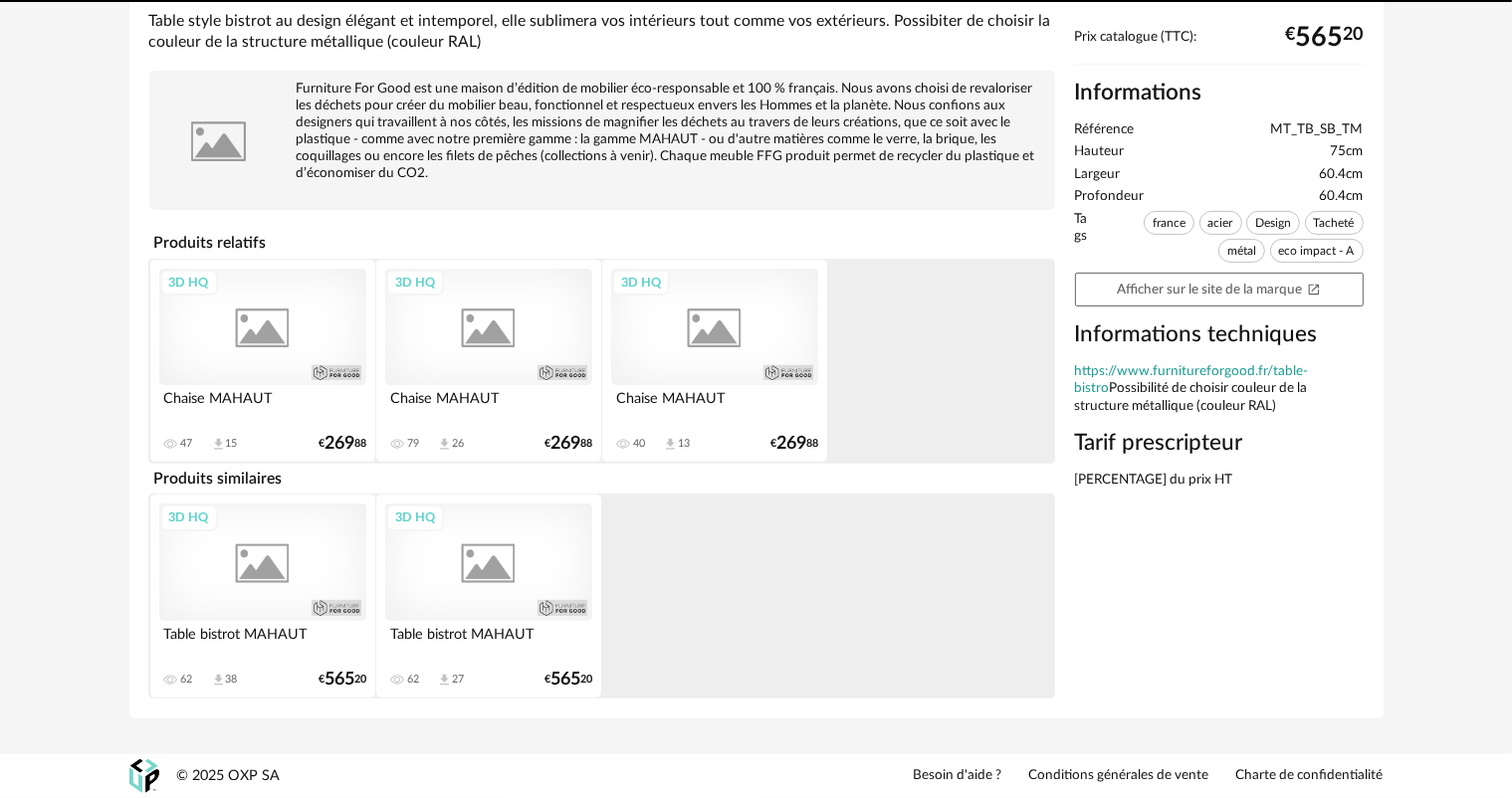 scroll, scrollTop: 0, scrollLeft: 0, axis: both 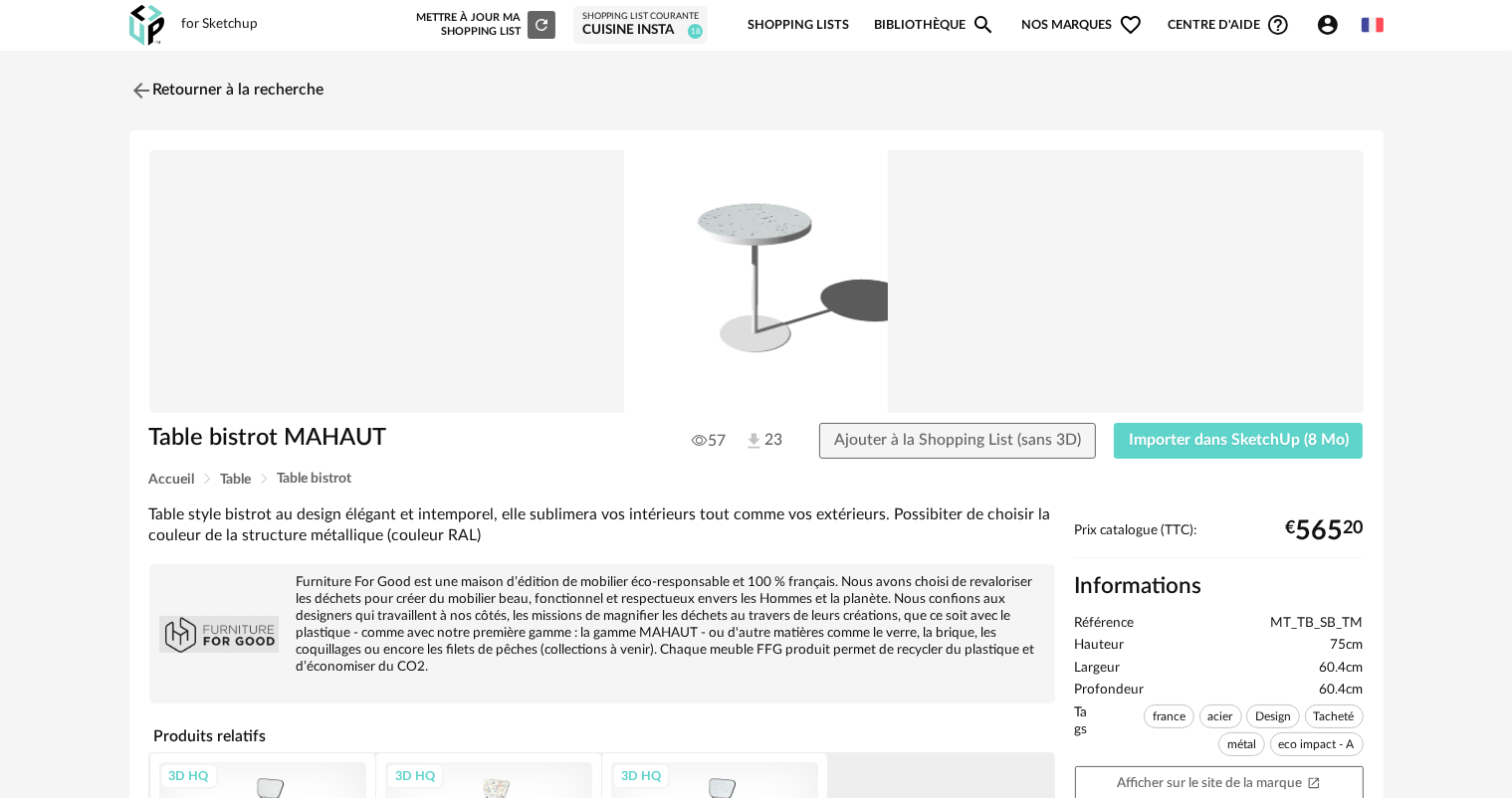 click on "Retourner à la recherche
Table bistrot MAHAUT
57
23
Ajouter à la Shopping List (sans 3D)
Importer dans SketchUp (8 Mo)
Accueil
Table
Table bistrot
Table style bistrot au design élégant
et intemporel, elle sublimera vos intérieurs tout comme vos extérieurs.
Possibiter de choisir la couleur de la structure métallique (couleur RAL)       Produits relatifs         3D HQ   Chaise MAHAUT     47   Download icon   15   € 269 88         3D HQ   Chaise MAHAUT     79   Download icon   26   € 269 88         3D HQ   Chaise MAHAUT     40   Download icon   13   € 269 88     Produits similaires         3D HQ   Table bistrot MAHAUT     62   Download icon   38   € 565 20         3D HQ   Table bistrot MAHAUT     62   Download icon   27   € 565 20
Prix catalogue (TTC):
€ 565 20
Informations   Référence" at bounding box center [756, 658] 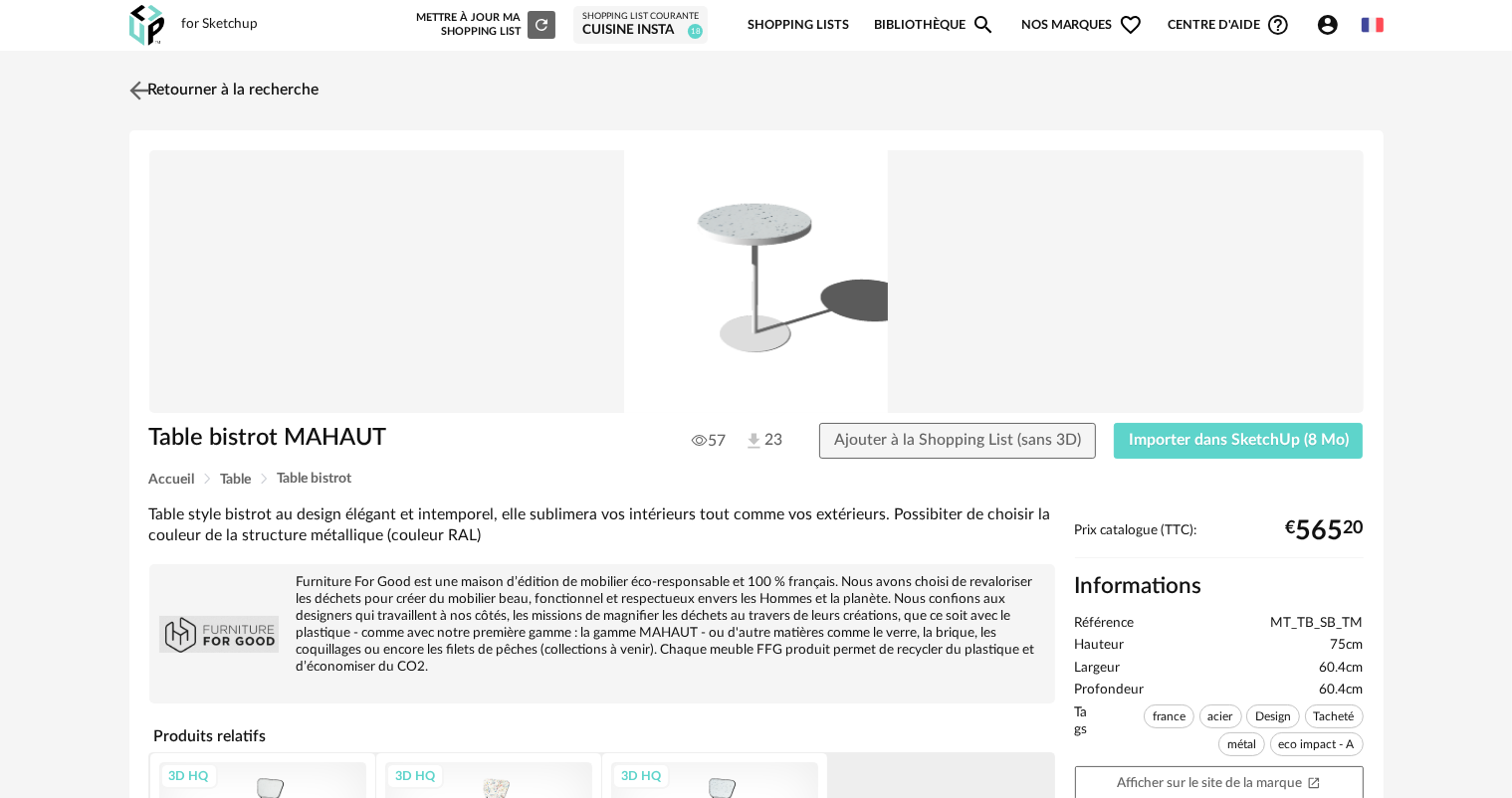 click at bounding box center [138, 90] 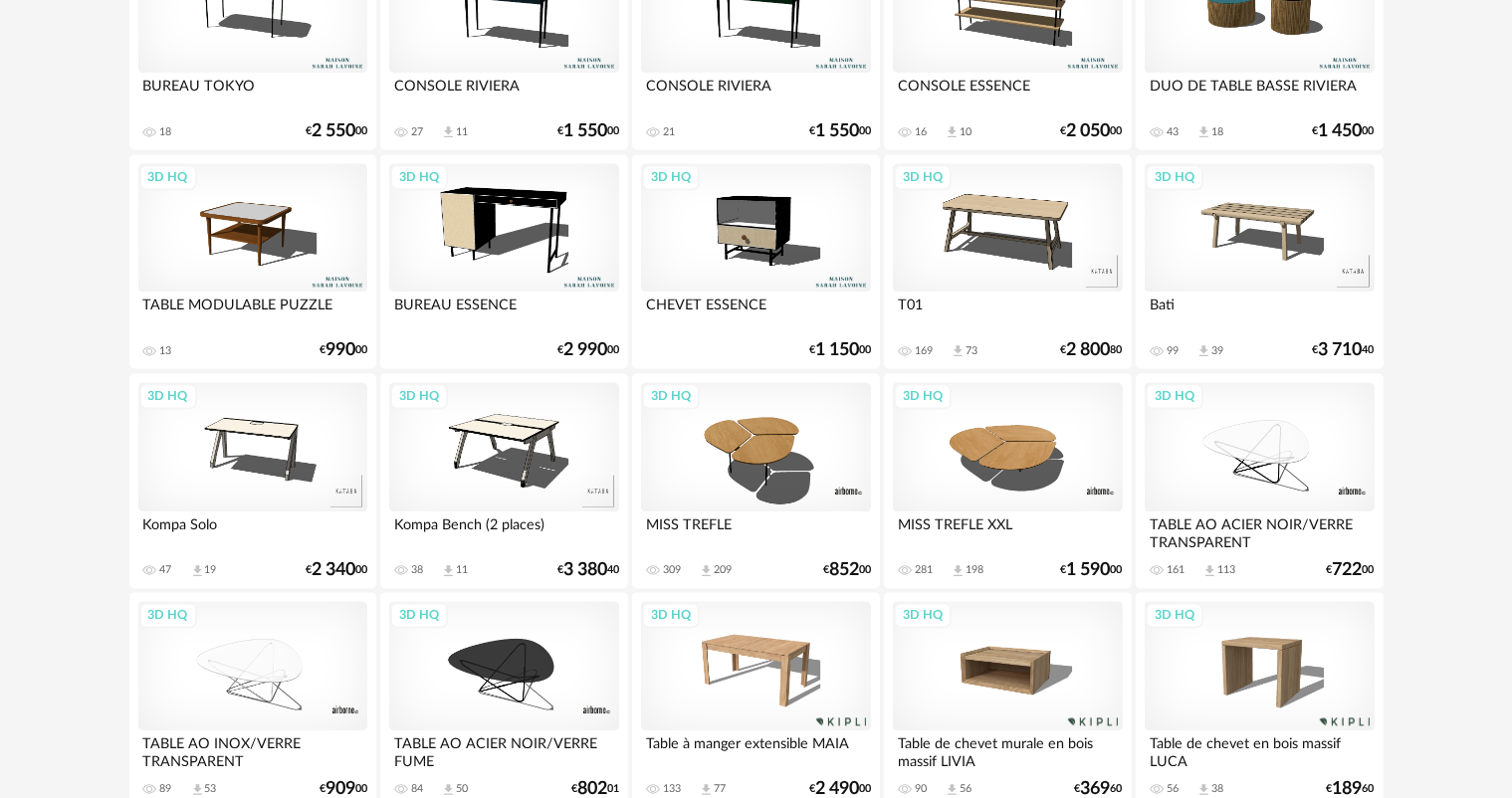 scroll, scrollTop: 4097, scrollLeft: 0, axis: vertical 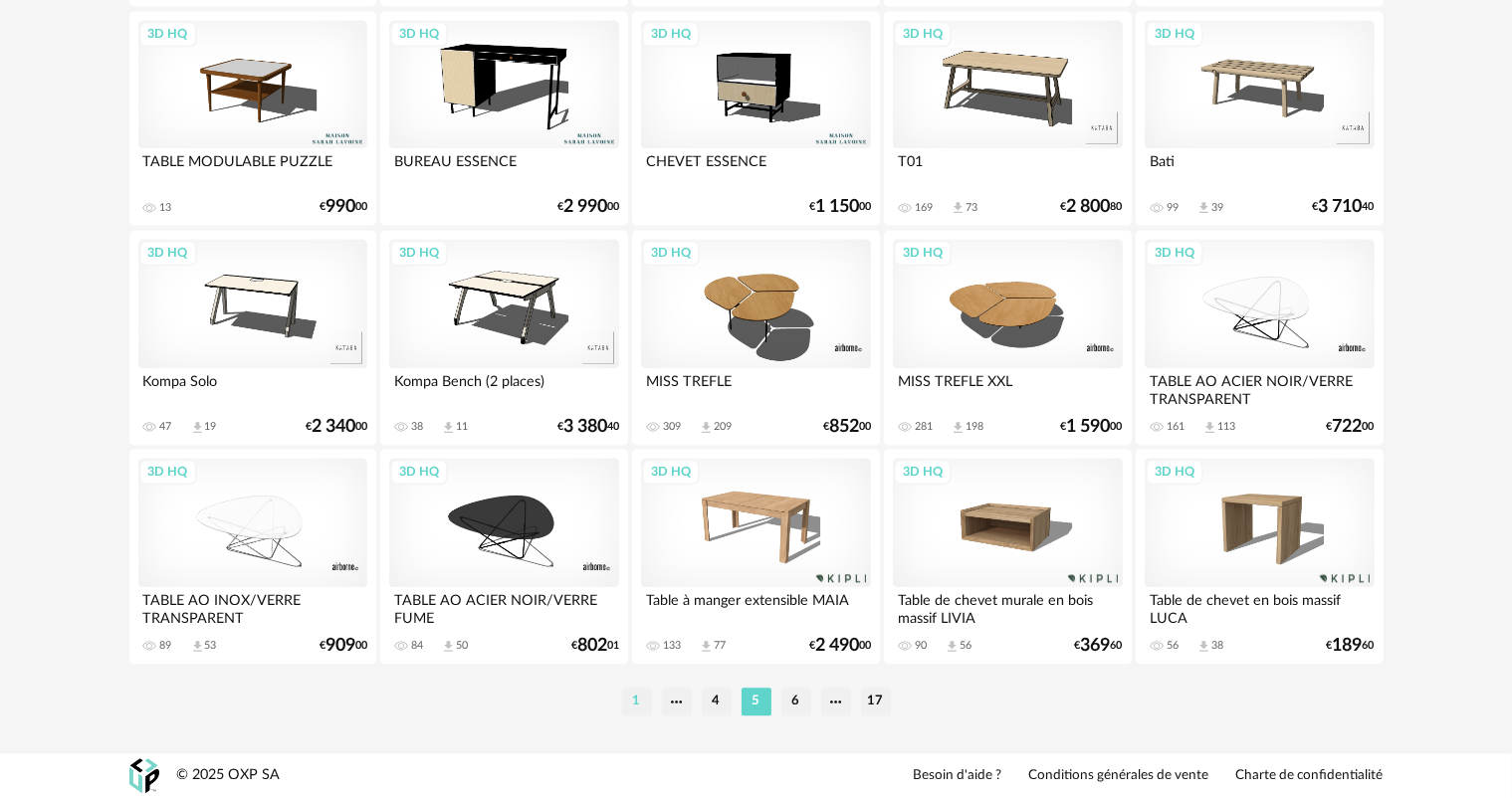 click on "1" at bounding box center [637, 701] 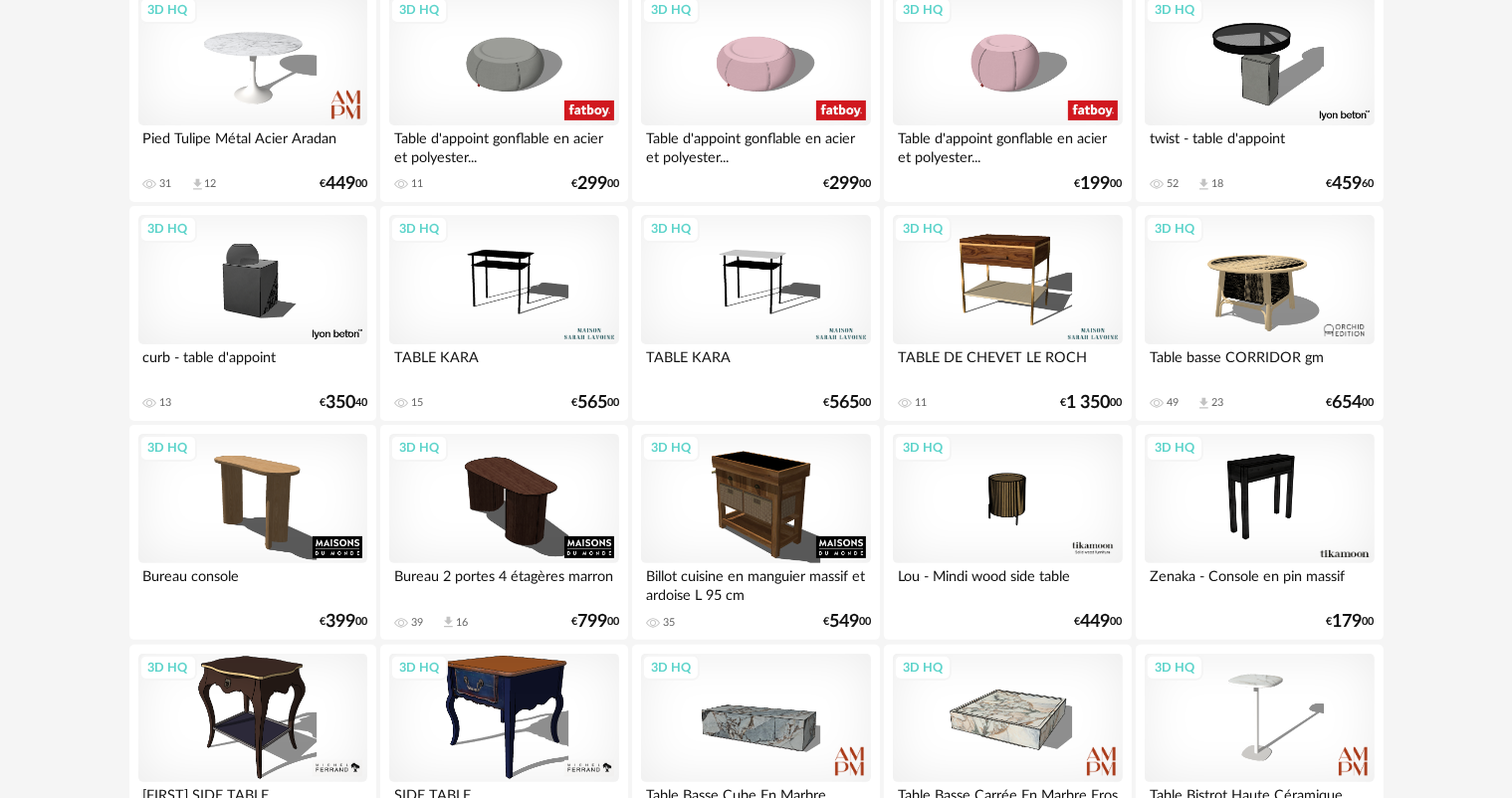 scroll, scrollTop: 796, scrollLeft: 0, axis: vertical 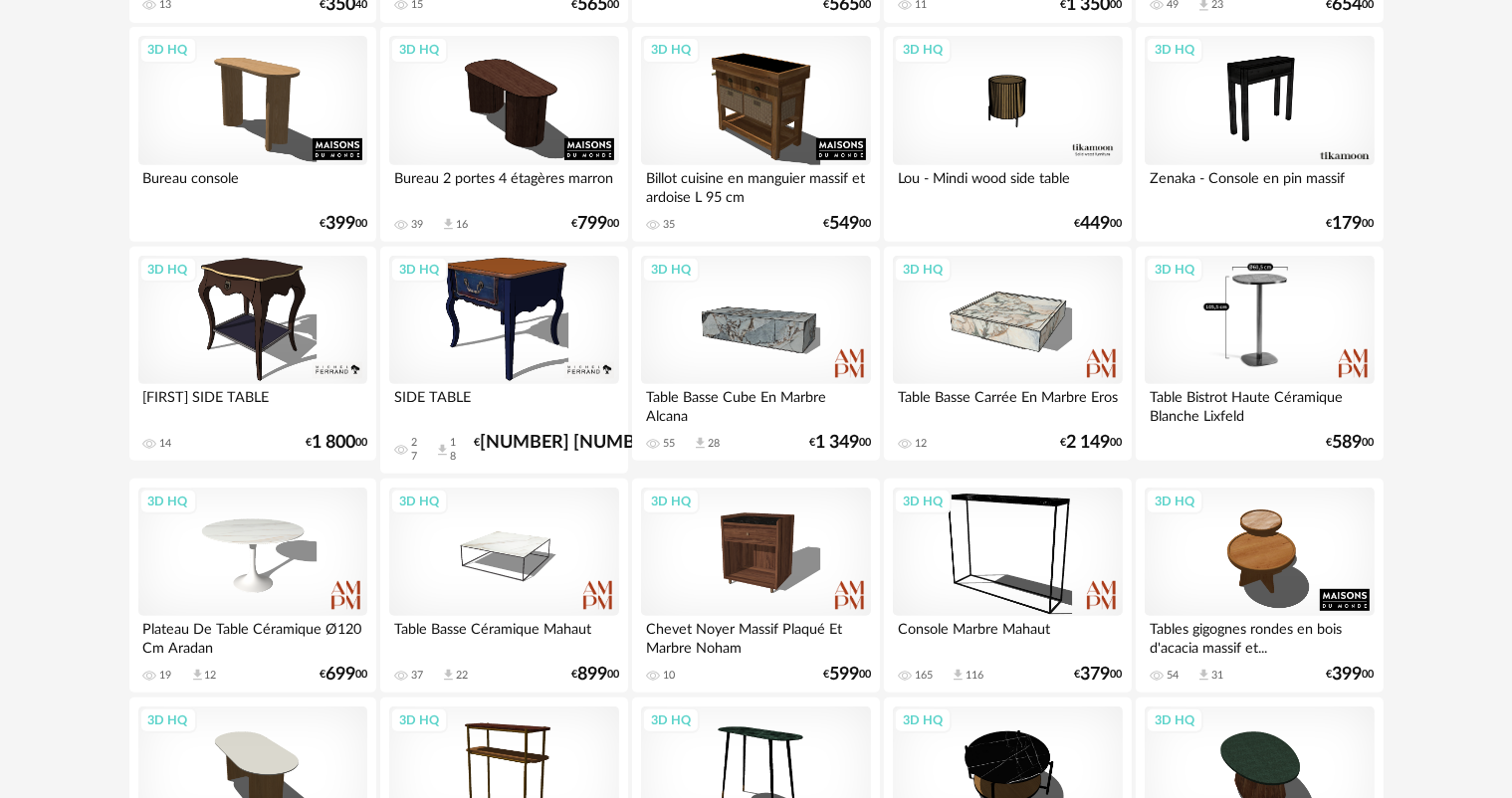click on "3D HQ" at bounding box center (1259, 320) 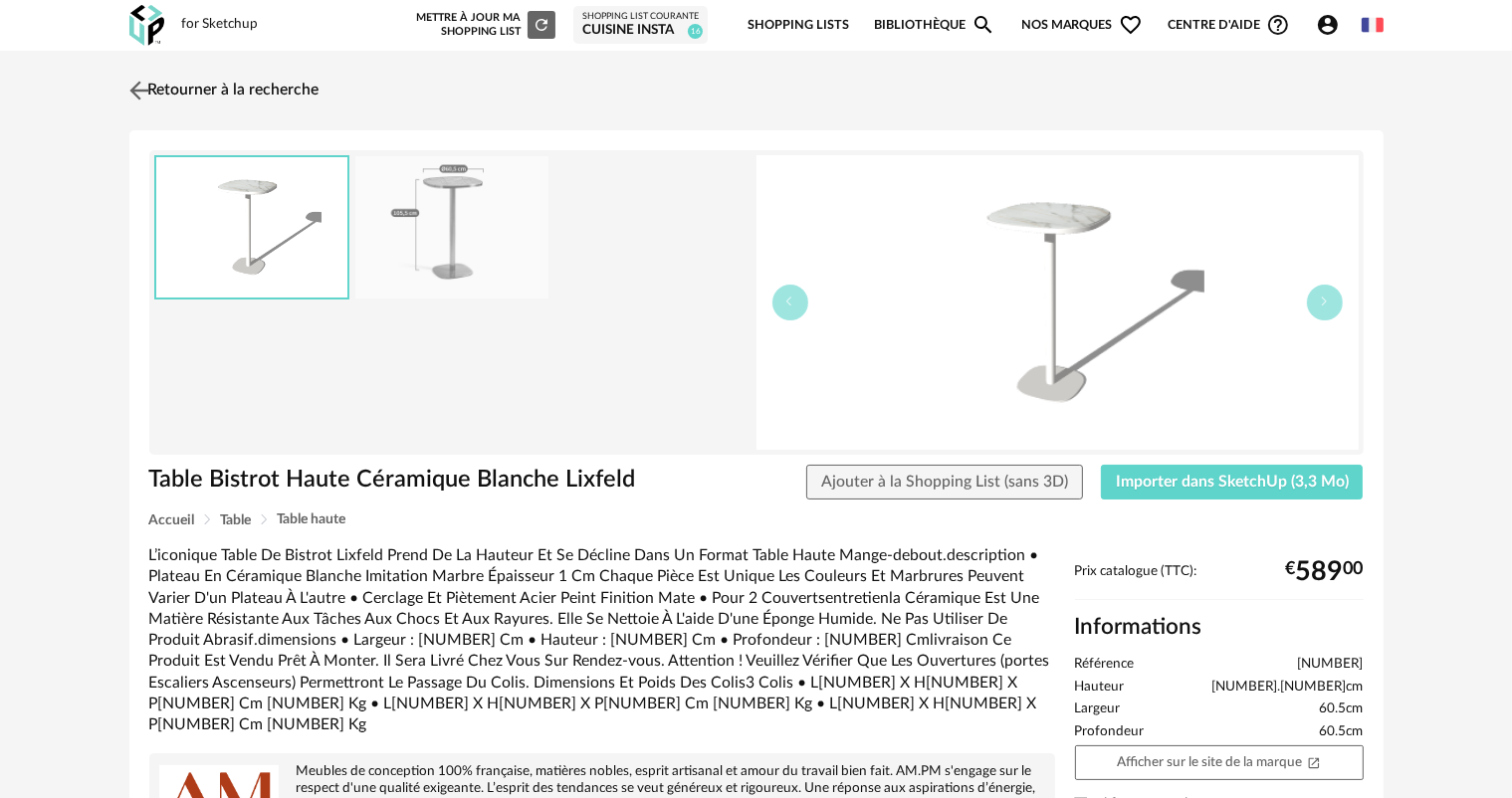 click at bounding box center (138, 90) 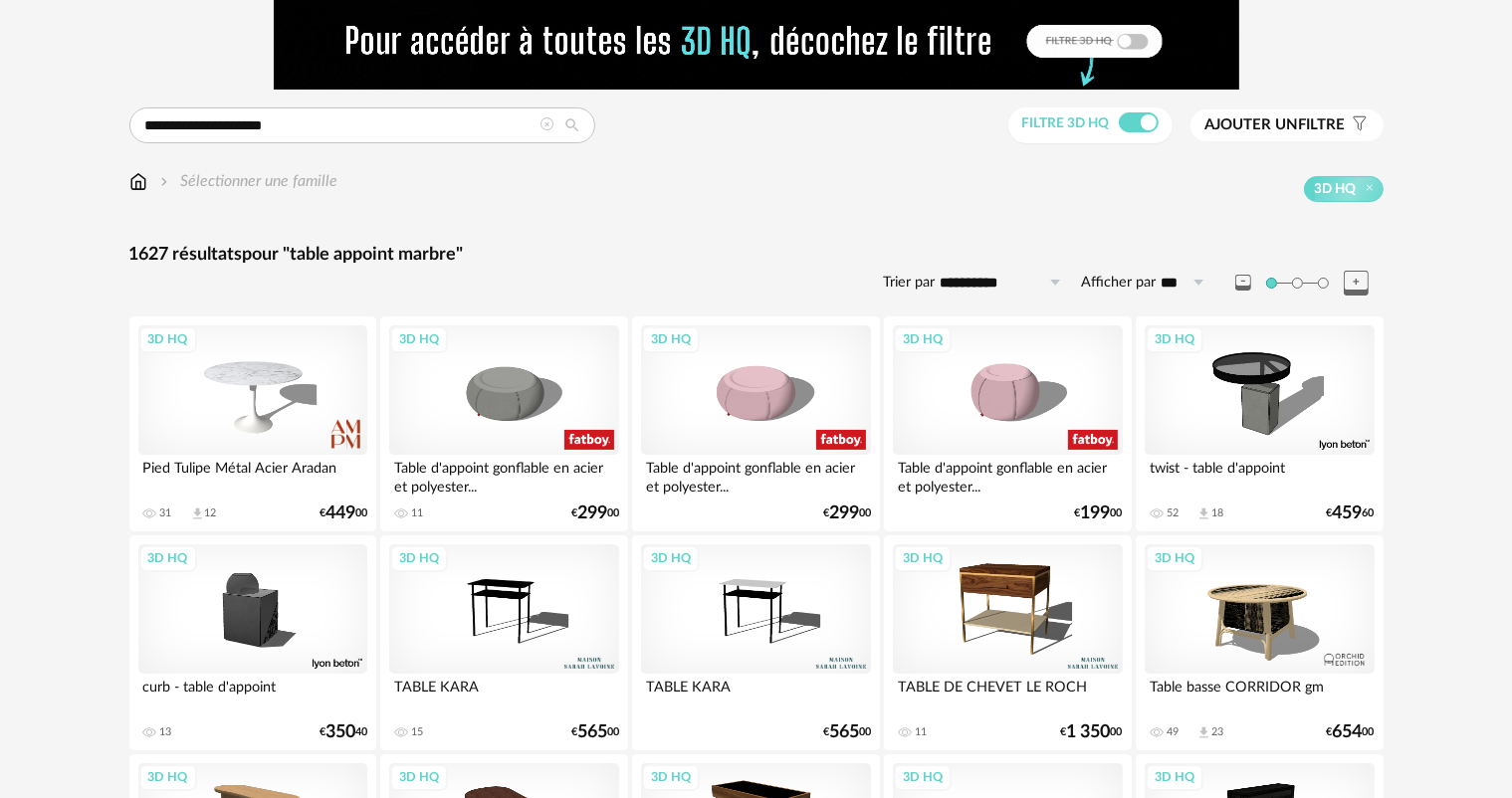 scroll, scrollTop: 0, scrollLeft: 0, axis: both 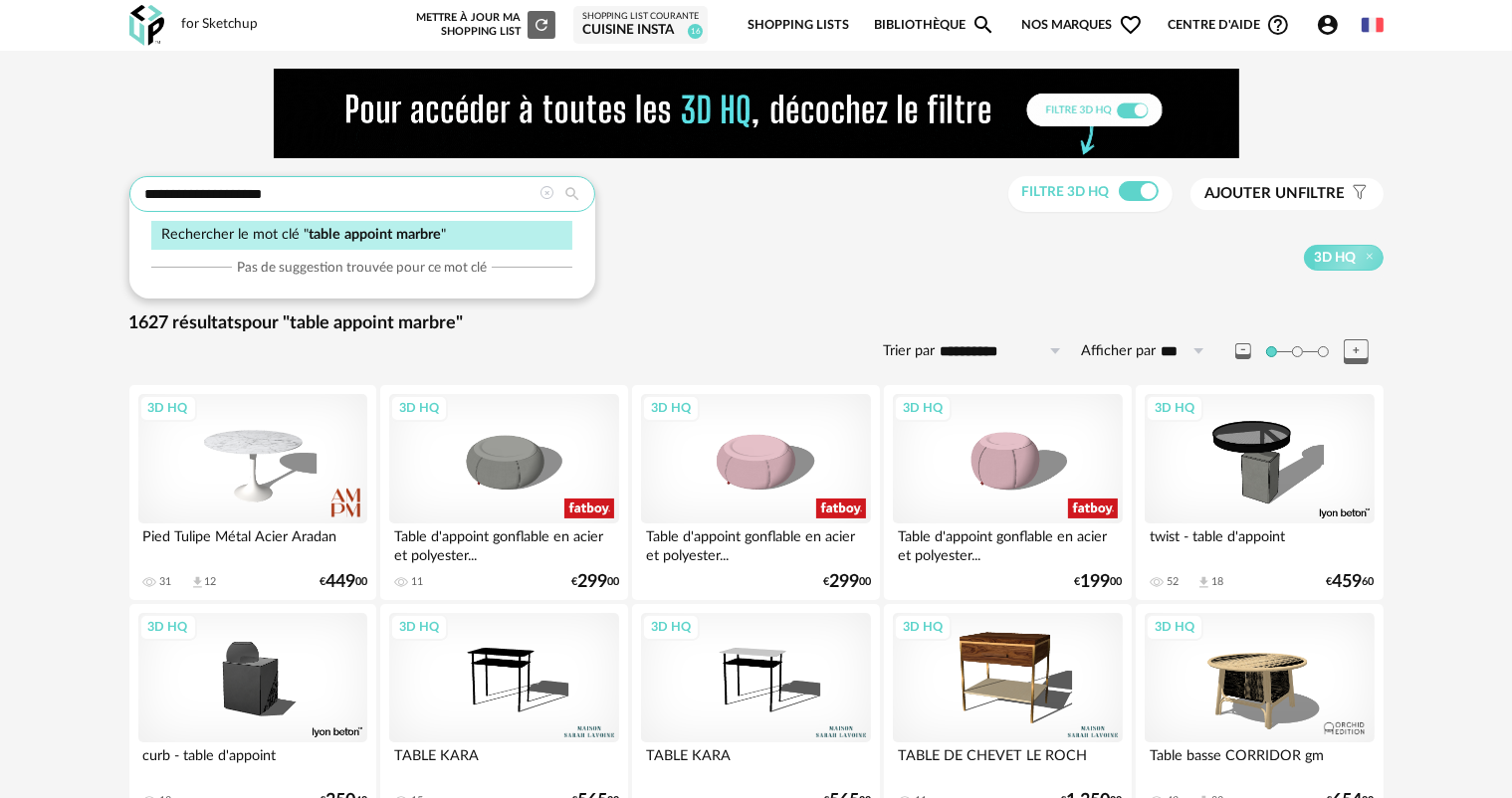 drag, startPoint x: 313, startPoint y: 183, endPoint x: 0, endPoint y: 159, distance: 313.91878 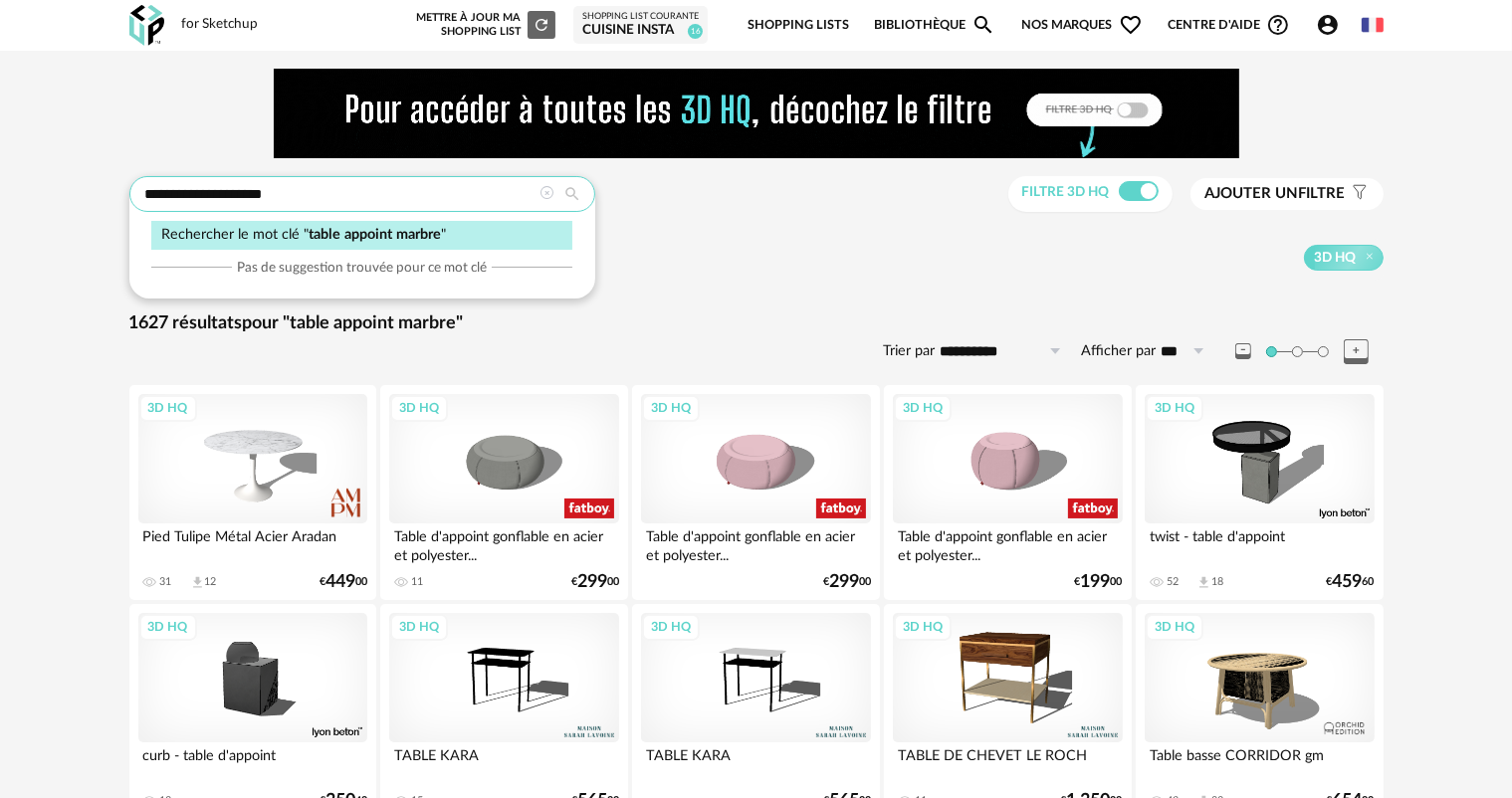 click on "**********" at bounding box center (756, 2458) 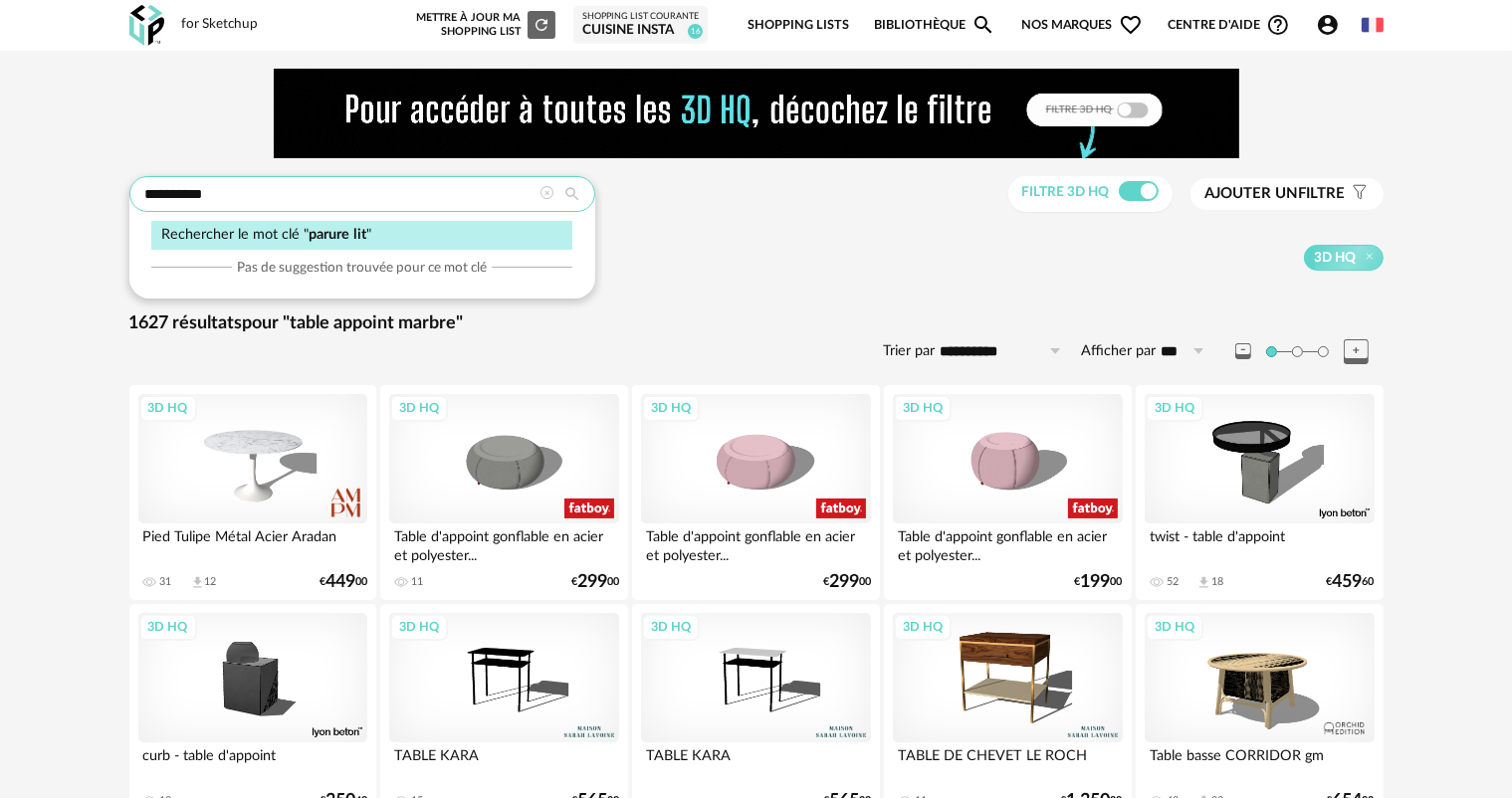 type on "**********" 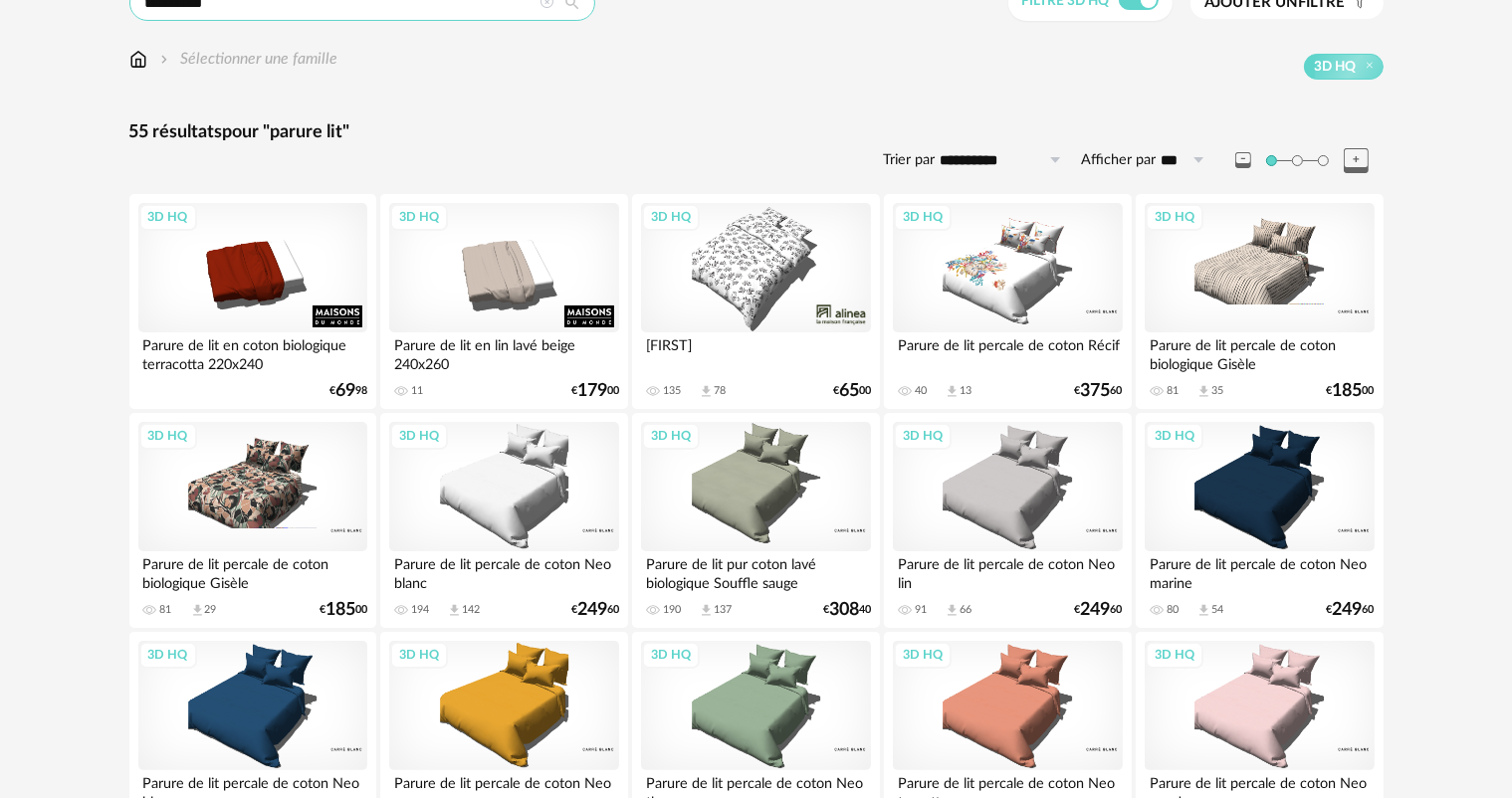 scroll, scrollTop: 398, scrollLeft: 0, axis: vertical 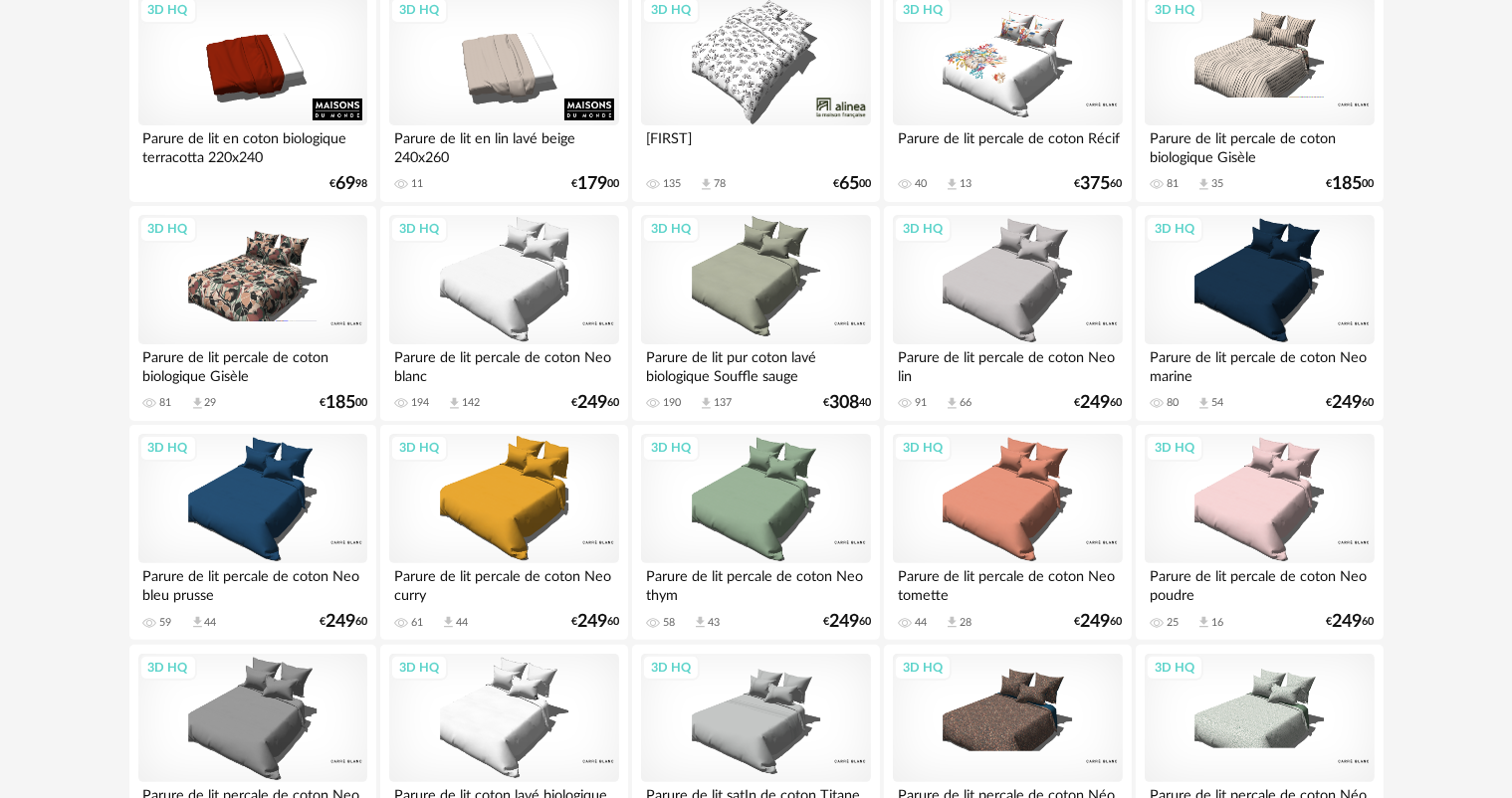 click on "3D HQ" at bounding box center [756, 280] 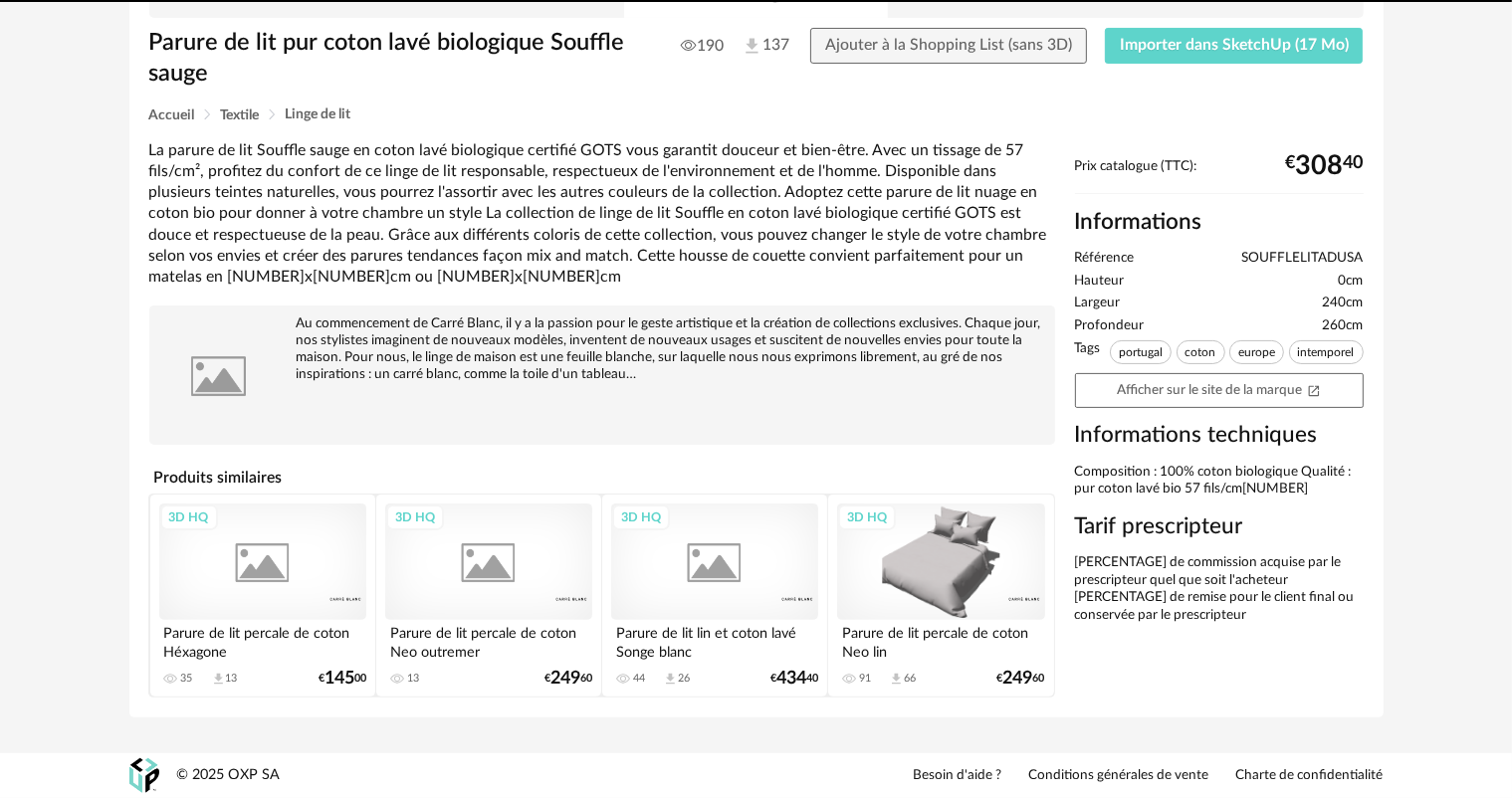 scroll, scrollTop: 0, scrollLeft: 0, axis: both 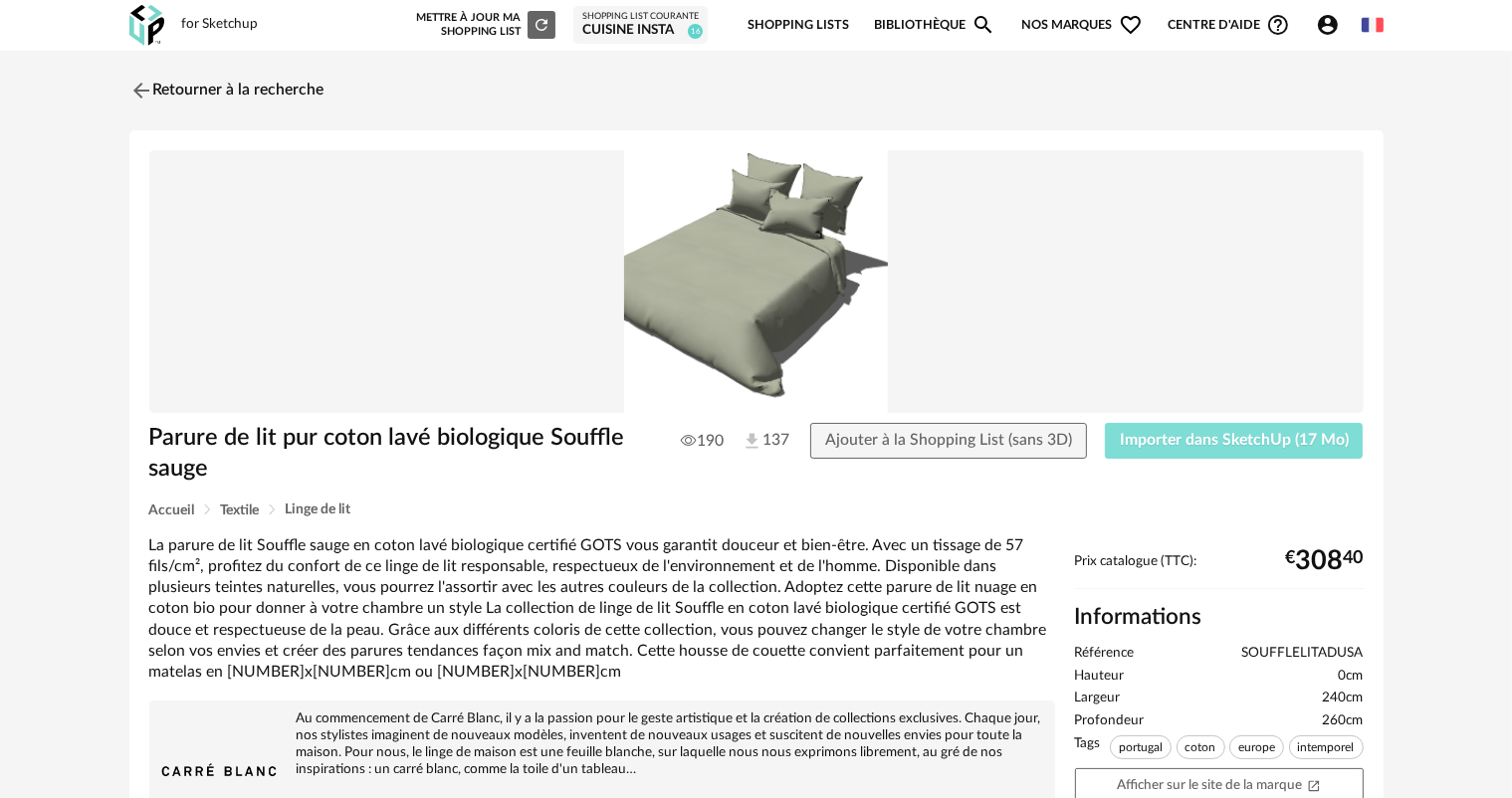 click on "Importer dans SketchUp (17 Mo)" at bounding box center [1234, 440] 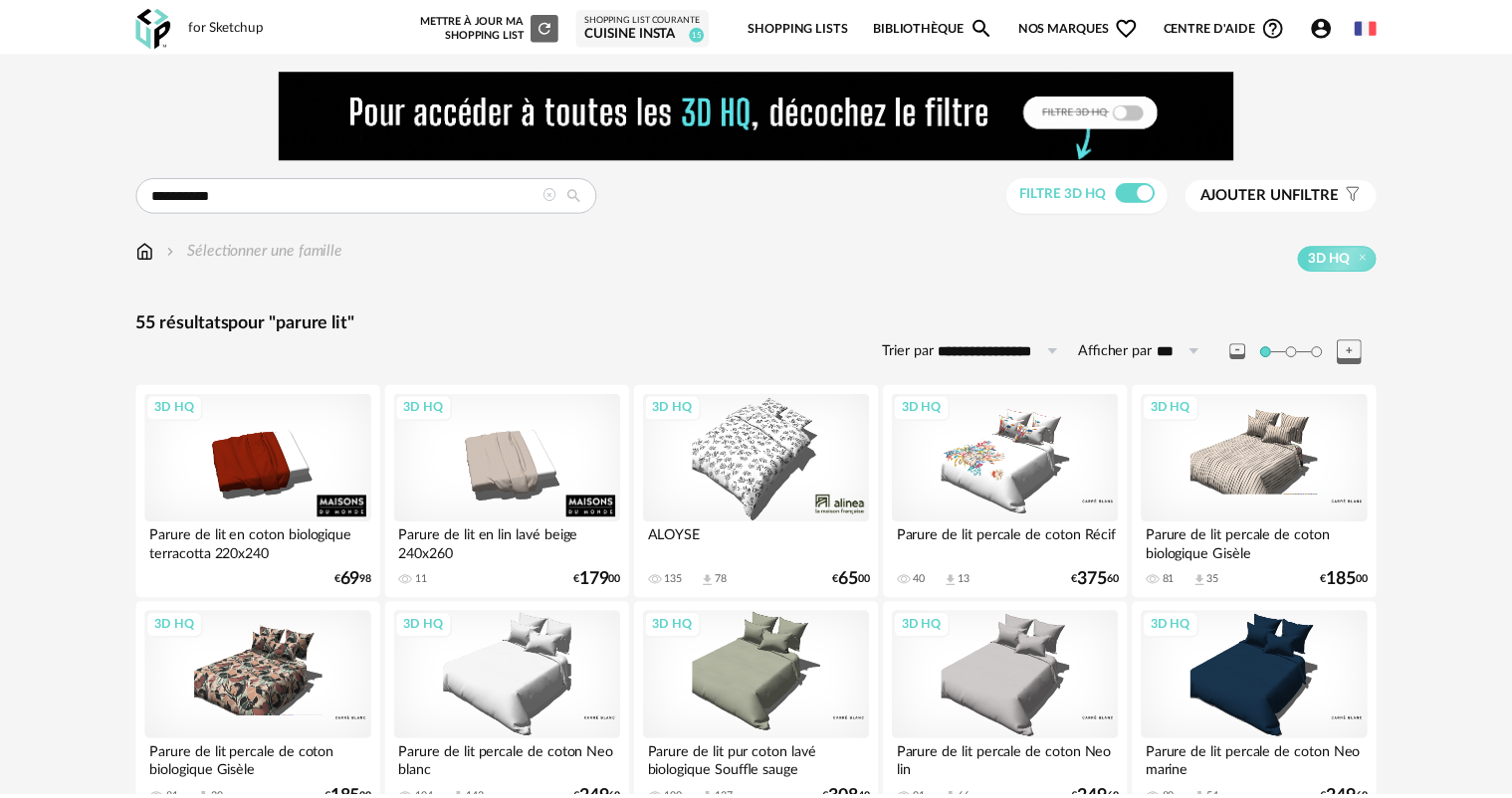 scroll, scrollTop: 0, scrollLeft: 0, axis: both 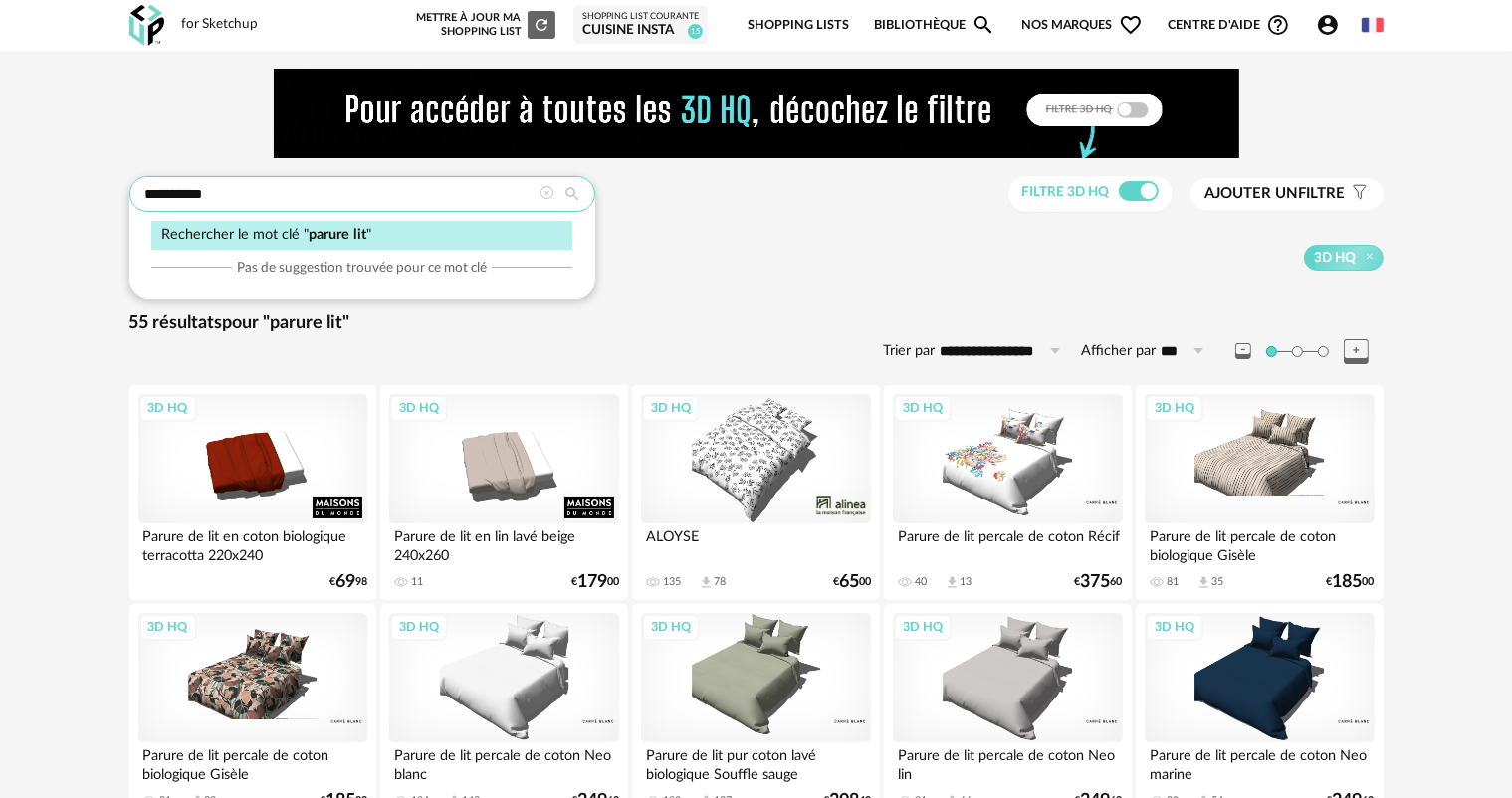 drag, startPoint x: 245, startPoint y: 199, endPoint x: 0, endPoint y: 198, distance: 245.00204 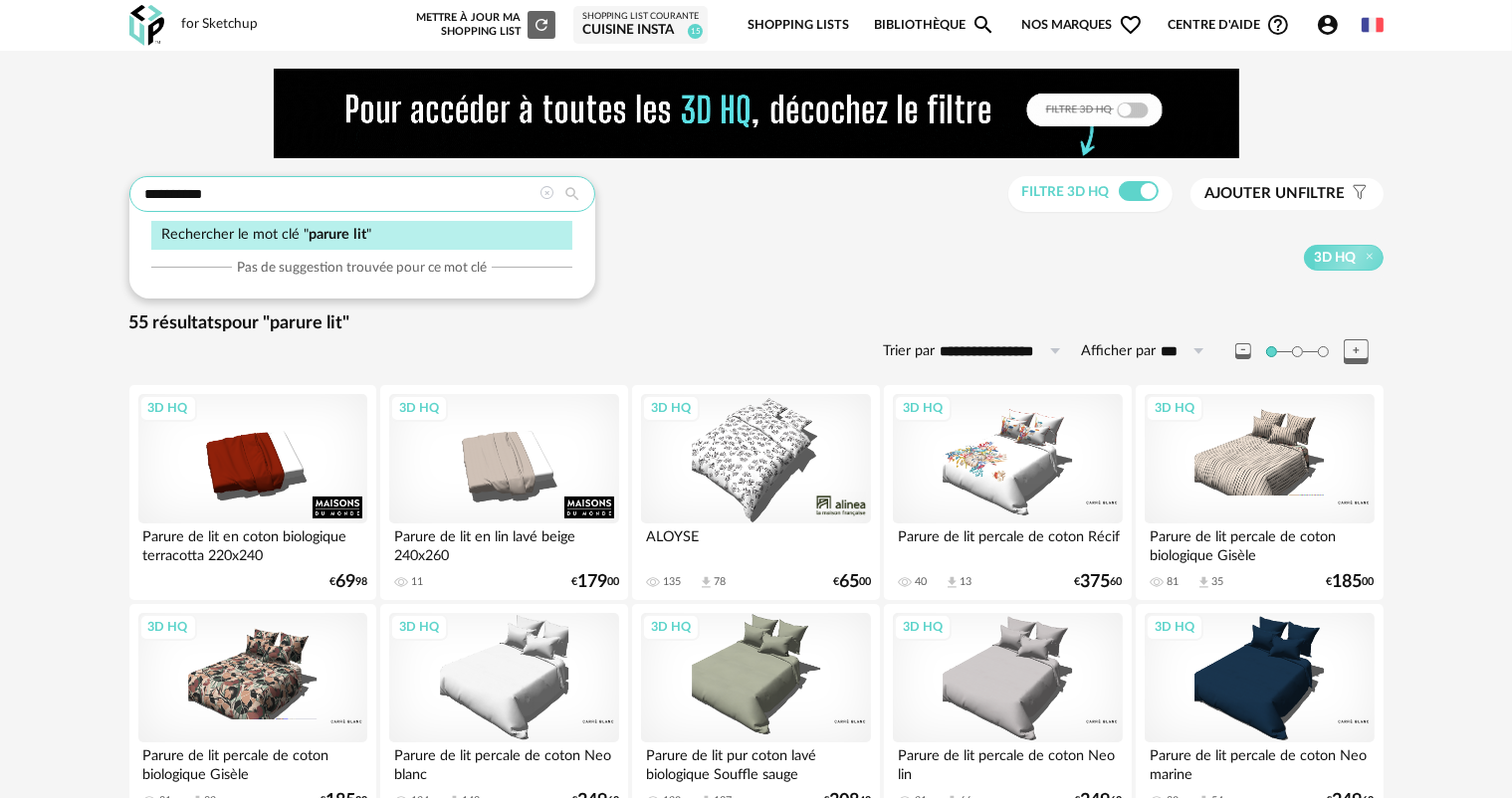 click on "**********" at bounding box center [756, 1441] 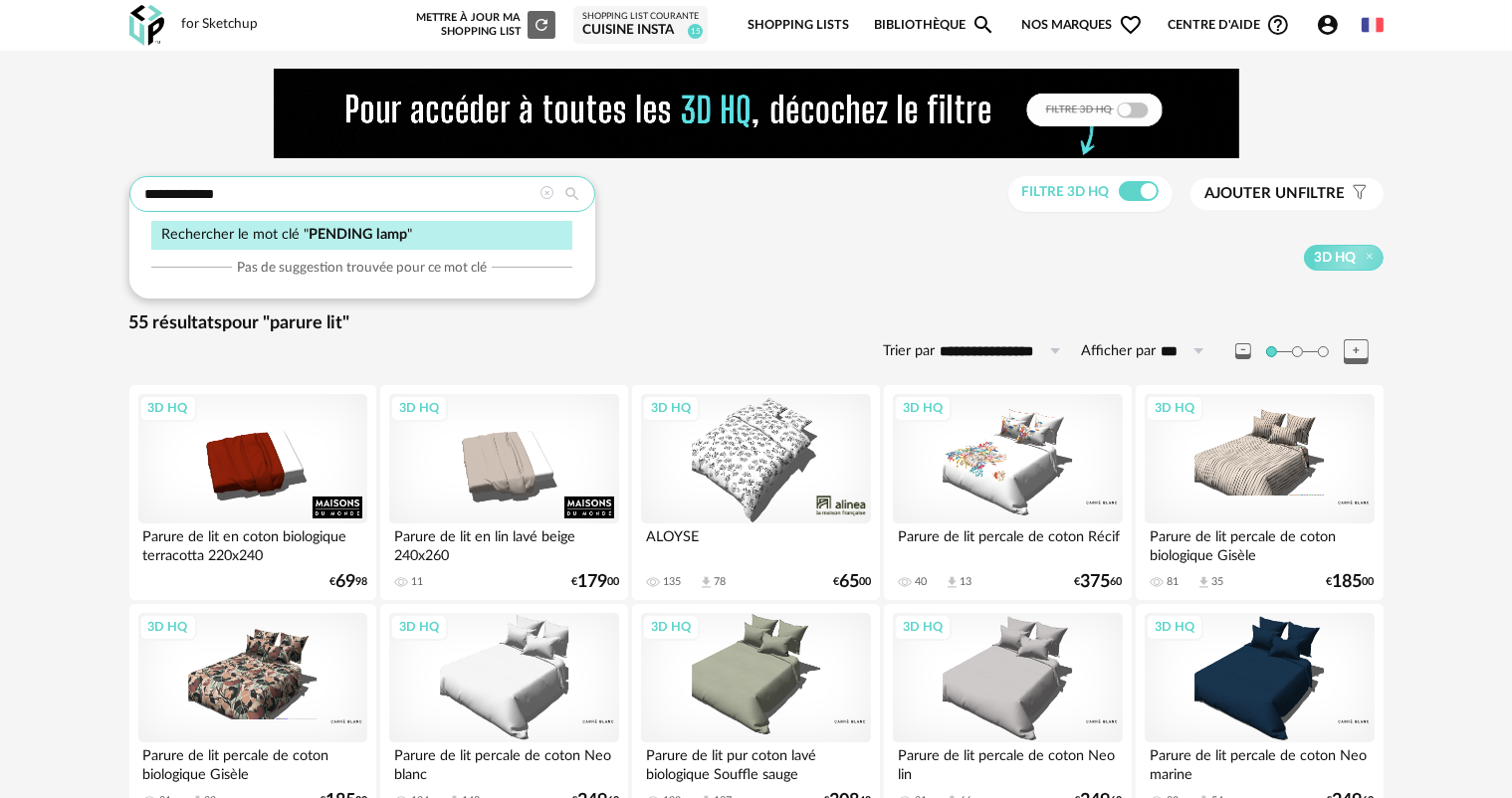 type on "**********" 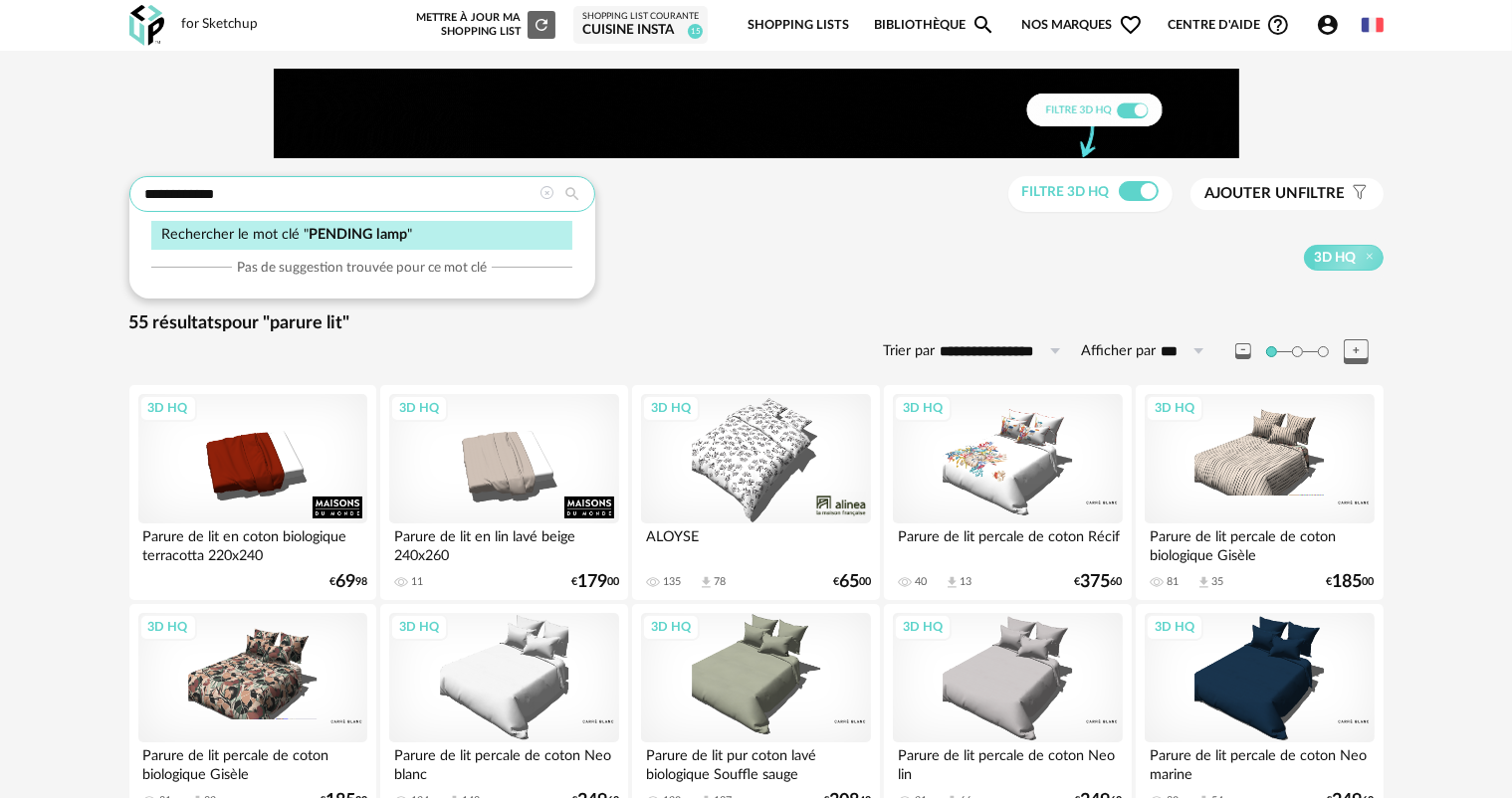type on "**********" 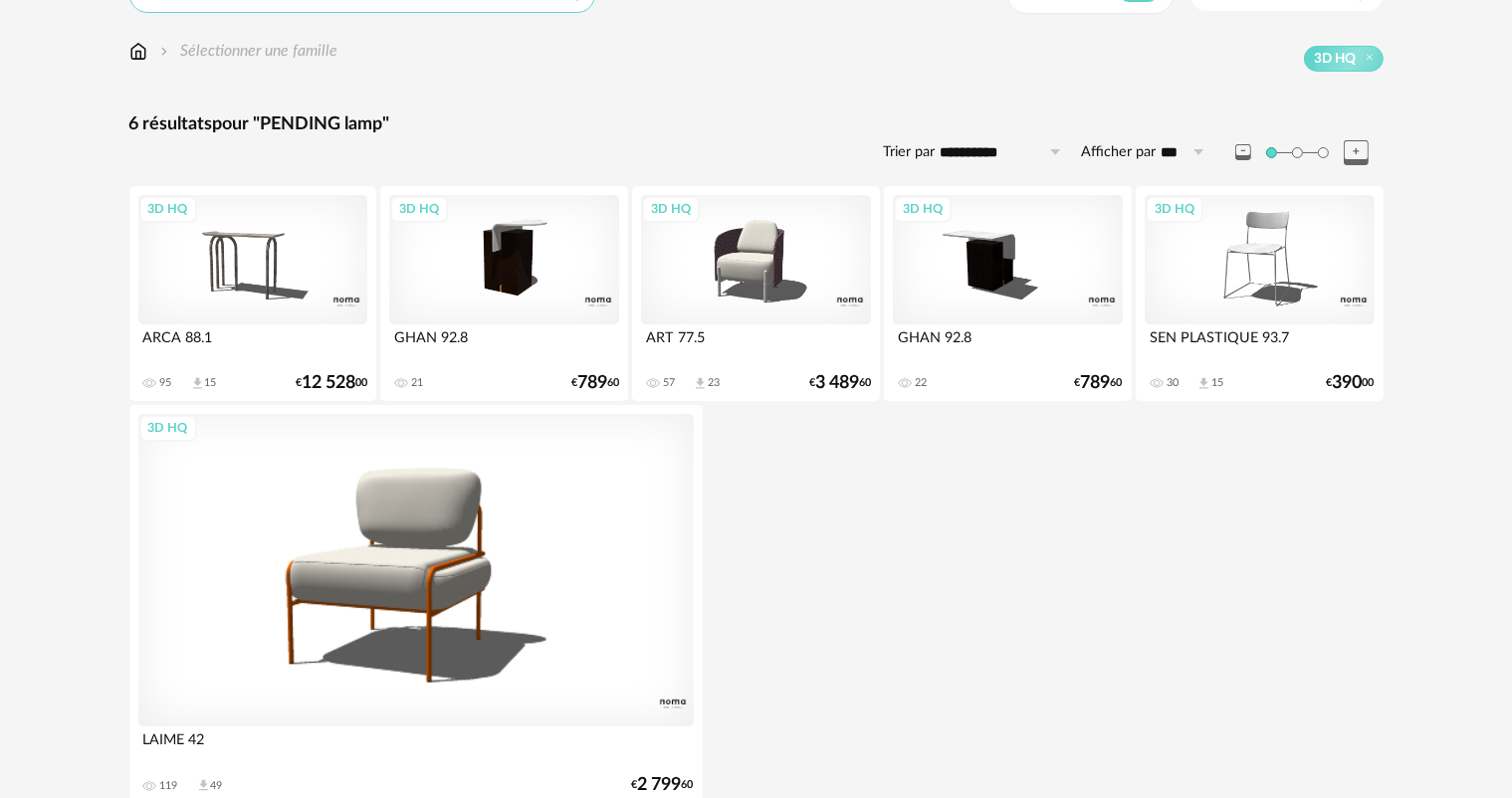 scroll, scrollTop: 0, scrollLeft: 0, axis: both 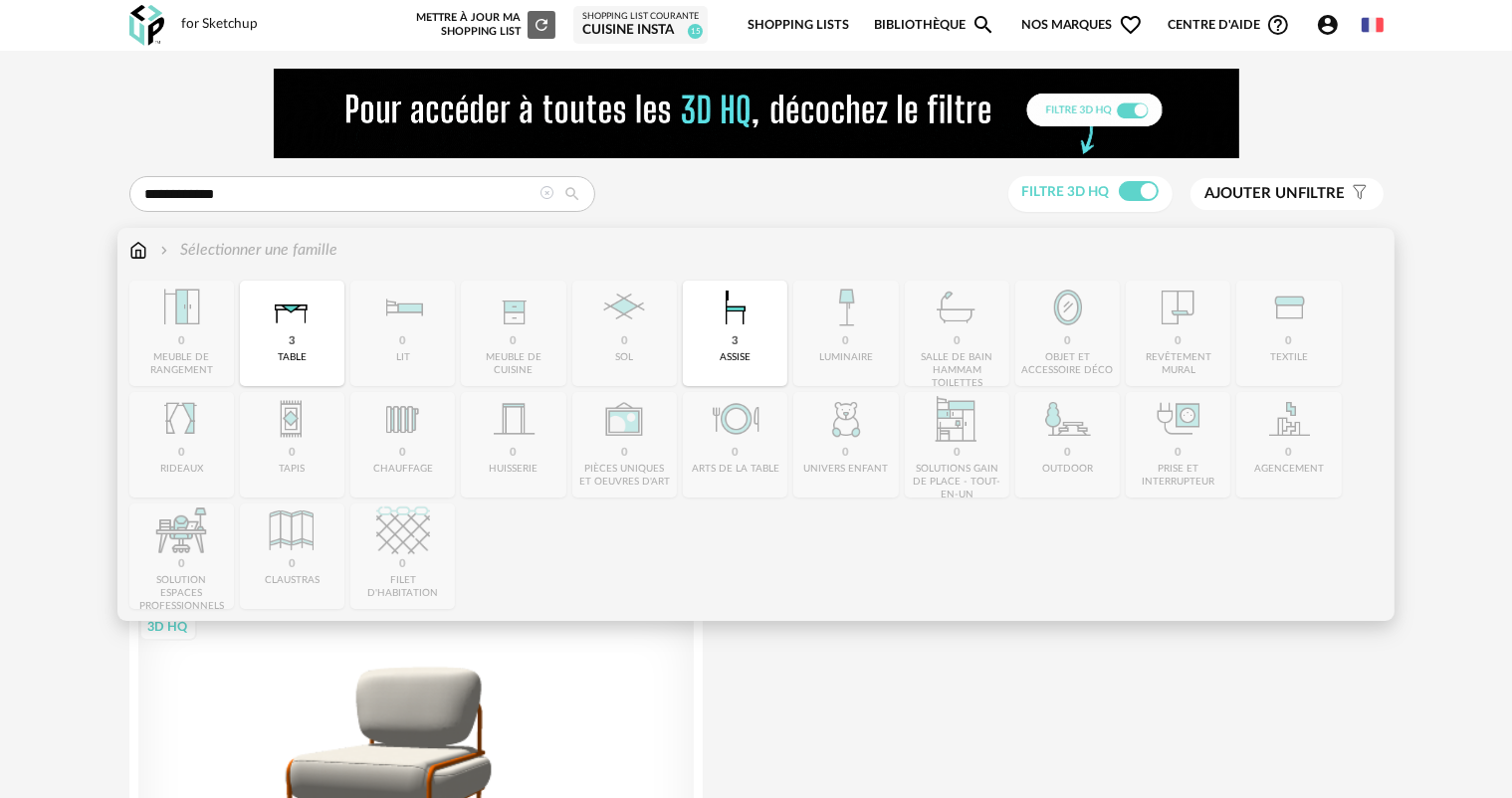 click on "Sélectionner une famille" at bounding box center (756, 260) 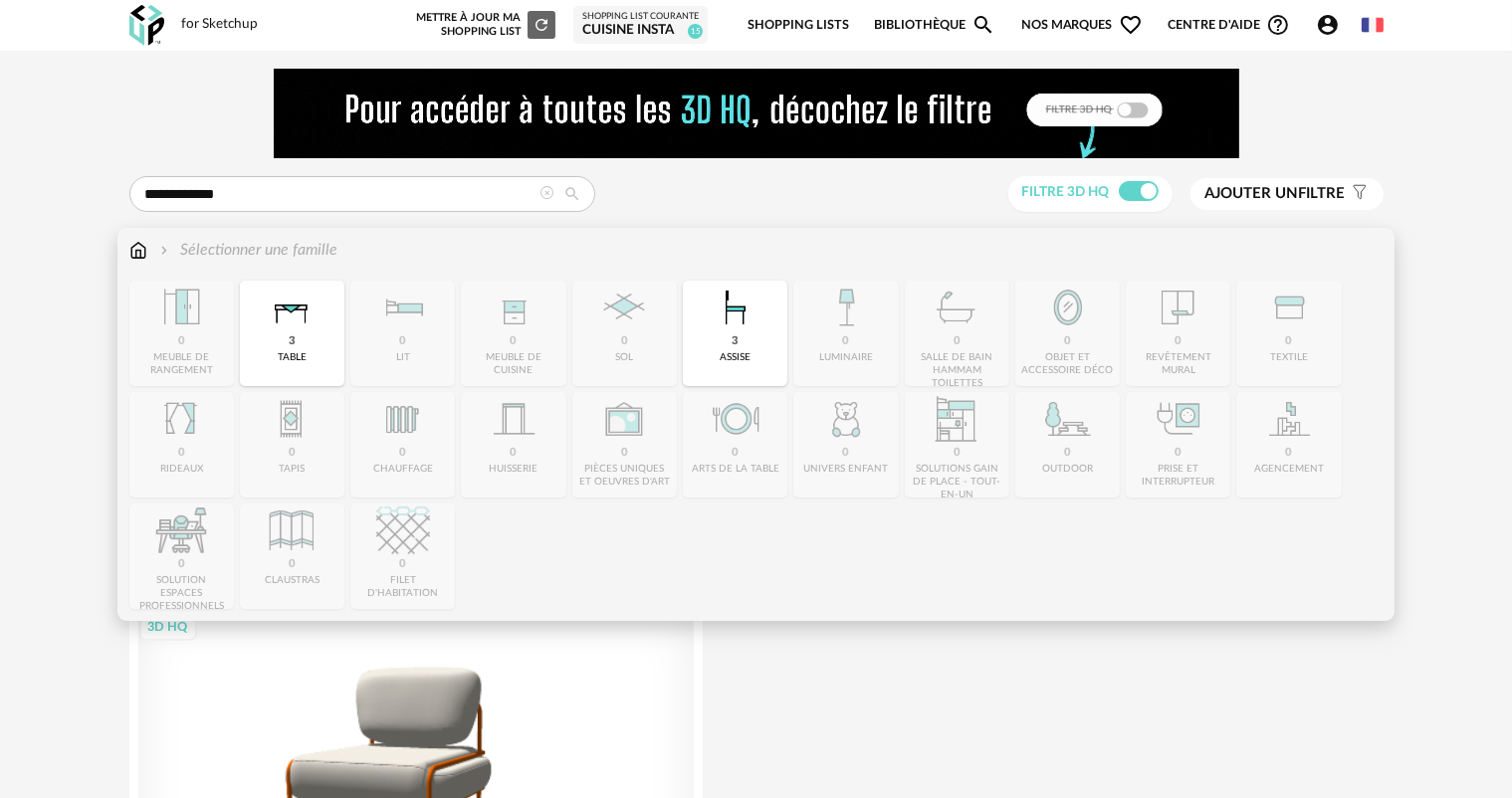 click at bounding box center (138, 250) 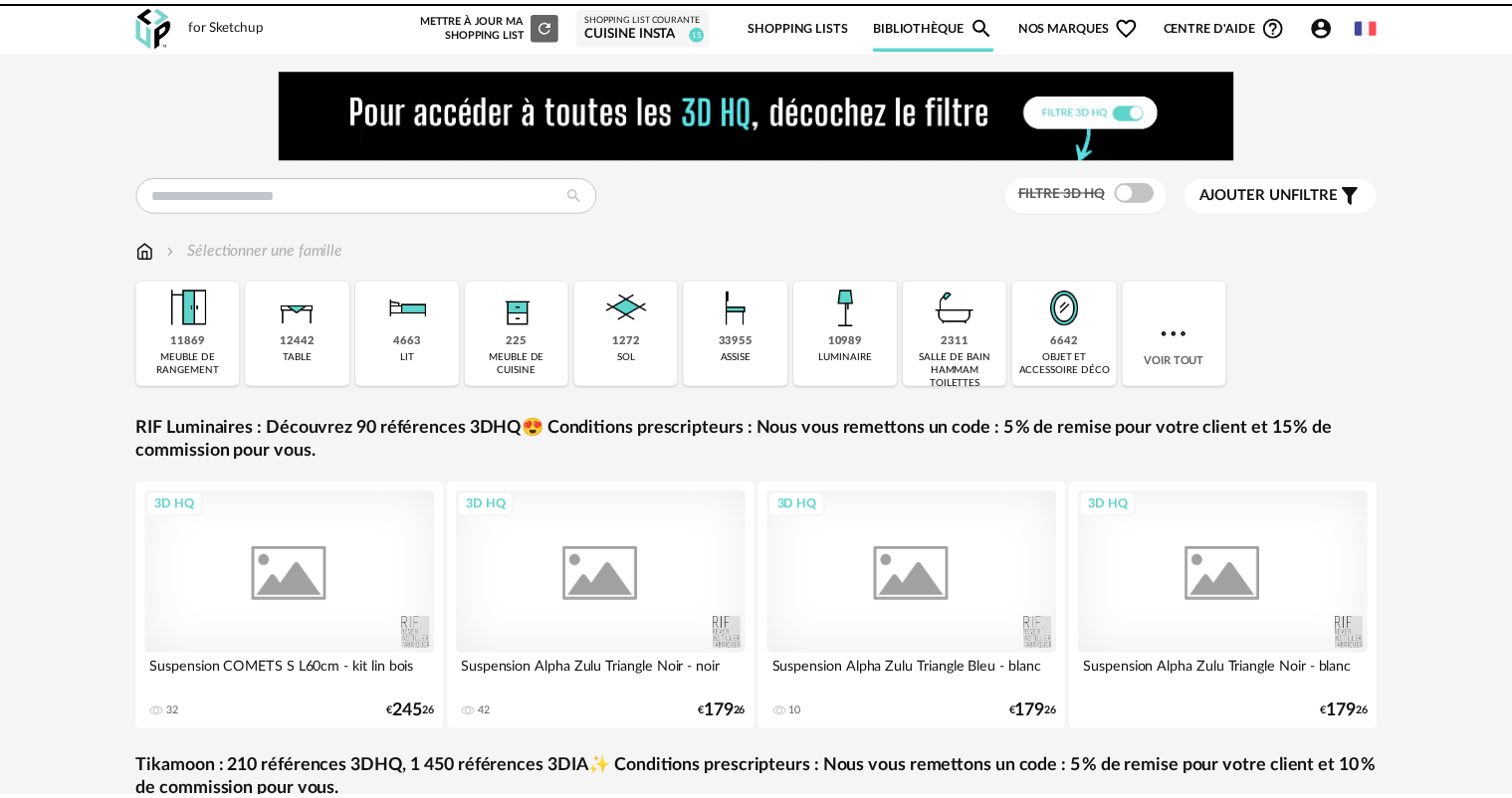 scroll, scrollTop: 0, scrollLeft: 0, axis: both 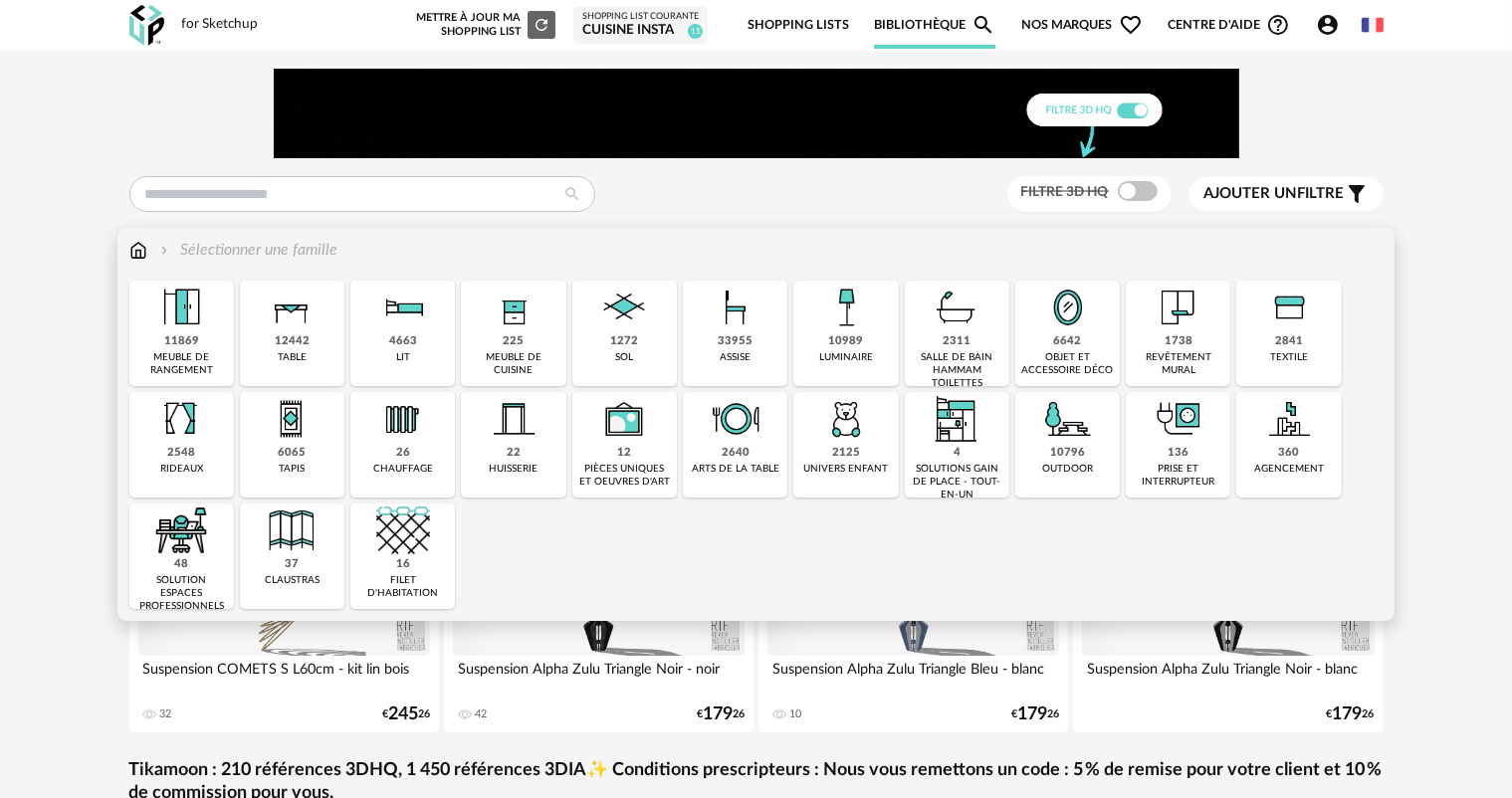 click on "10989" at bounding box center [845, 341] 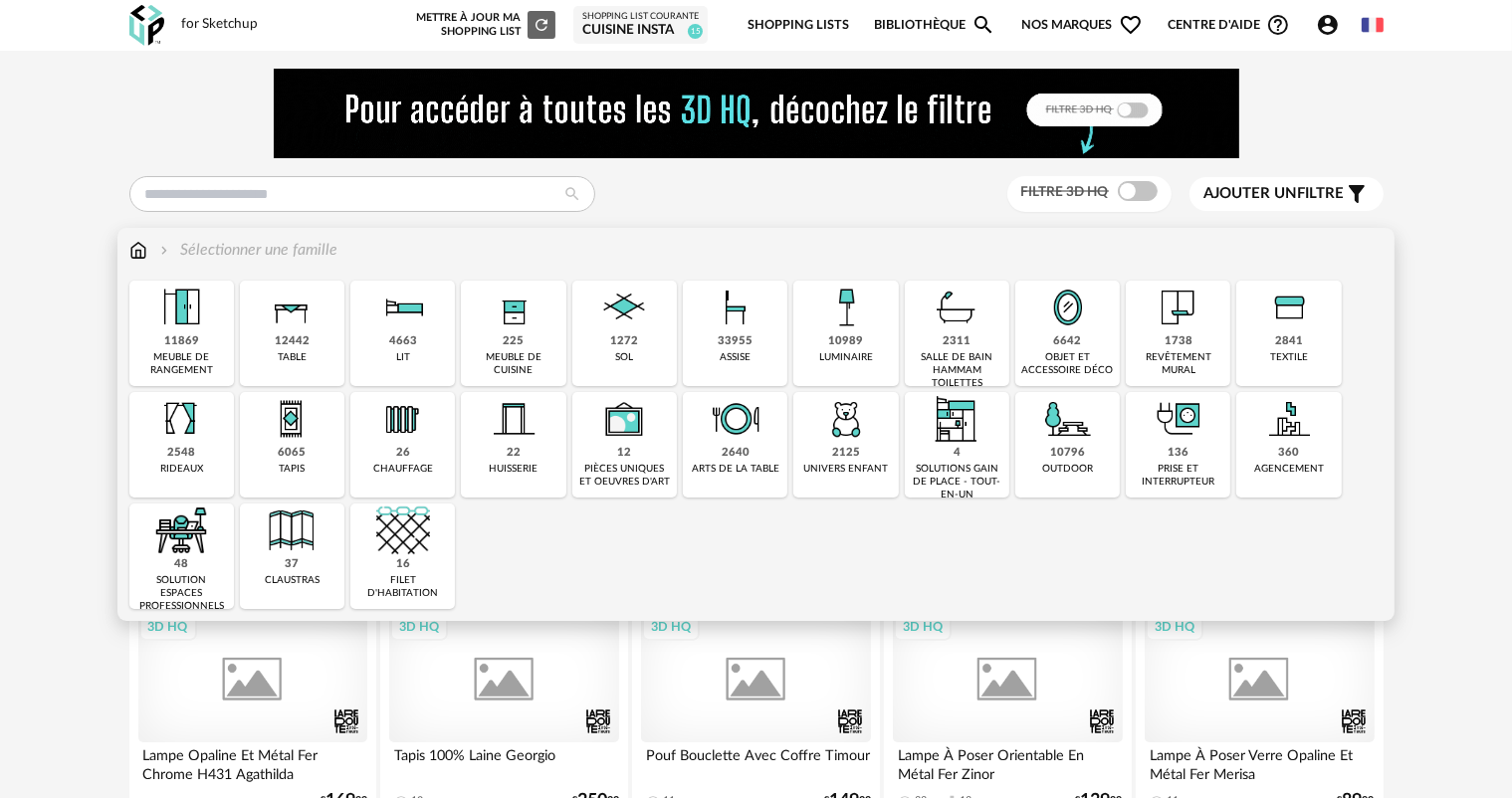 click at bounding box center [1138, 191] 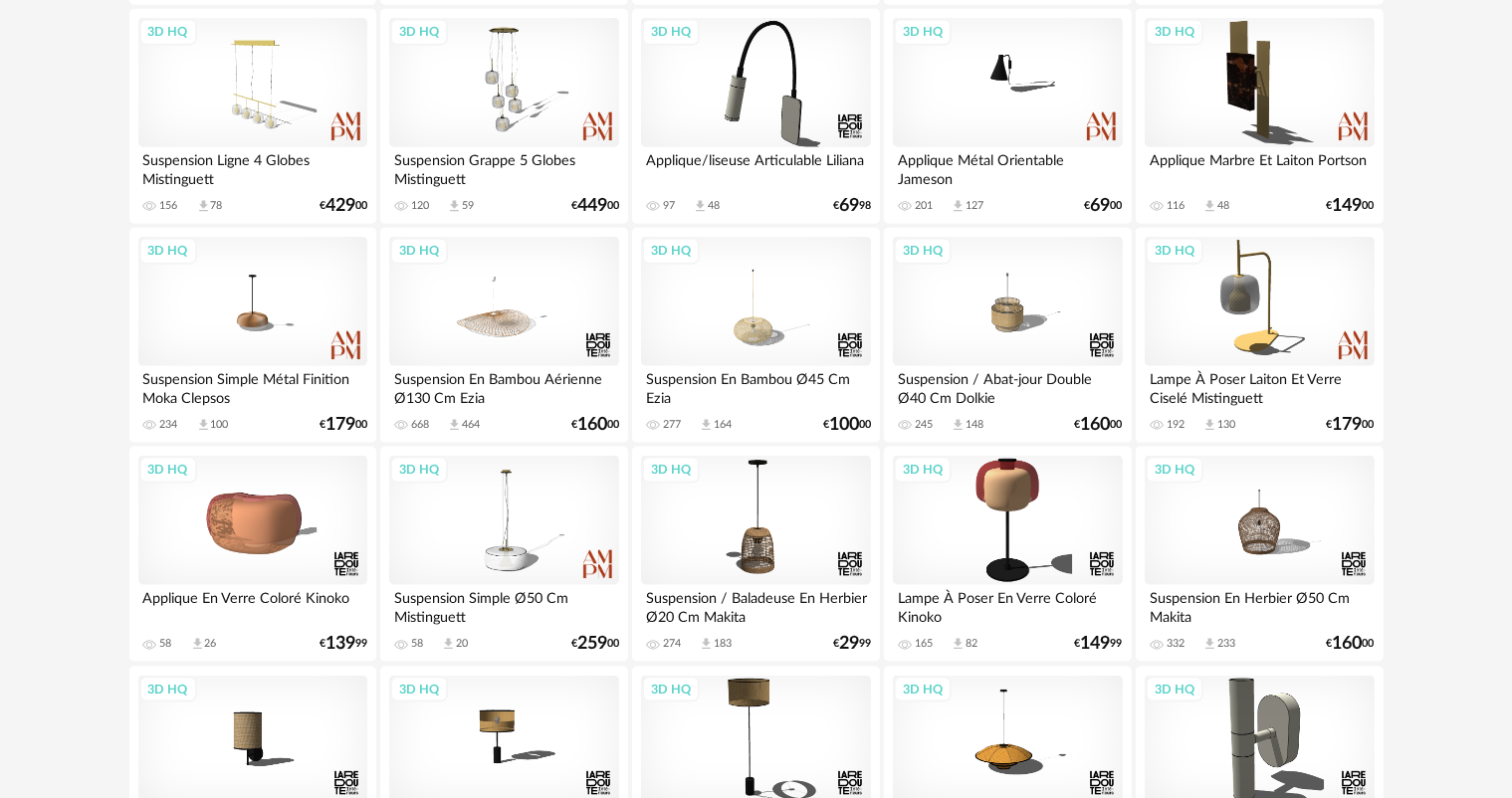 scroll, scrollTop: 2587, scrollLeft: 0, axis: vertical 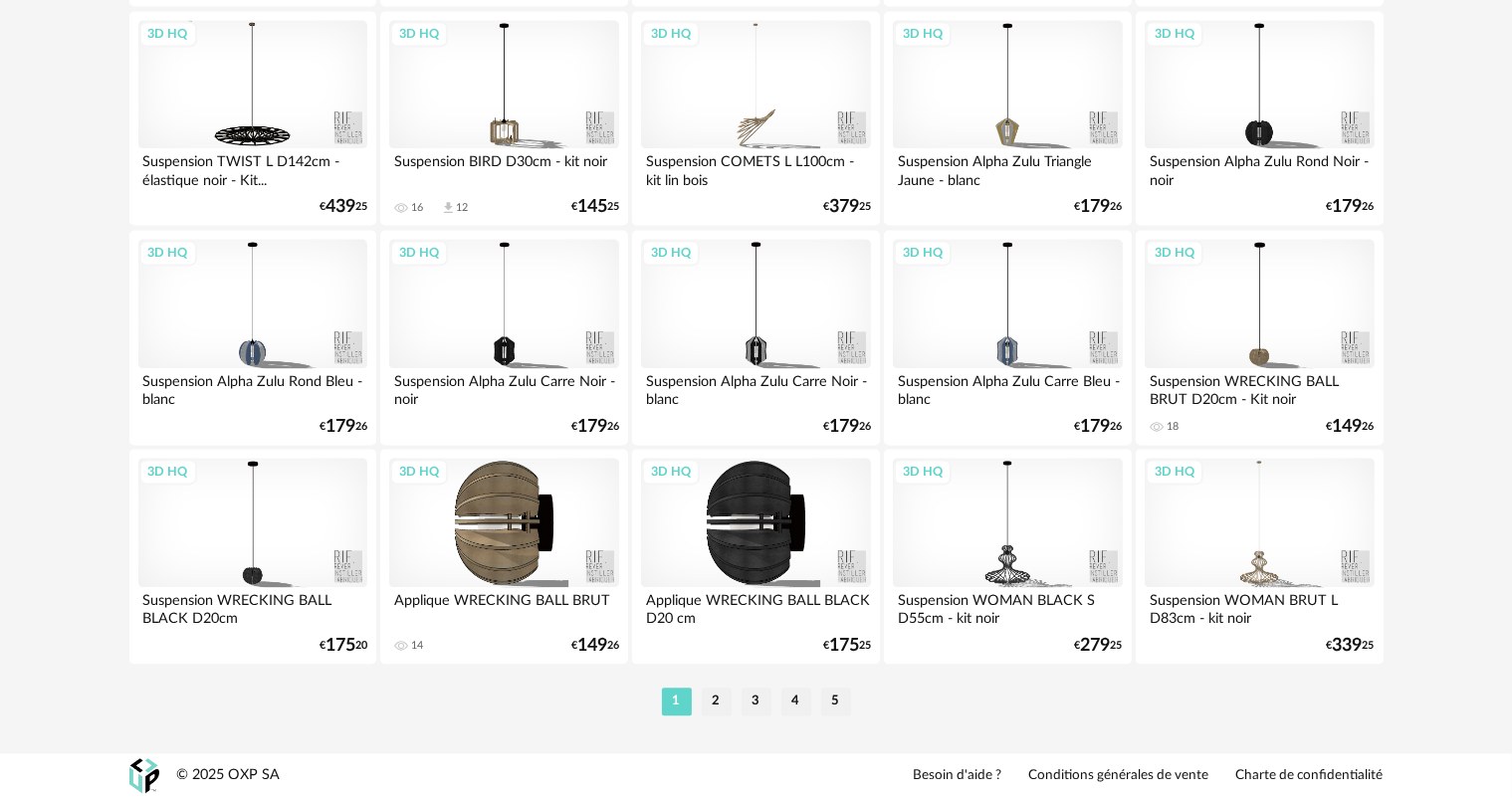 click on "**********" at bounding box center (756, -1647) 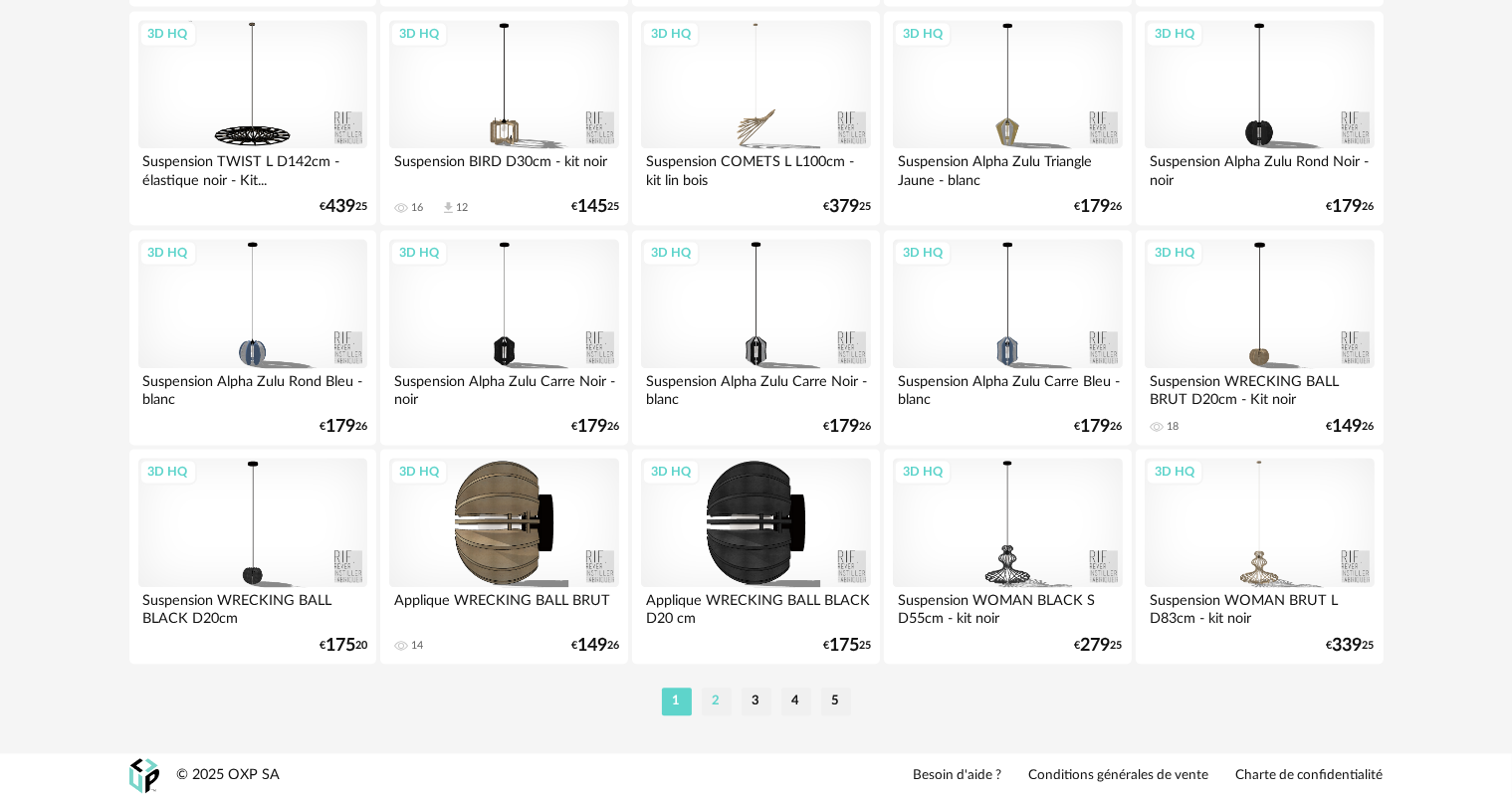 click on "2" at bounding box center [717, 701] 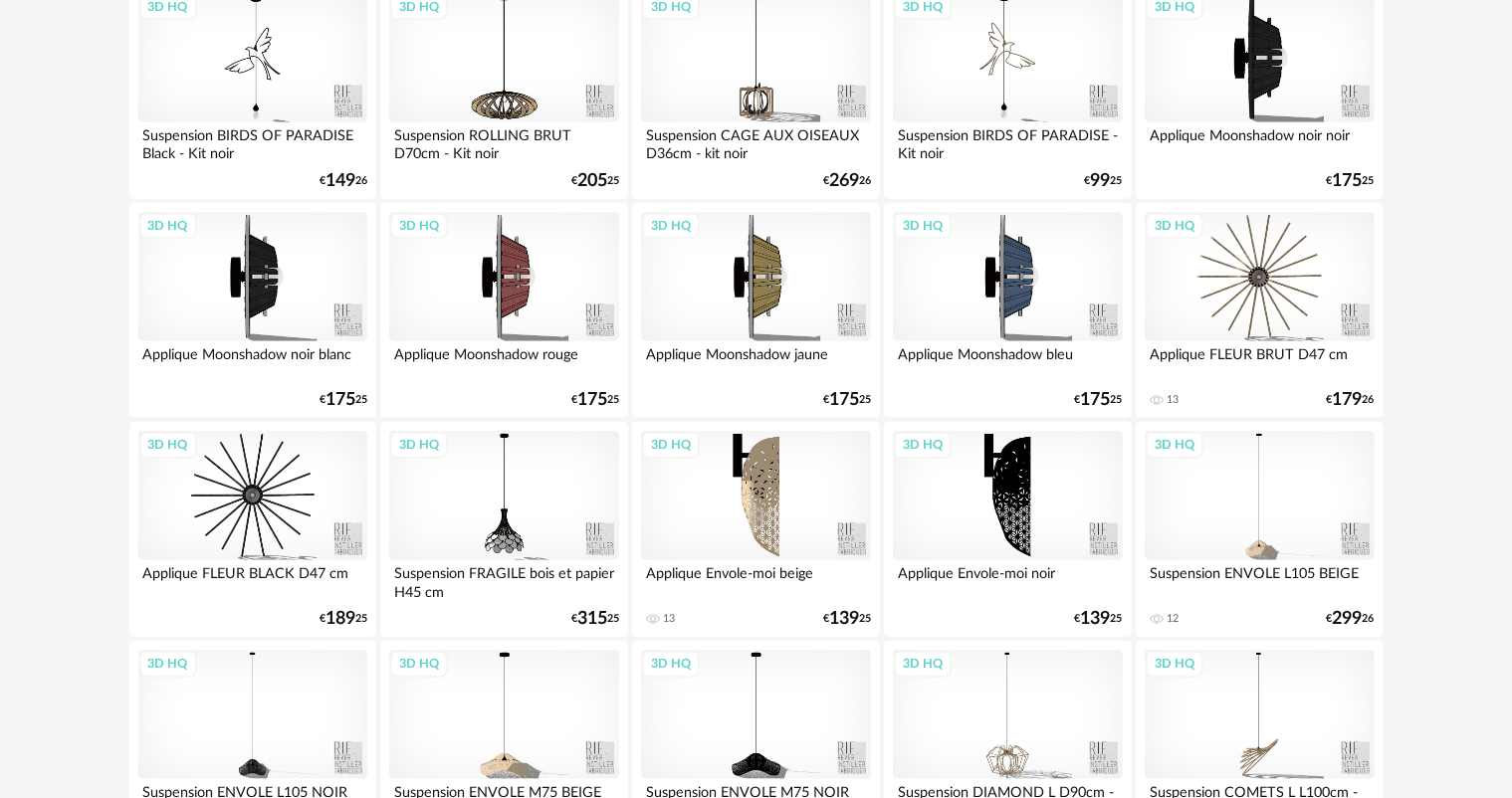 scroll, scrollTop: 2388, scrollLeft: 0, axis: vertical 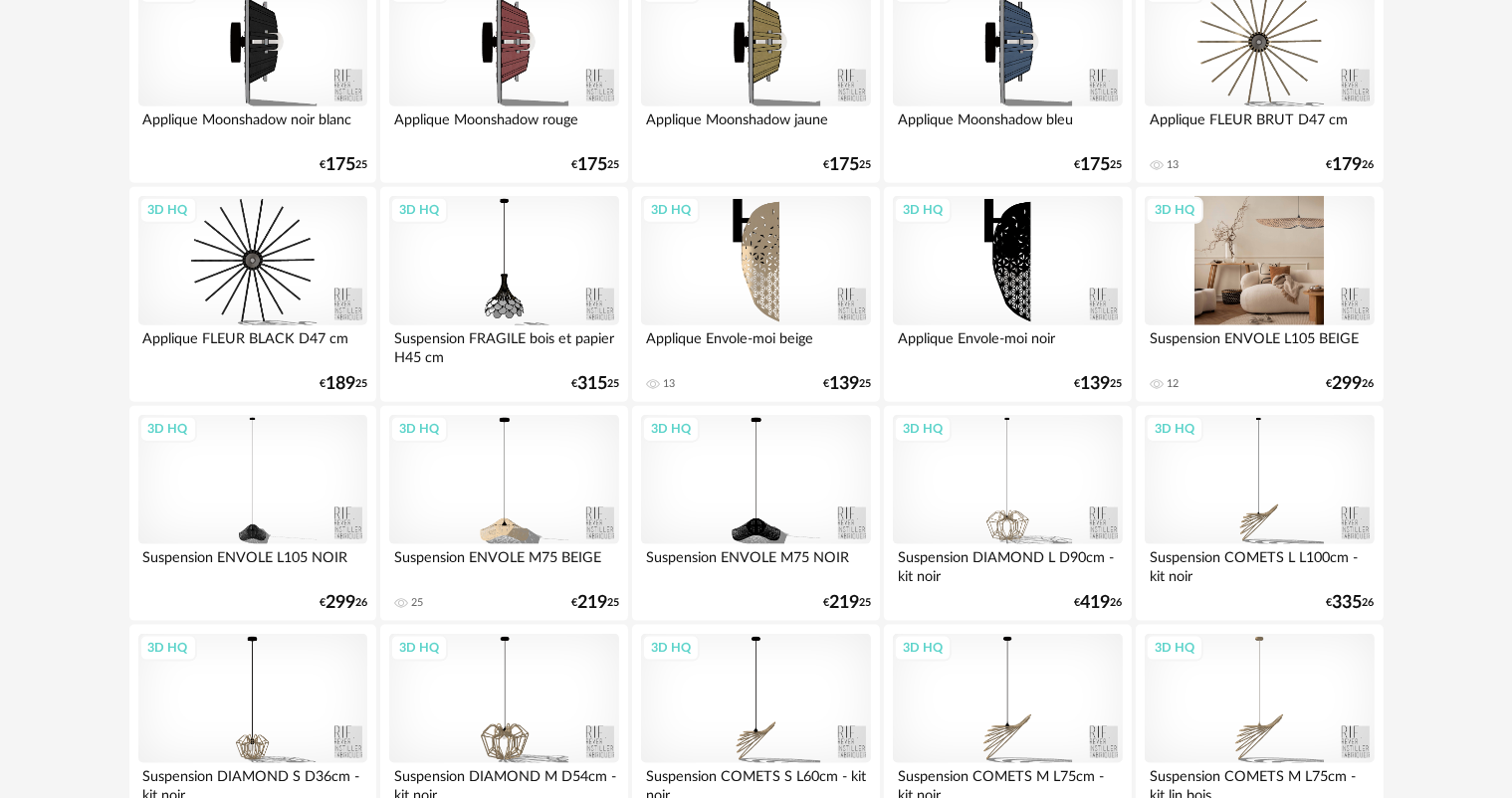 click on "3D HQ" at bounding box center (1259, 261) 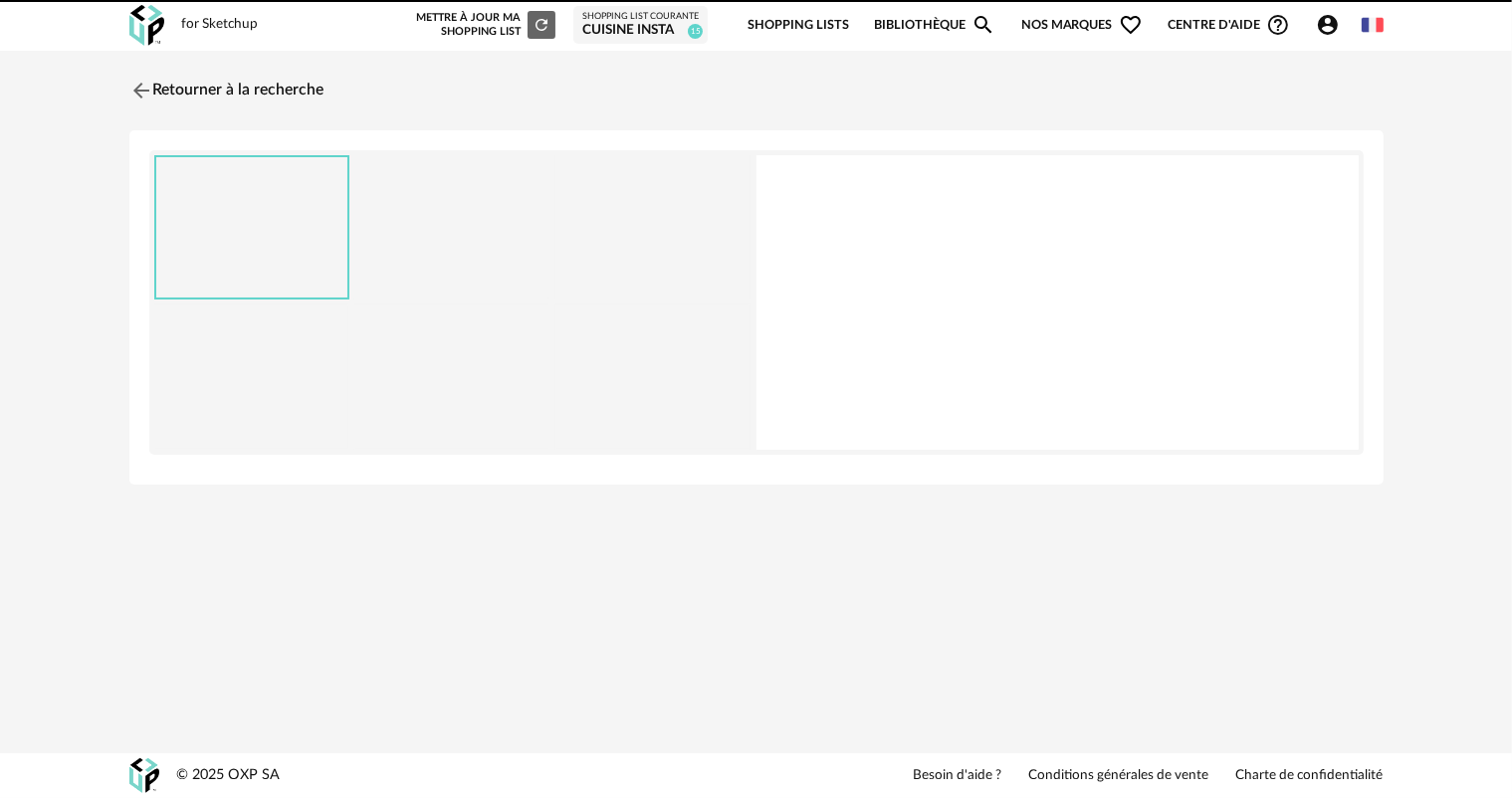 scroll, scrollTop: 0, scrollLeft: 0, axis: both 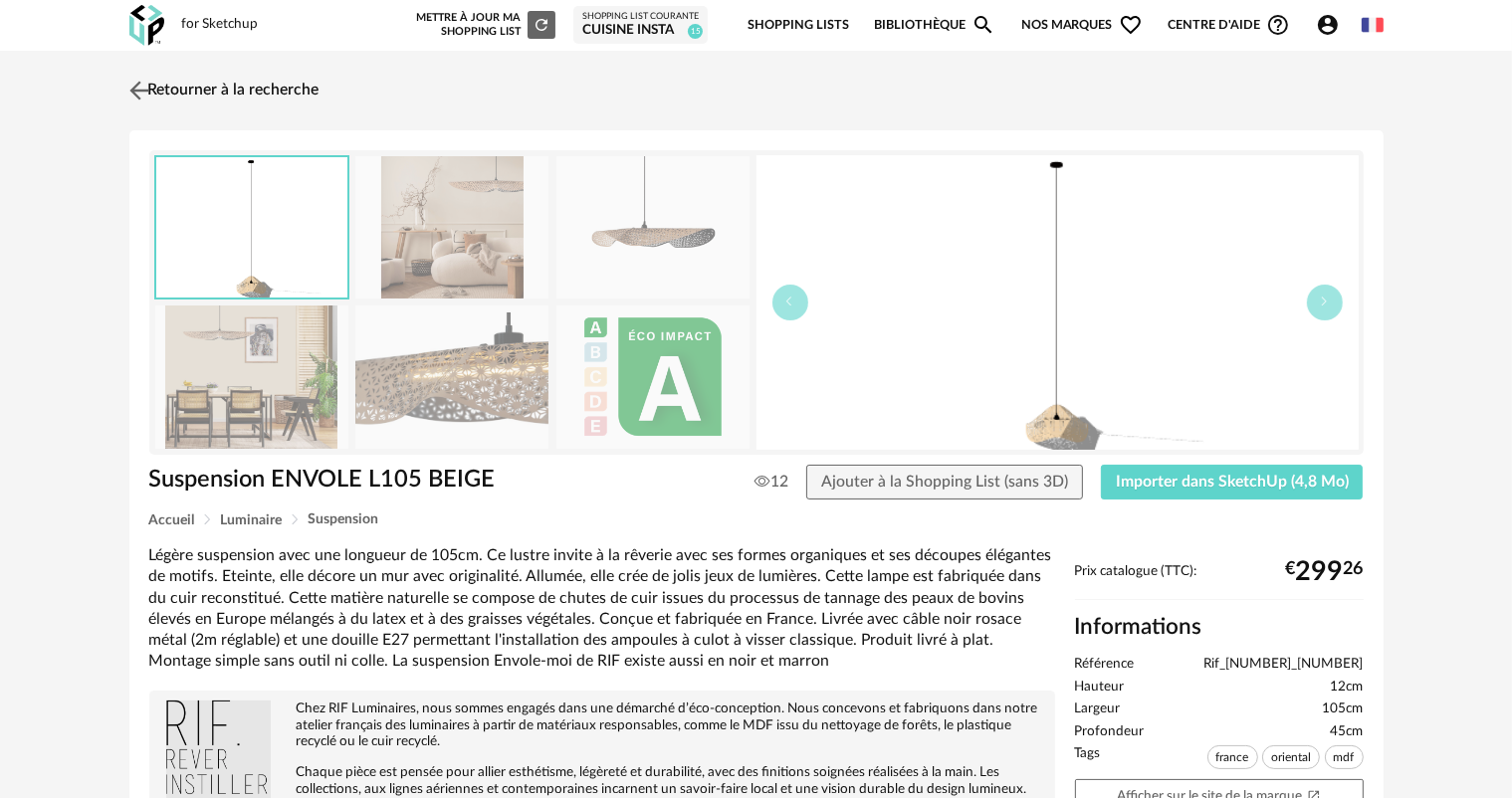 click at bounding box center [138, 90] 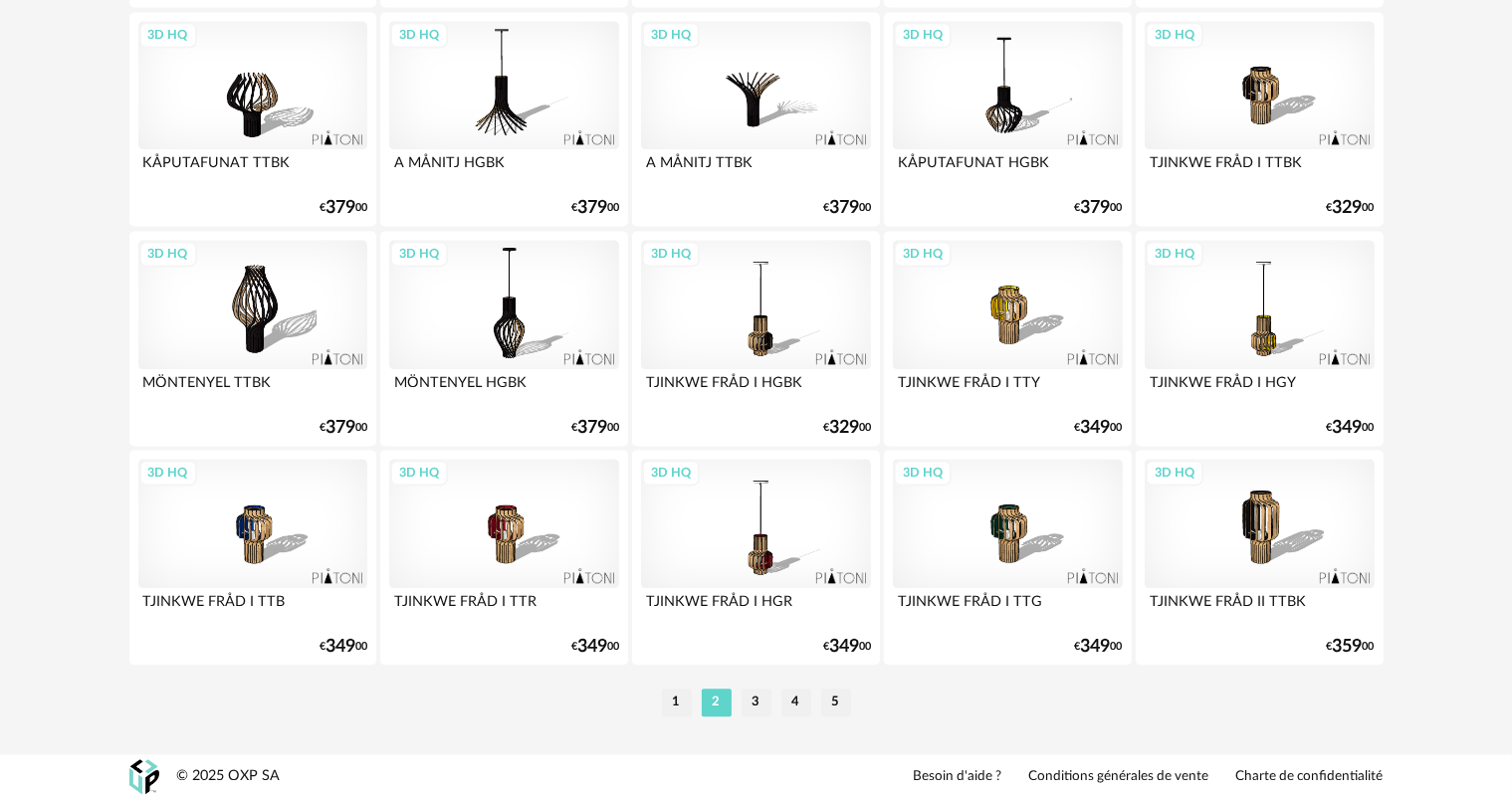 scroll, scrollTop: 4097, scrollLeft: 0, axis: vertical 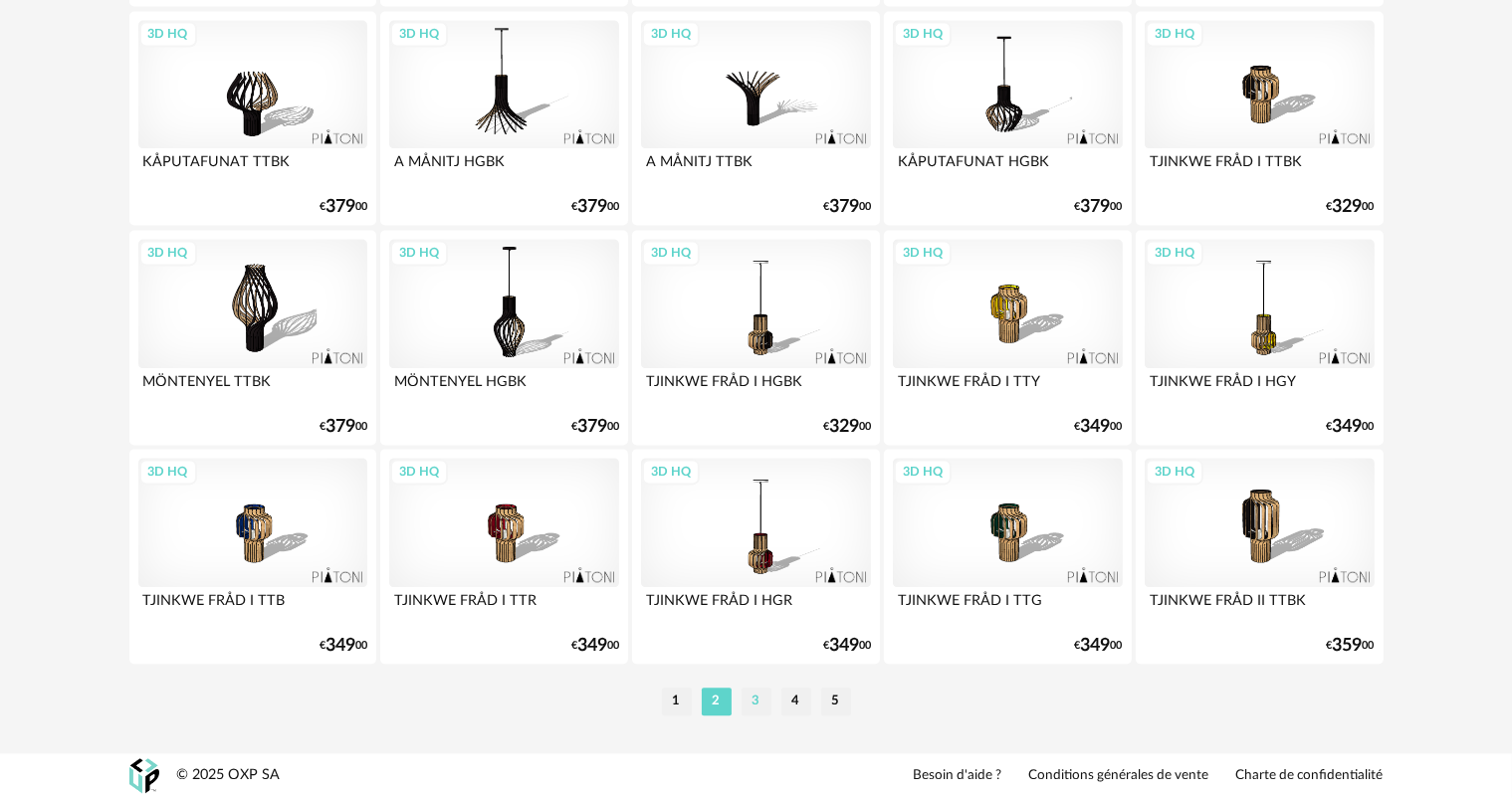 click on "3" at bounding box center [756, 701] 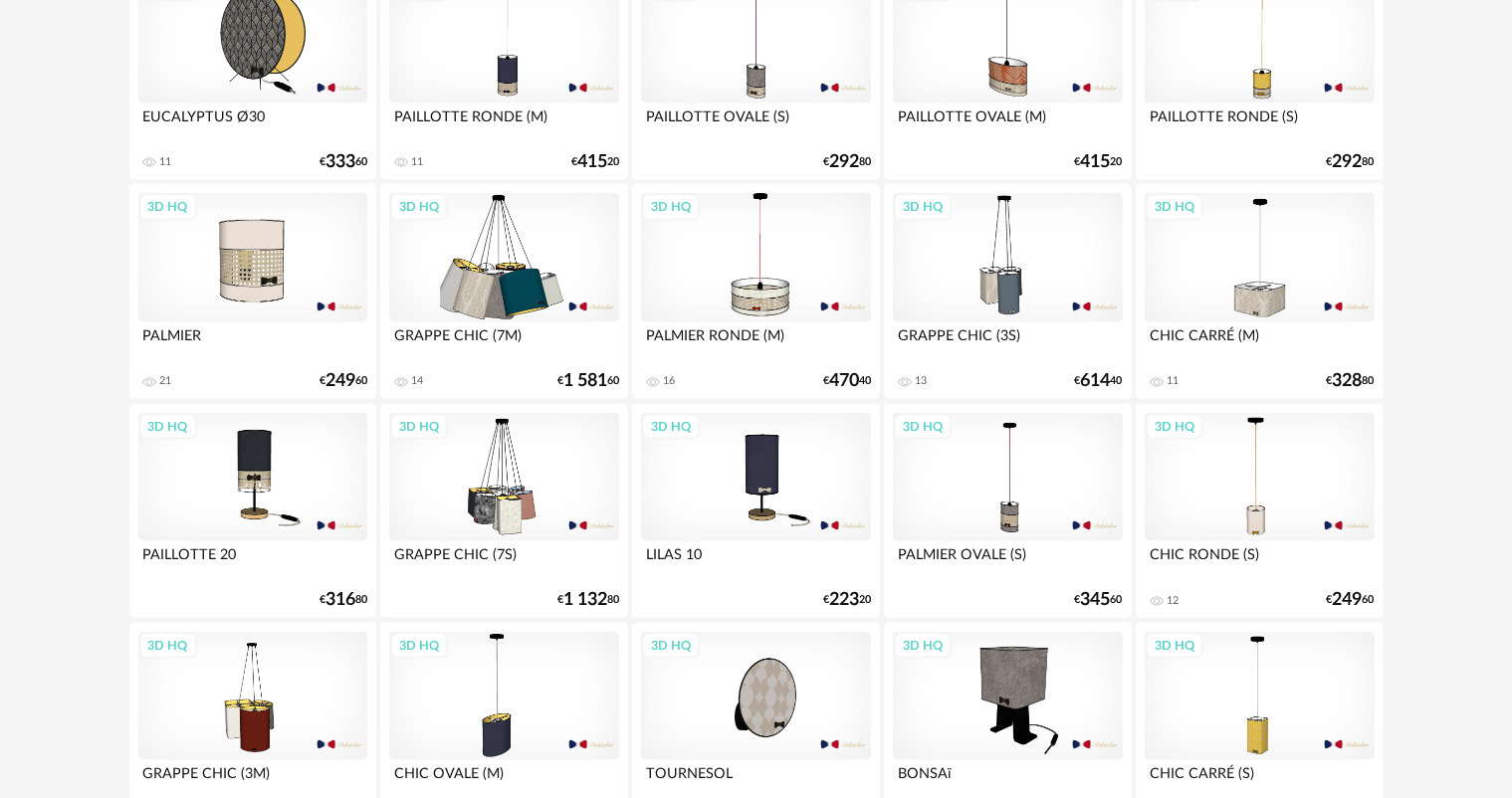 scroll, scrollTop: 2786, scrollLeft: 0, axis: vertical 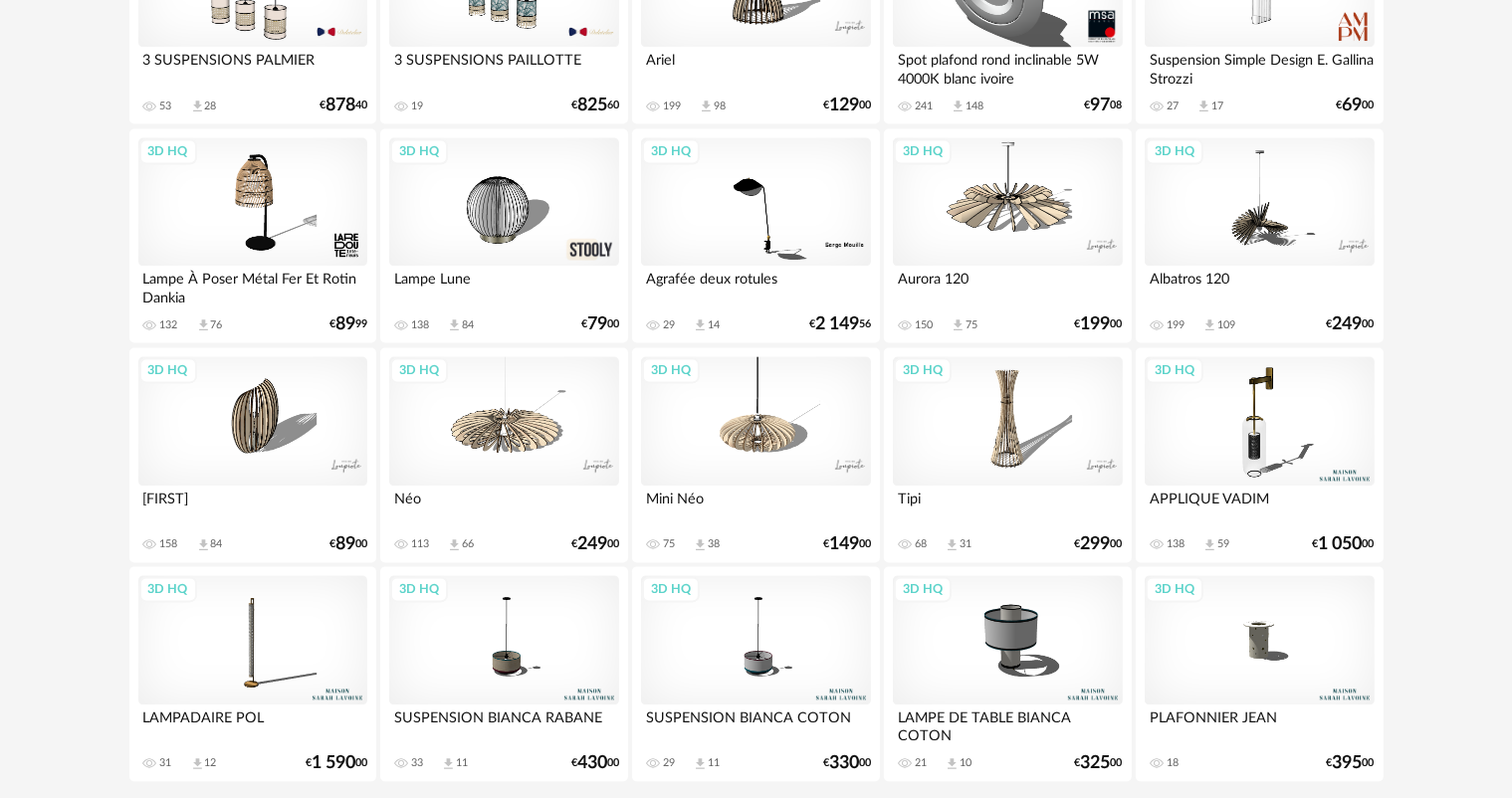 click on "3D HQ" at bounding box center (756, 202) 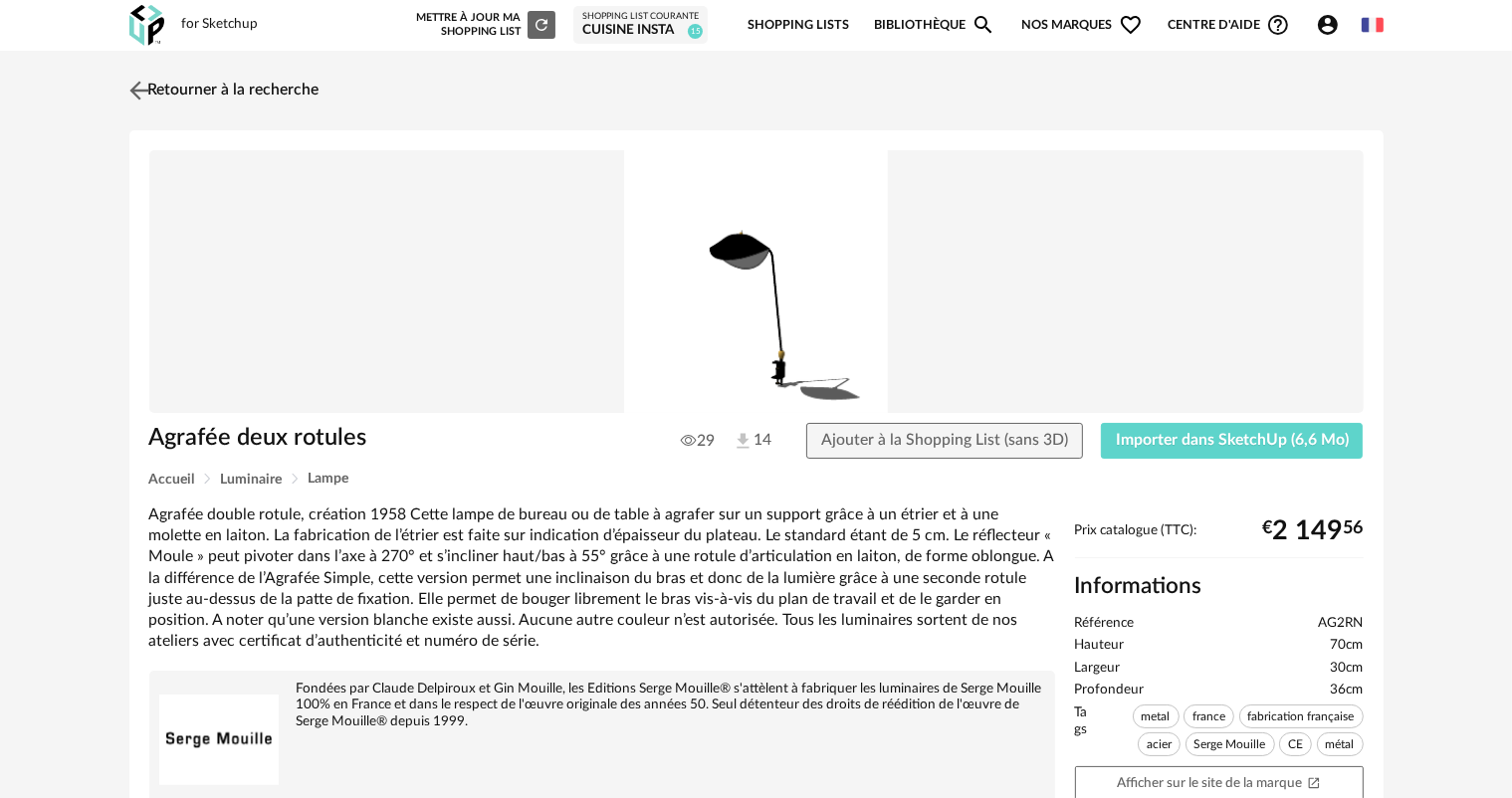 click at bounding box center (138, 90) 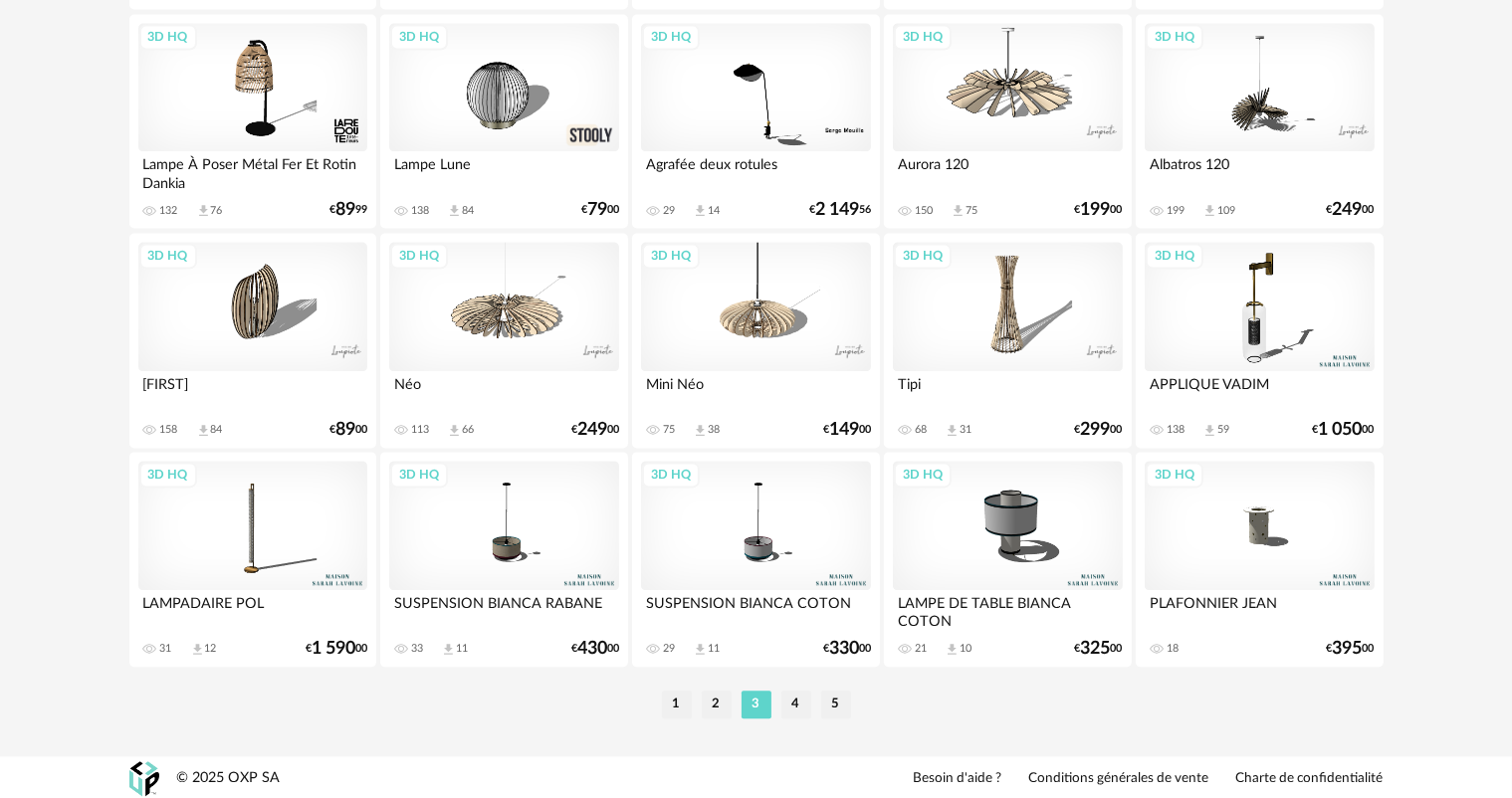 scroll, scrollTop: 4097, scrollLeft: 0, axis: vertical 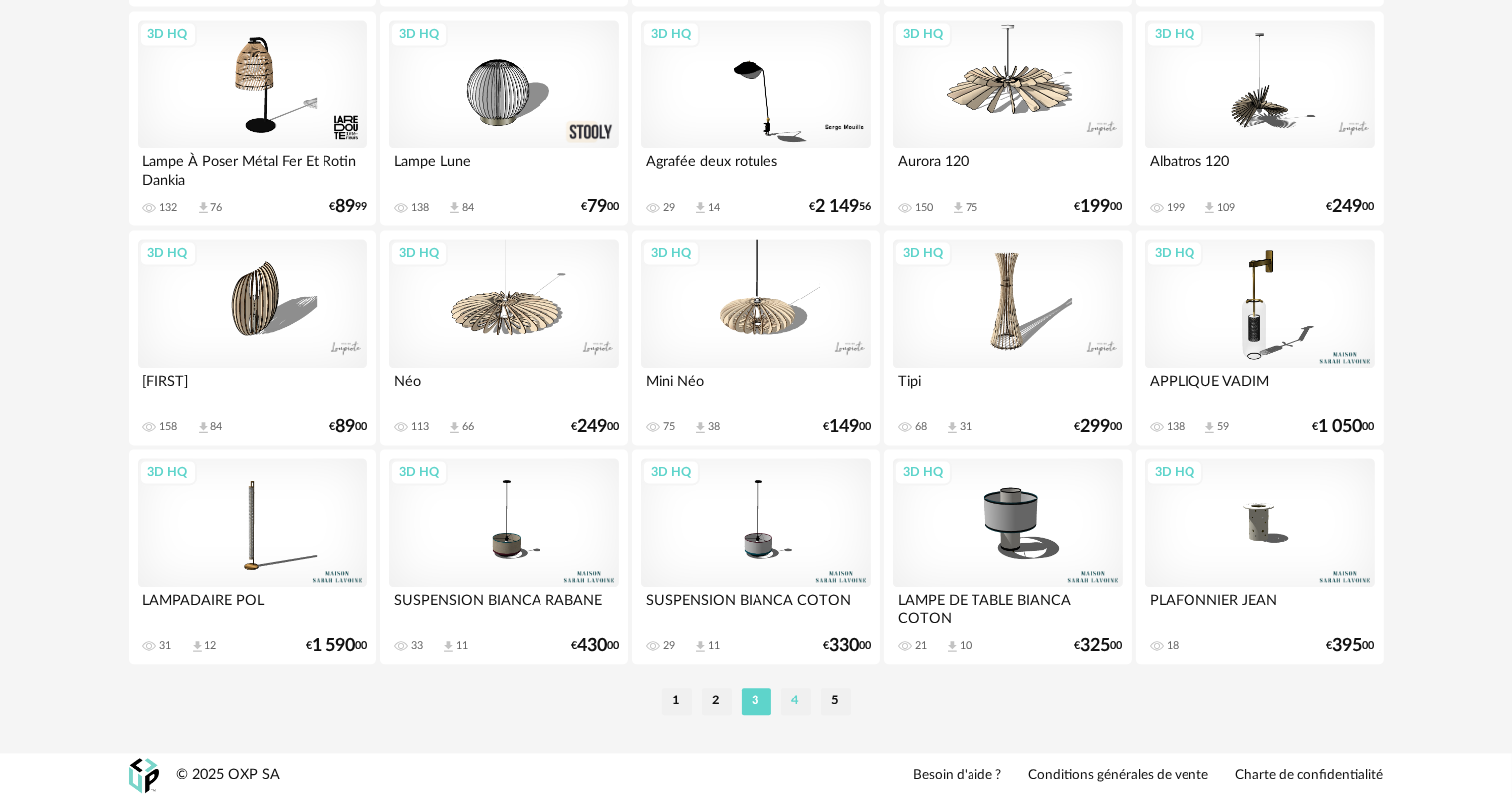 click on "4" at bounding box center [796, 701] 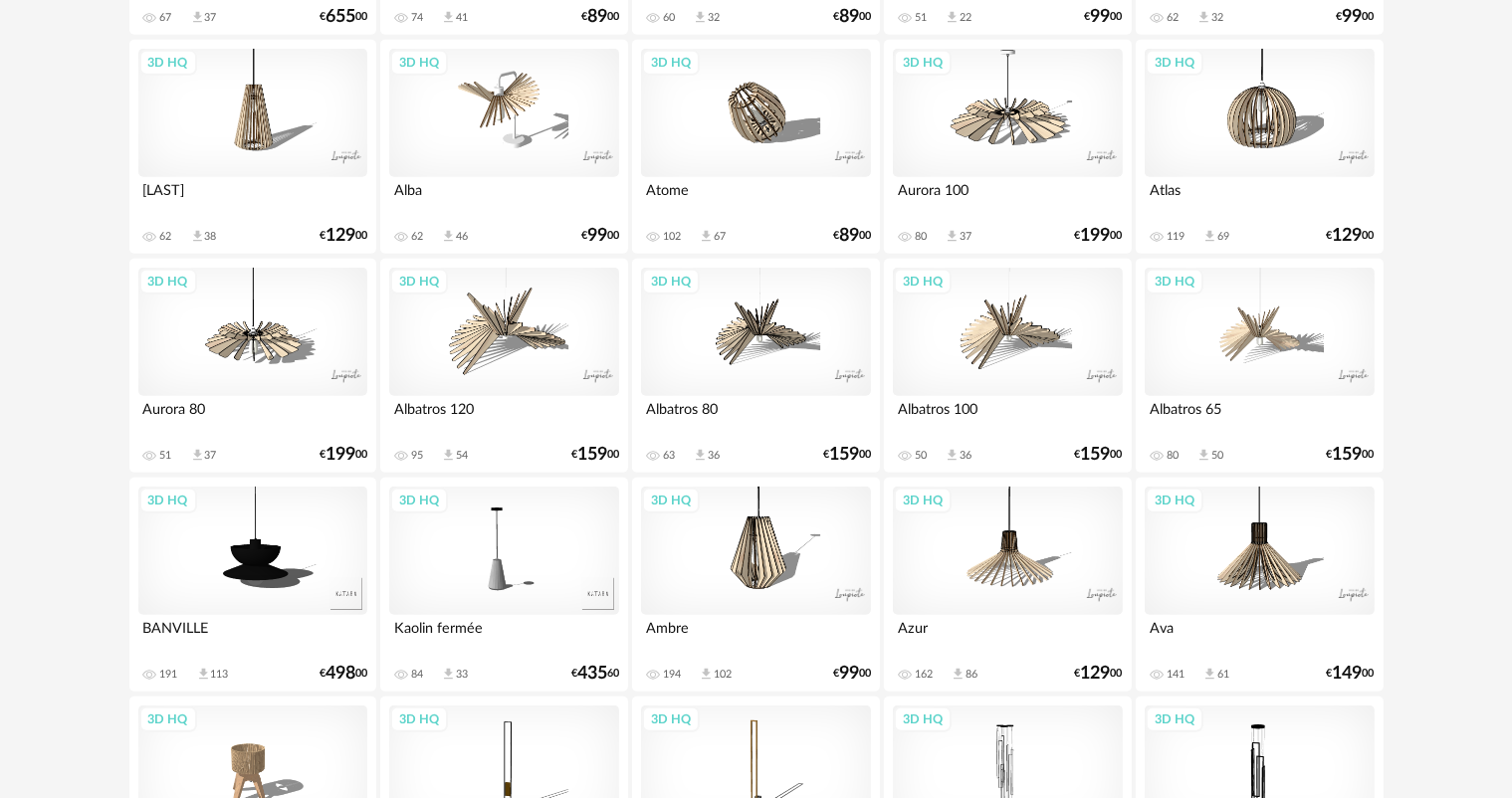 scroll, scrollTop: 1692, scrollLeft: 0, axis: vertical 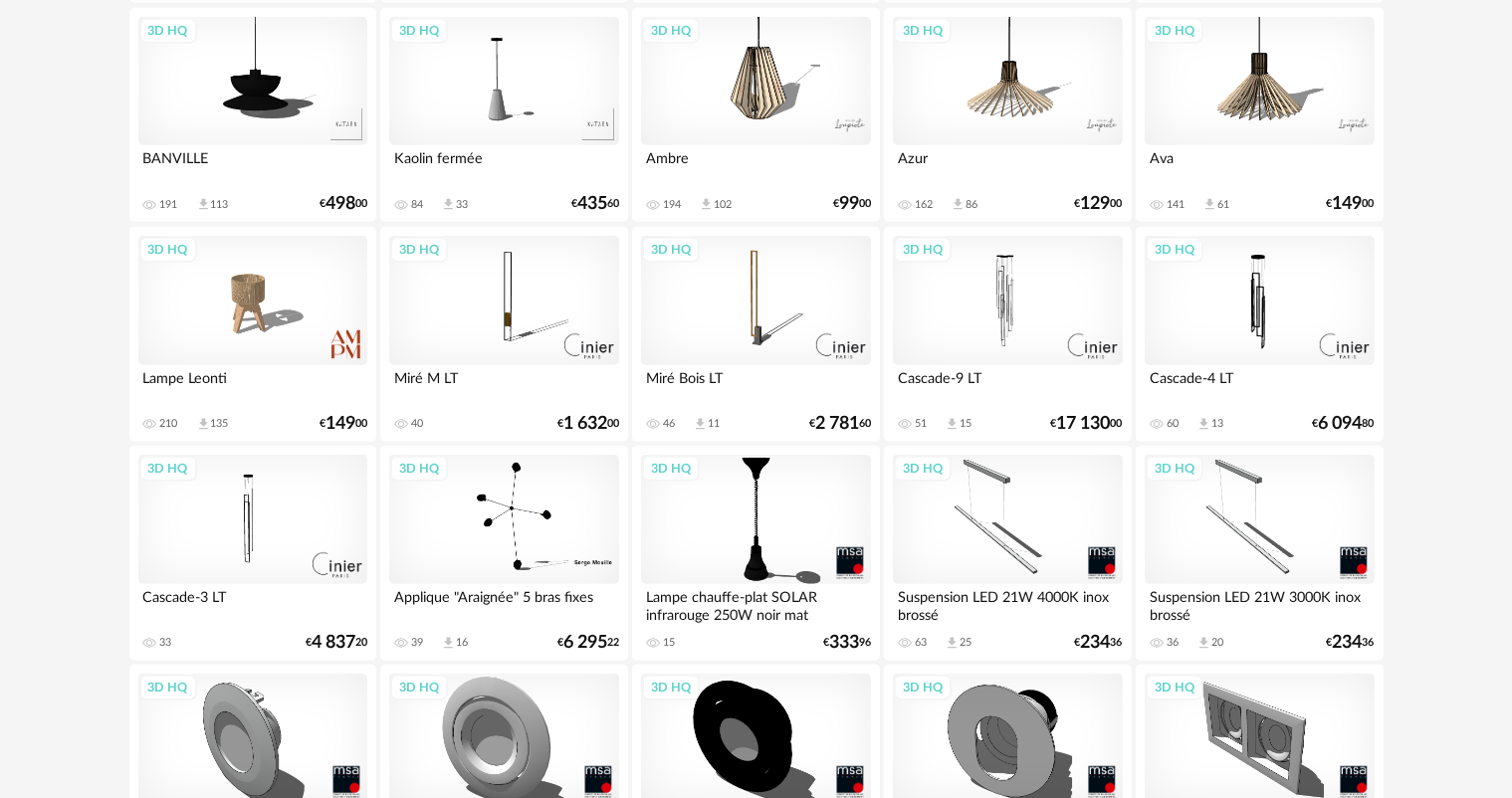 click on "3D HQ" at bounding box center [756, 300] 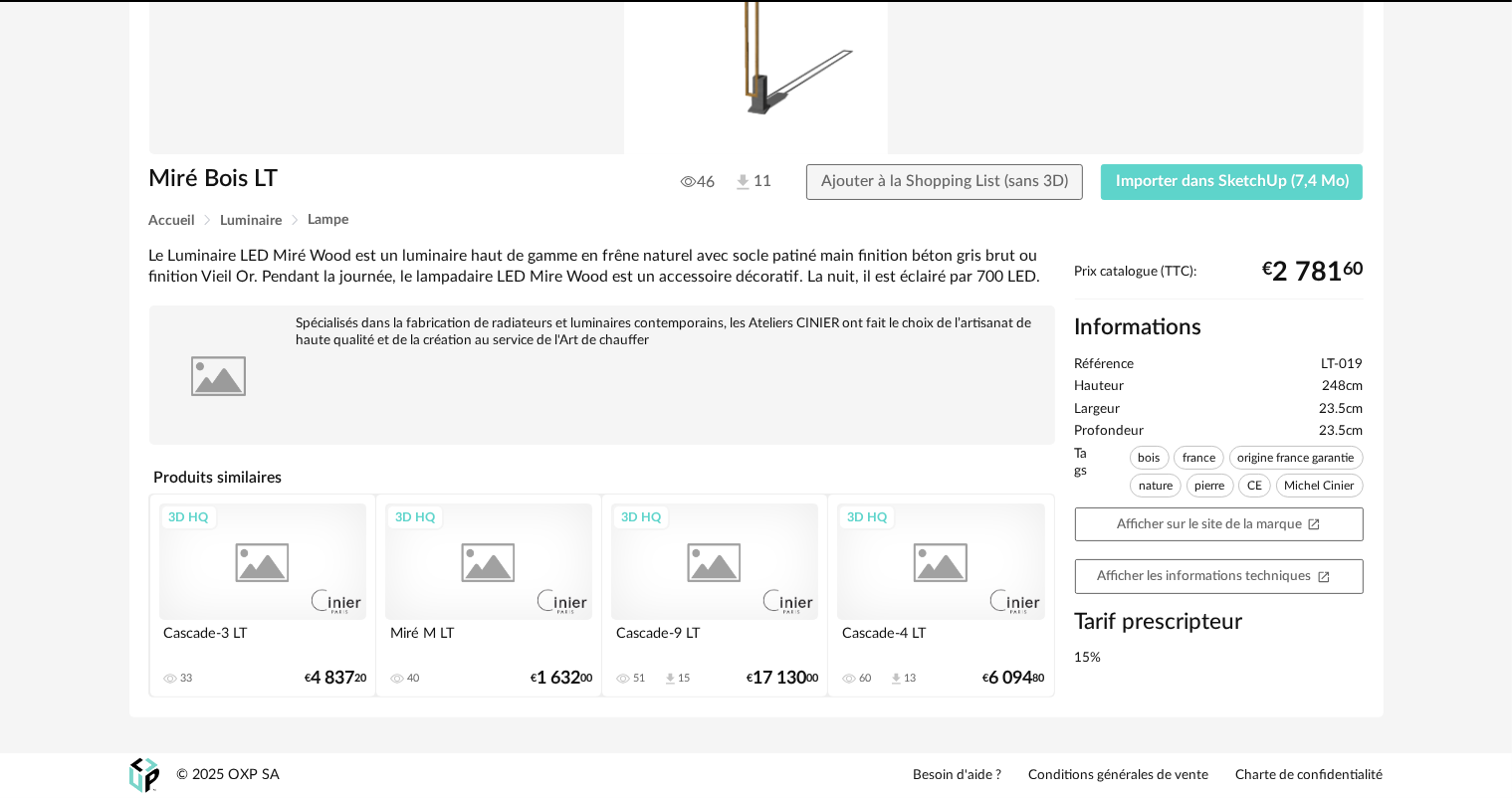 scroll, scrollTop: 0, scrollLeft: 0, axis: both 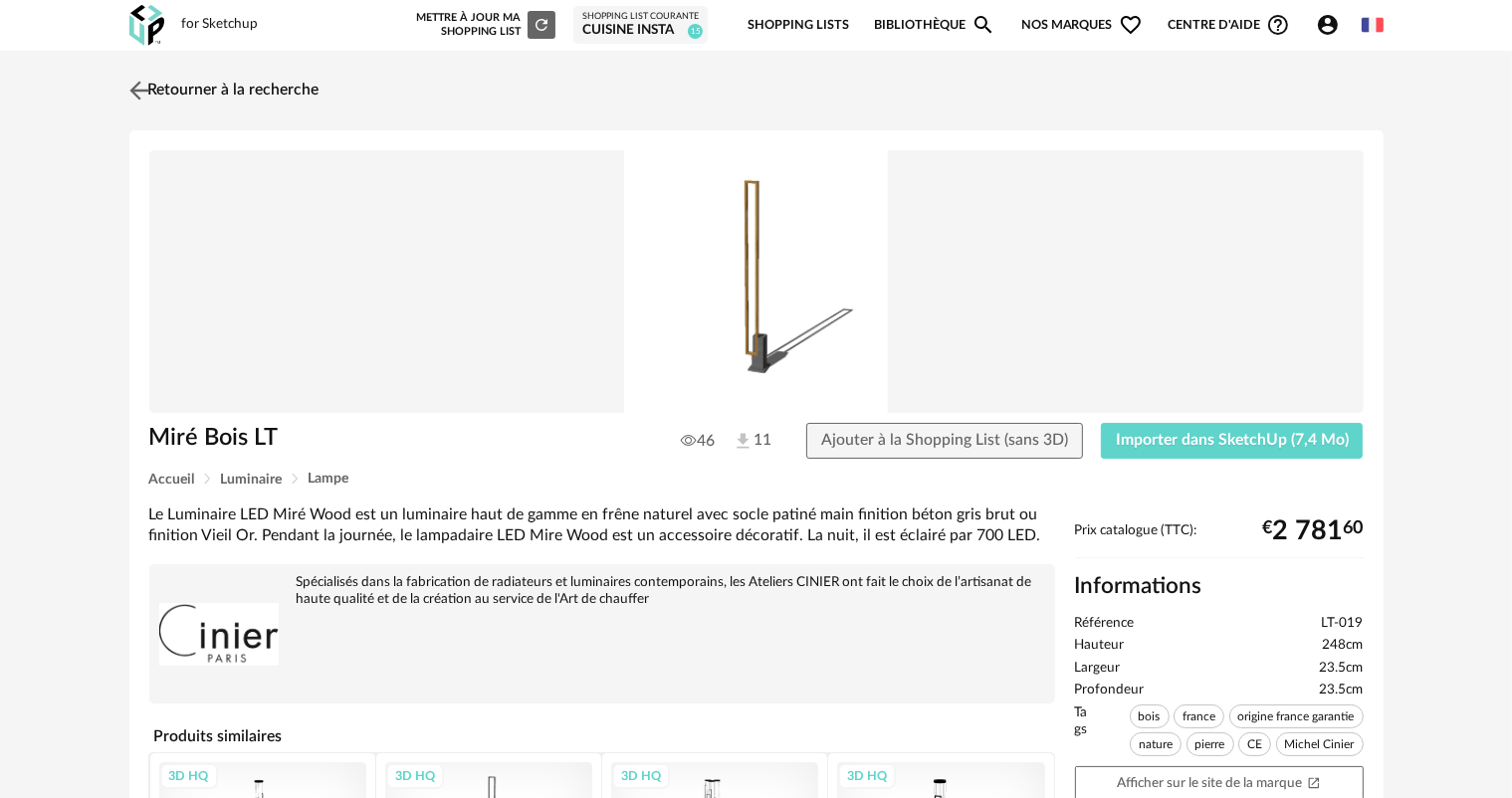 click at bounding box center [138, 90] 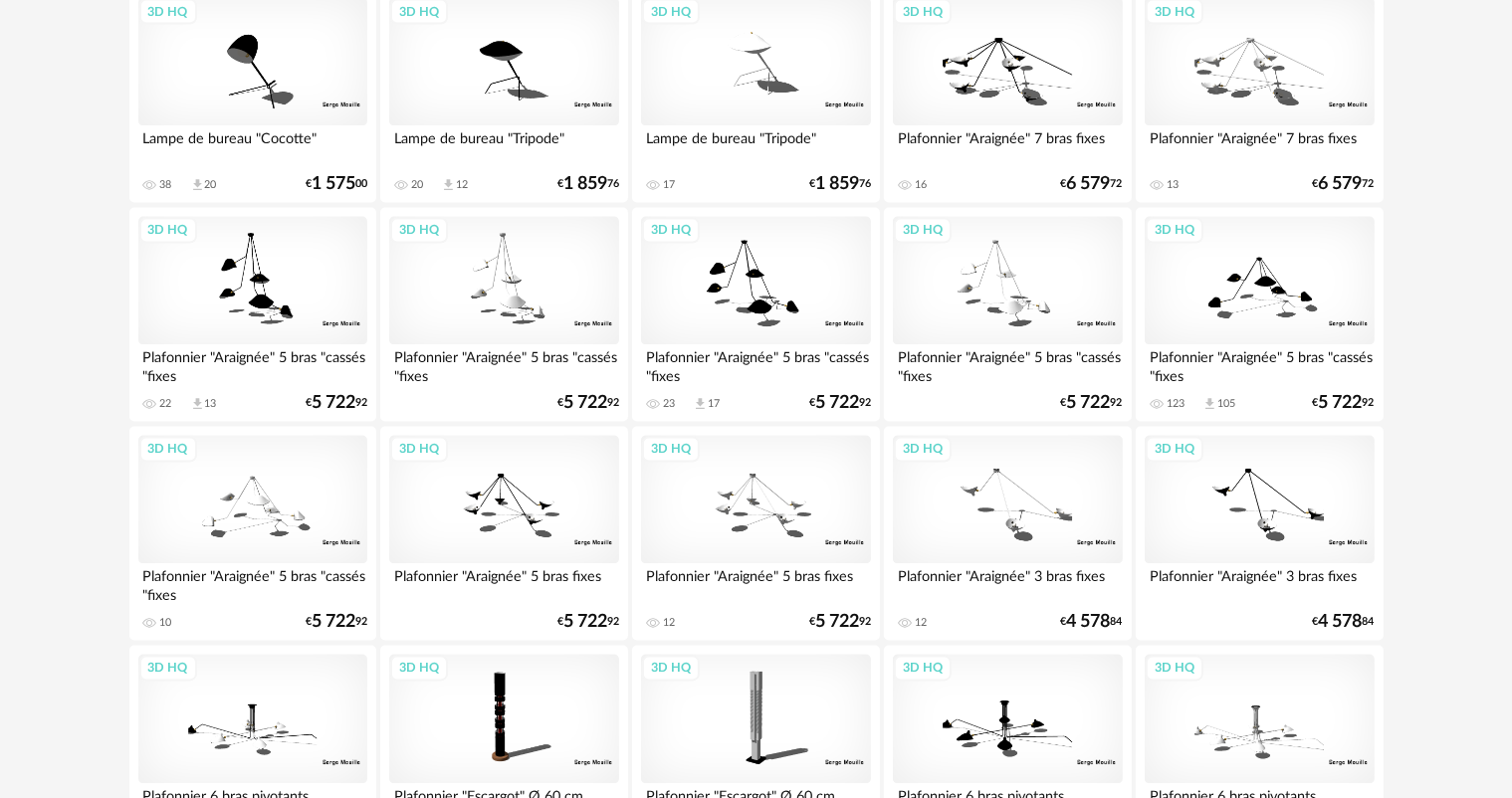 scroll, scrollTop: 4080, scrollLeft: 0, axis: vertical 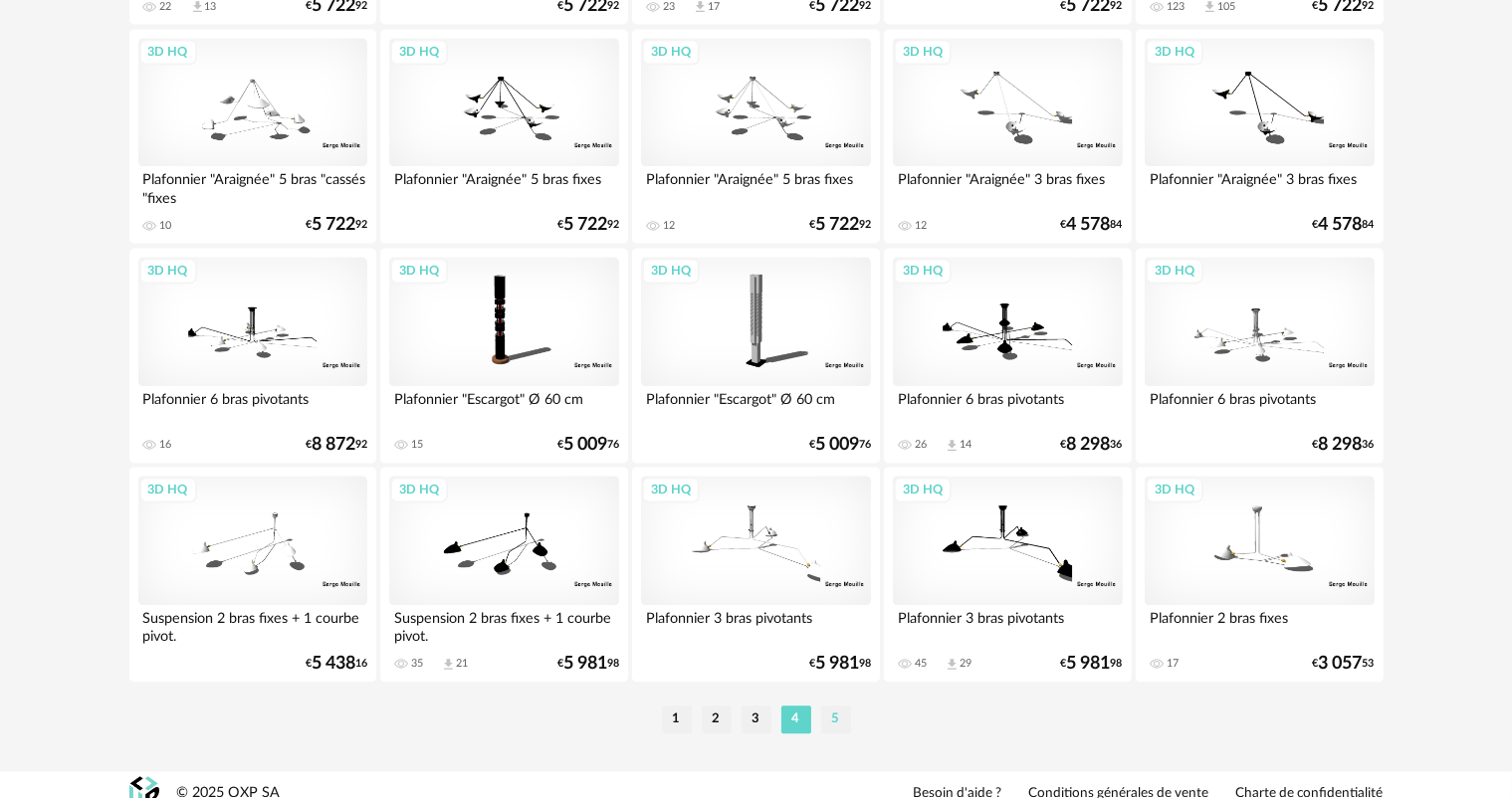 click on "5" at bounding box center (836, 719) 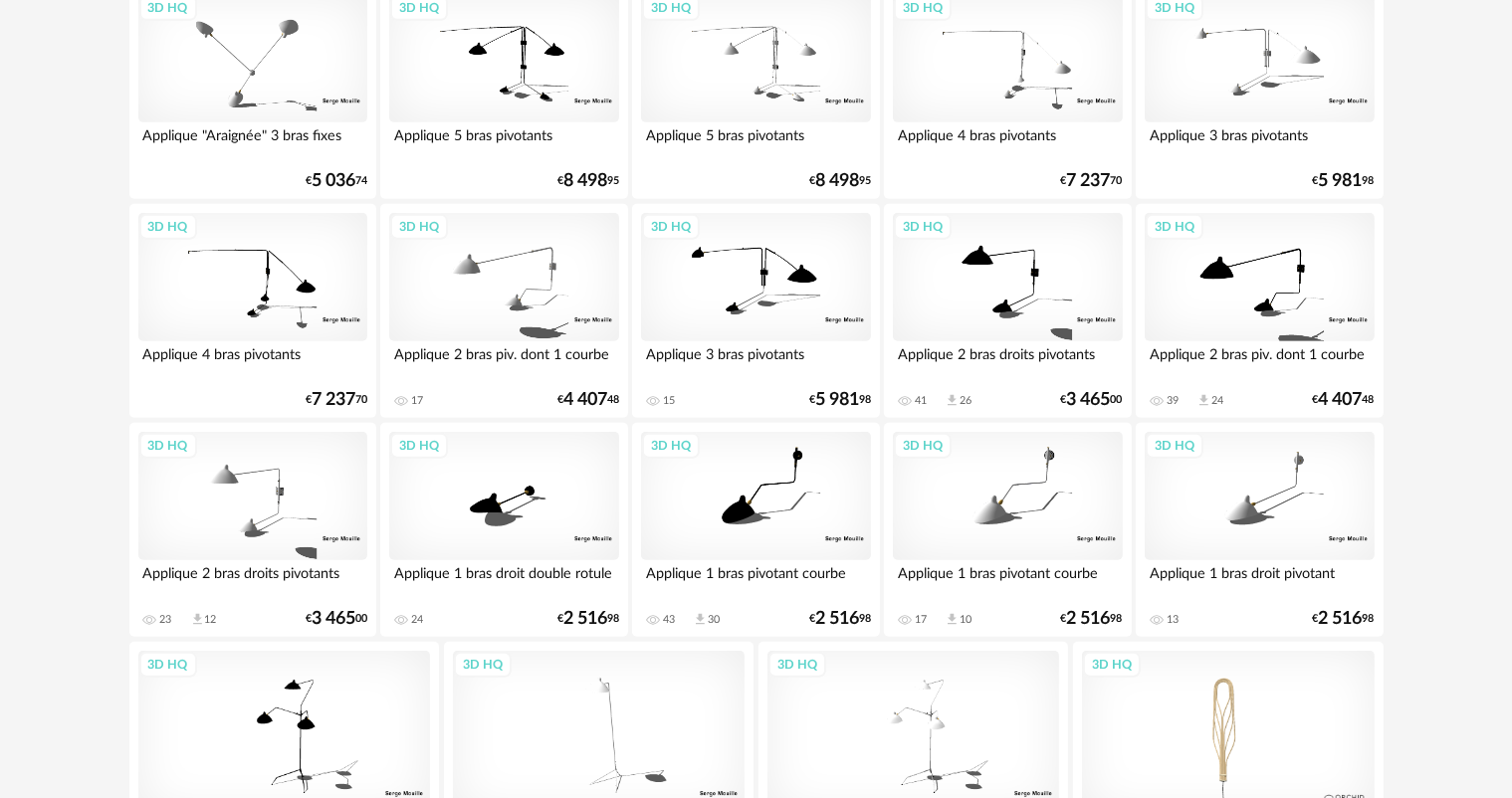 scroll, scrollTop: 1286, scrollLeft: 0, axis: vertical 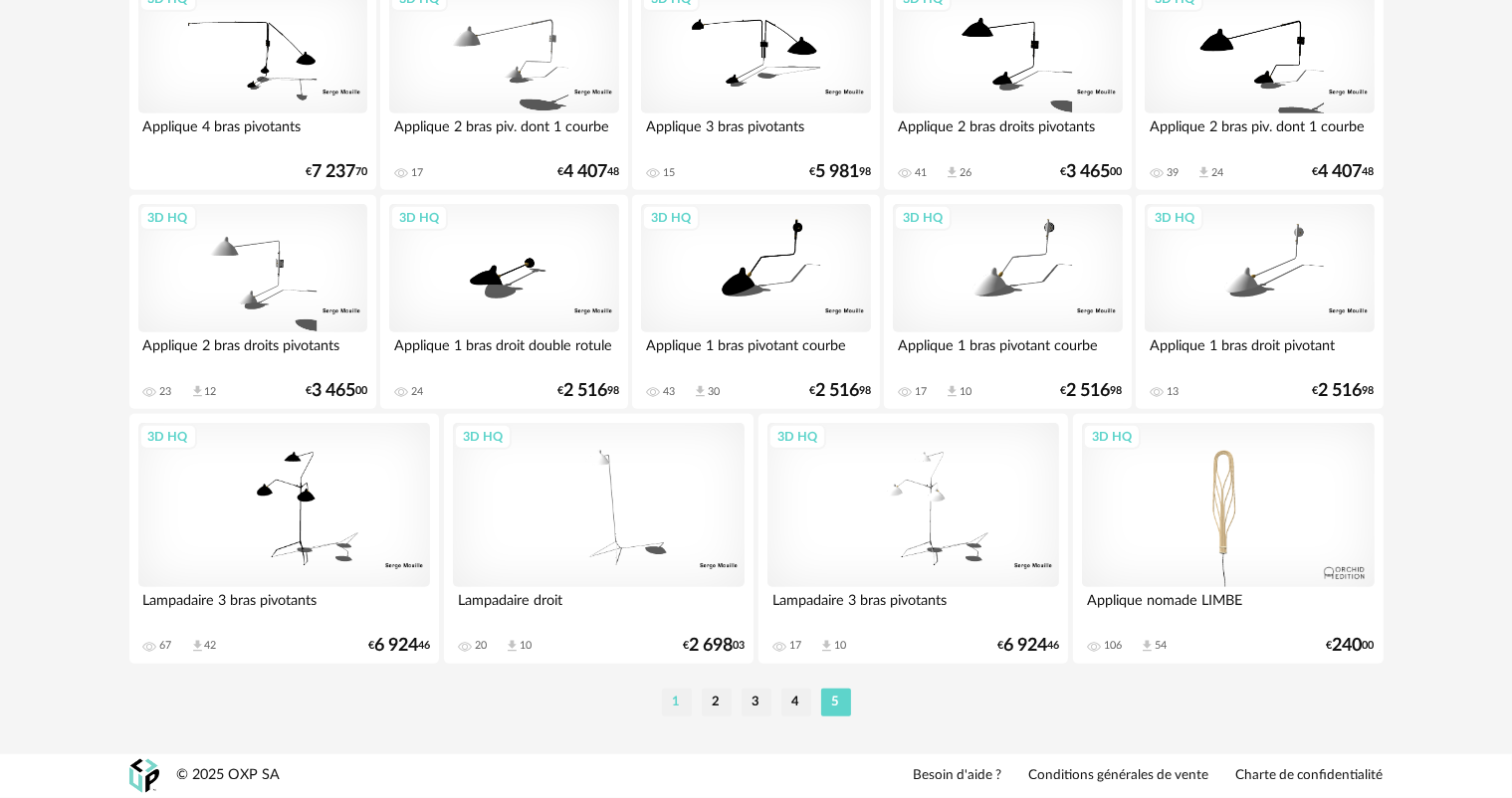 click on "1" at bounding box center (677, 702) 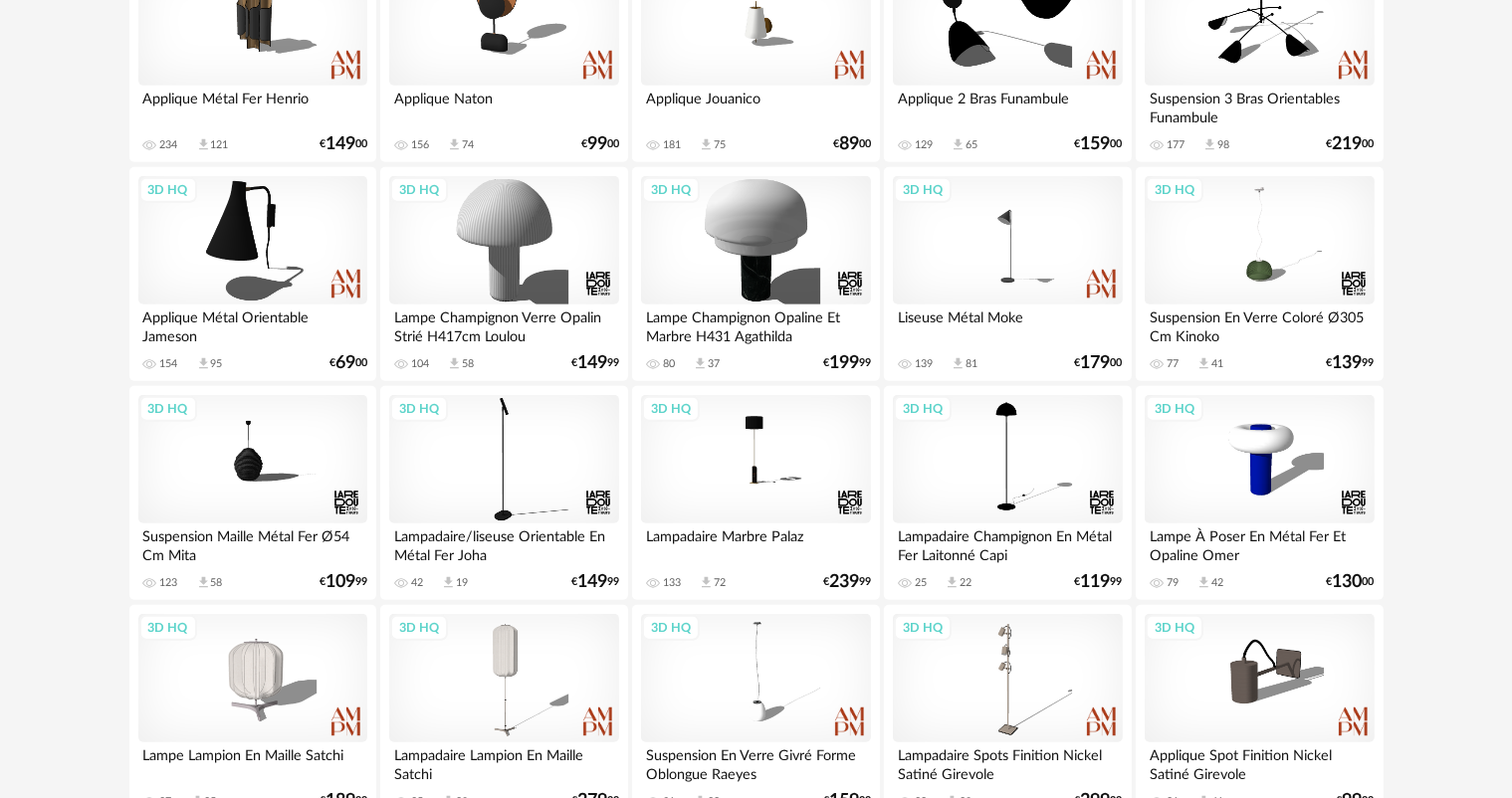 scroll, scrollTop: 1493, scrollLeft: 0, axis: vertical 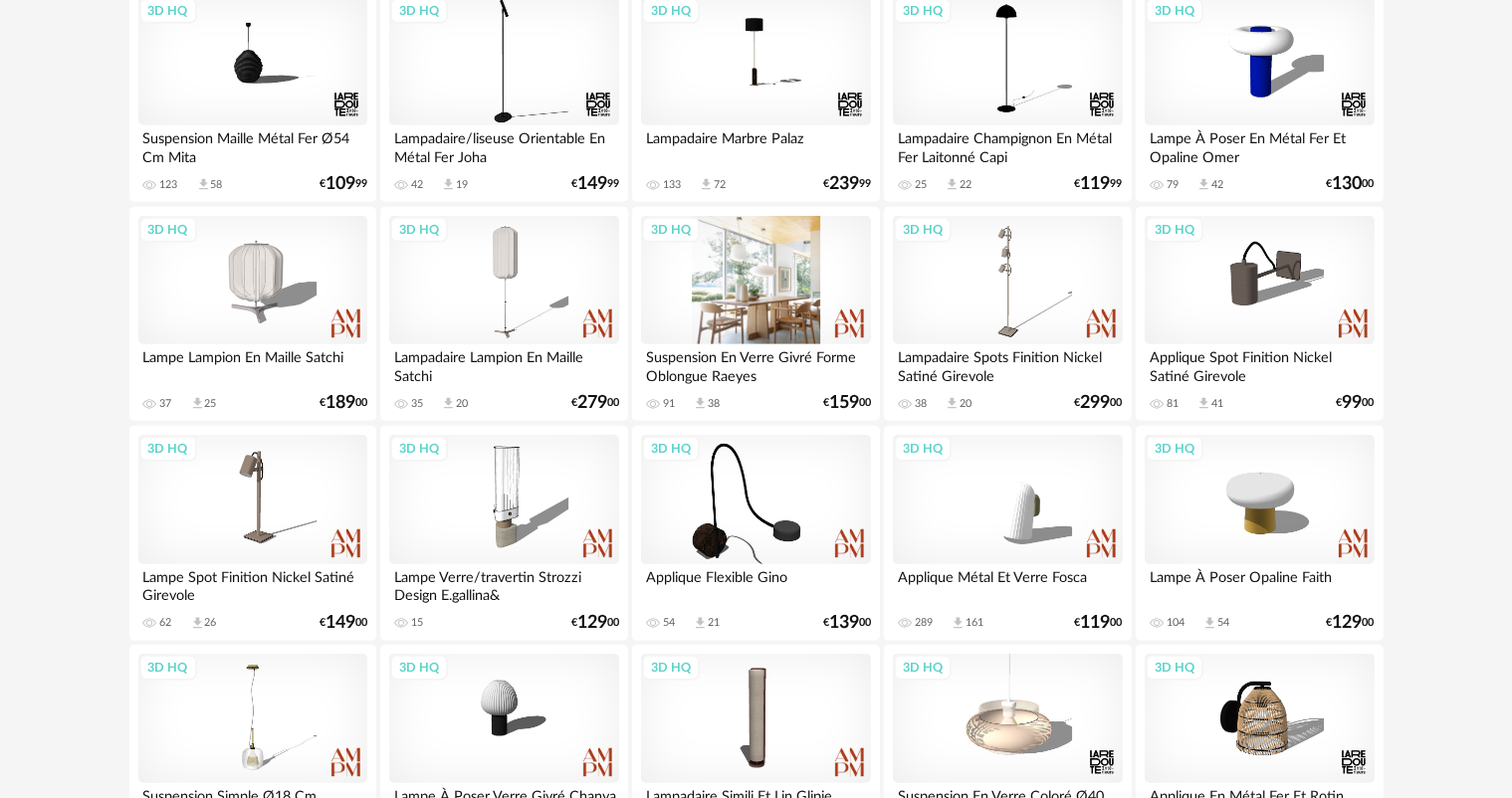 click on "3D HQ" at bounding box center (756, 281) 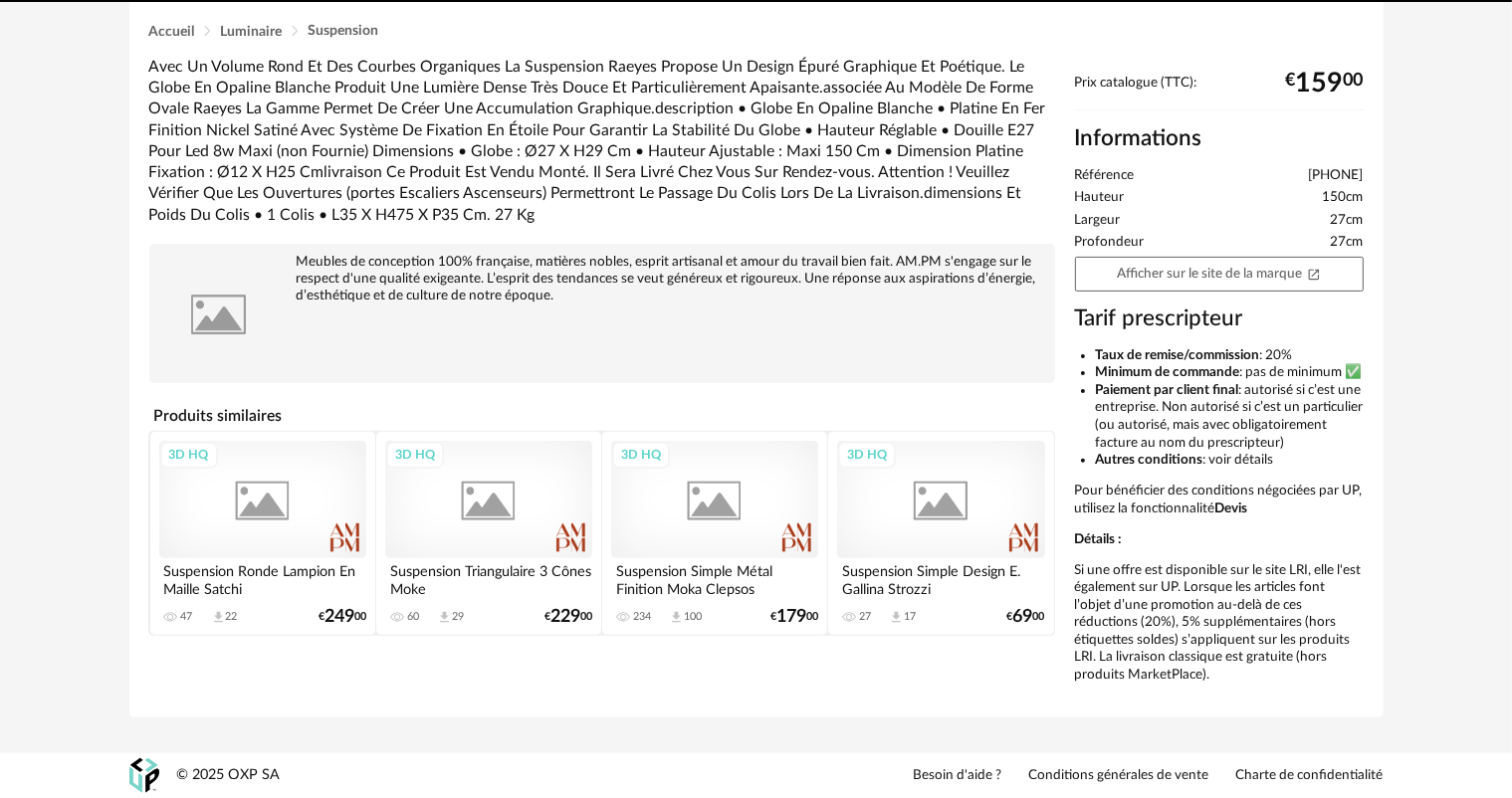 scroll, scrollTop: 0, scrollLeft: 0, axis: both 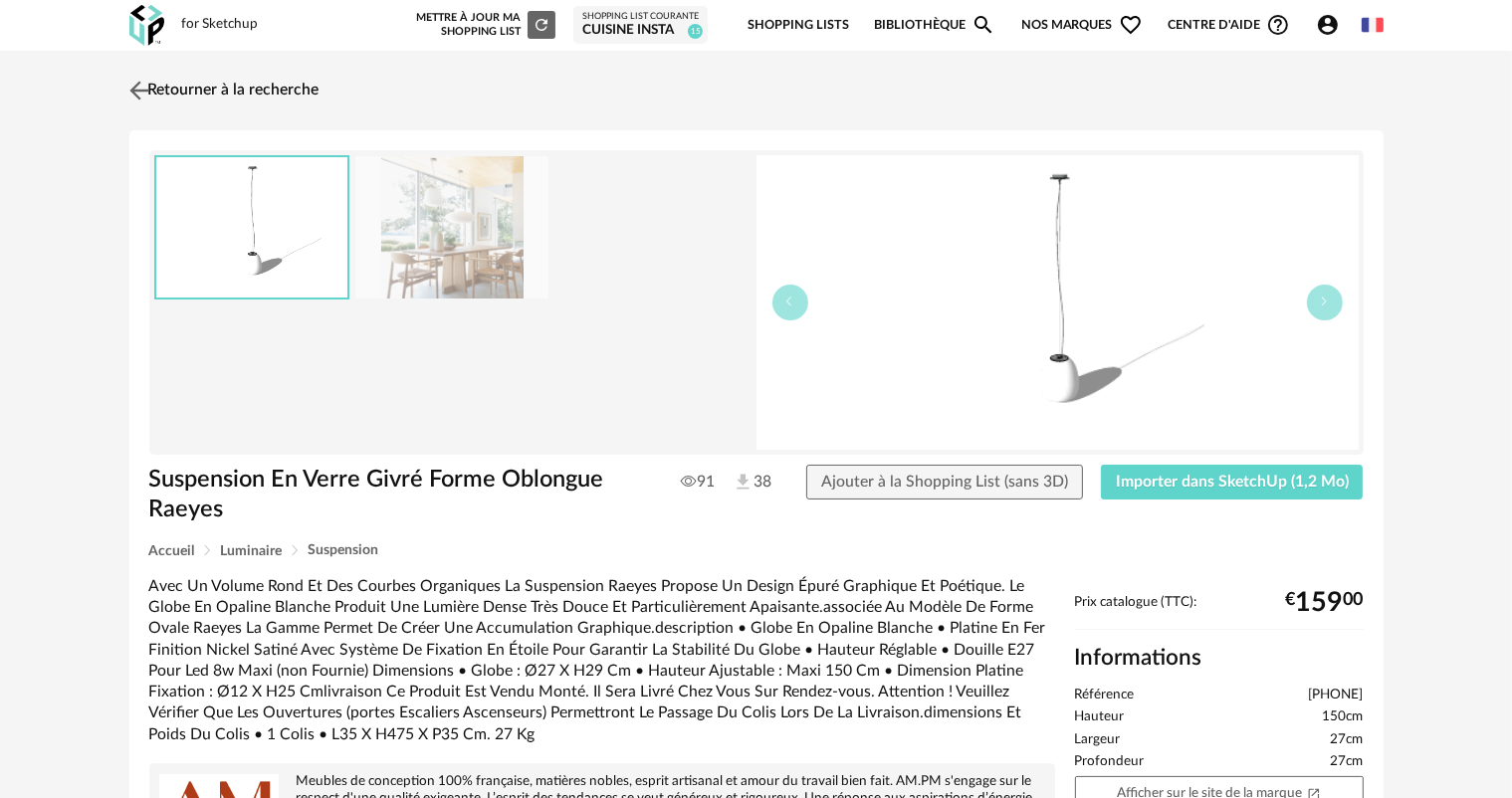 click at bounding box center [138, 90] 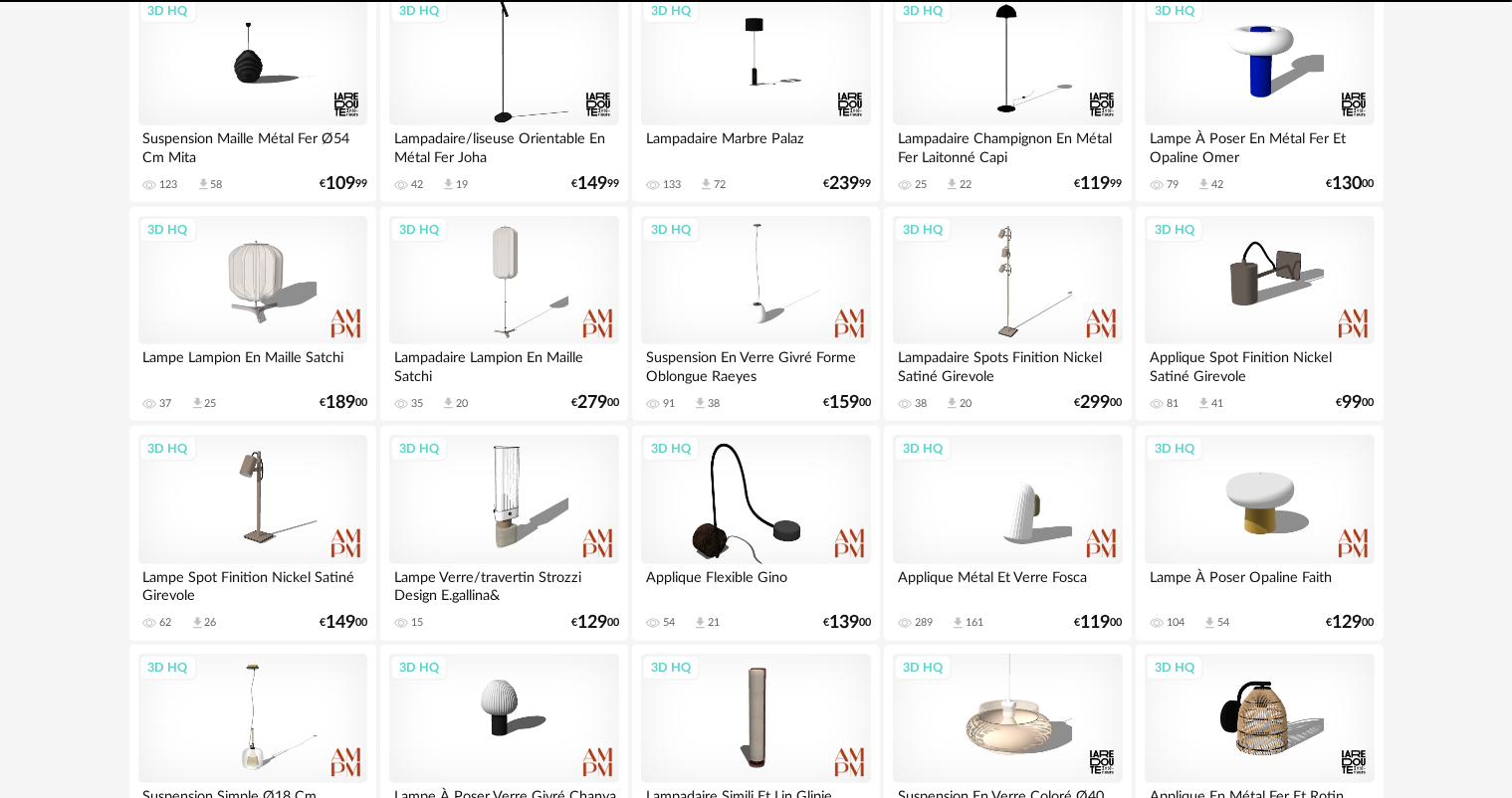 scroll, scrollTop: 1891, scrollLeft: 0, axis: vertical 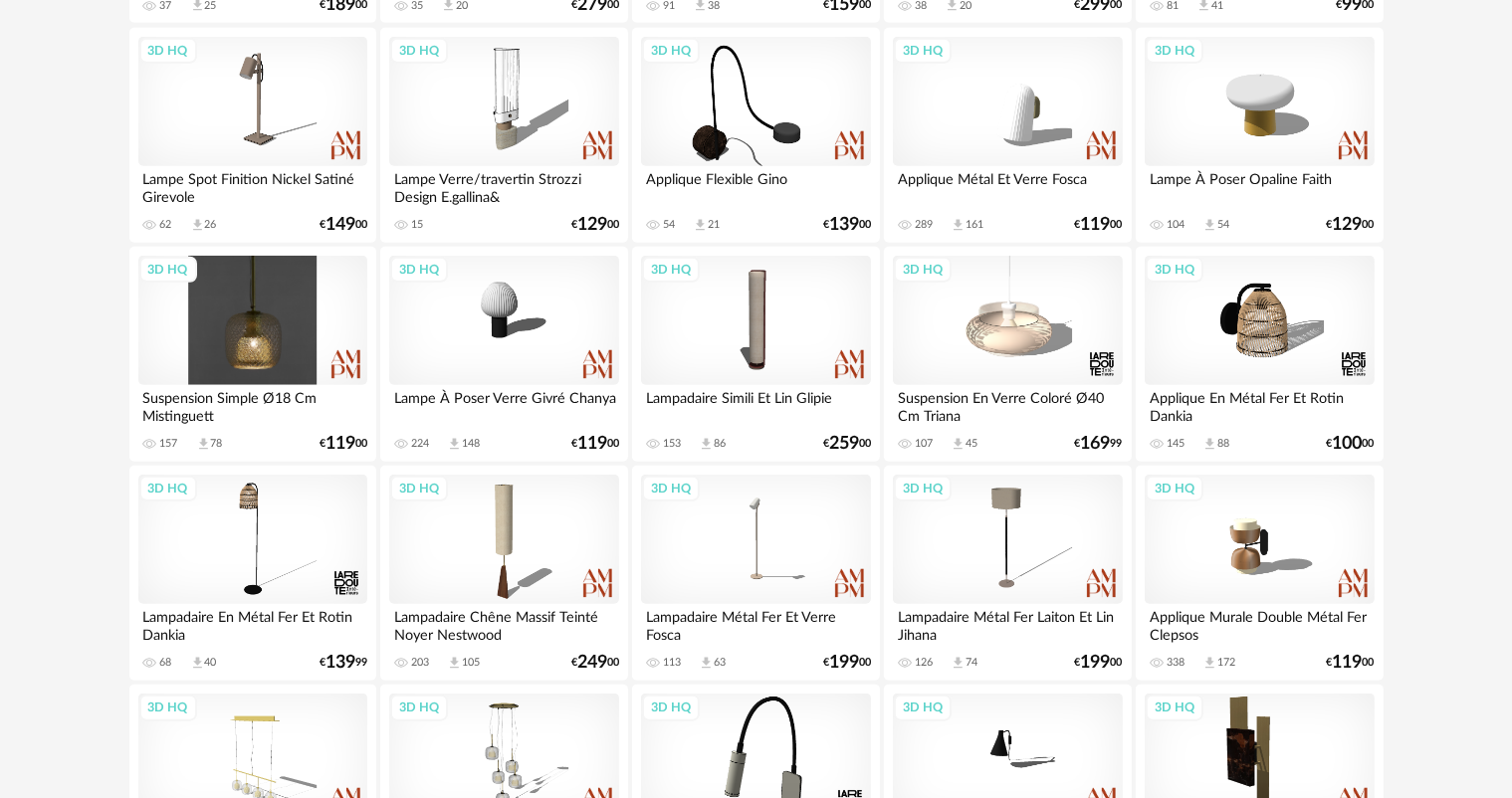 click on "3D HQ" at bounding box center [253, 320] 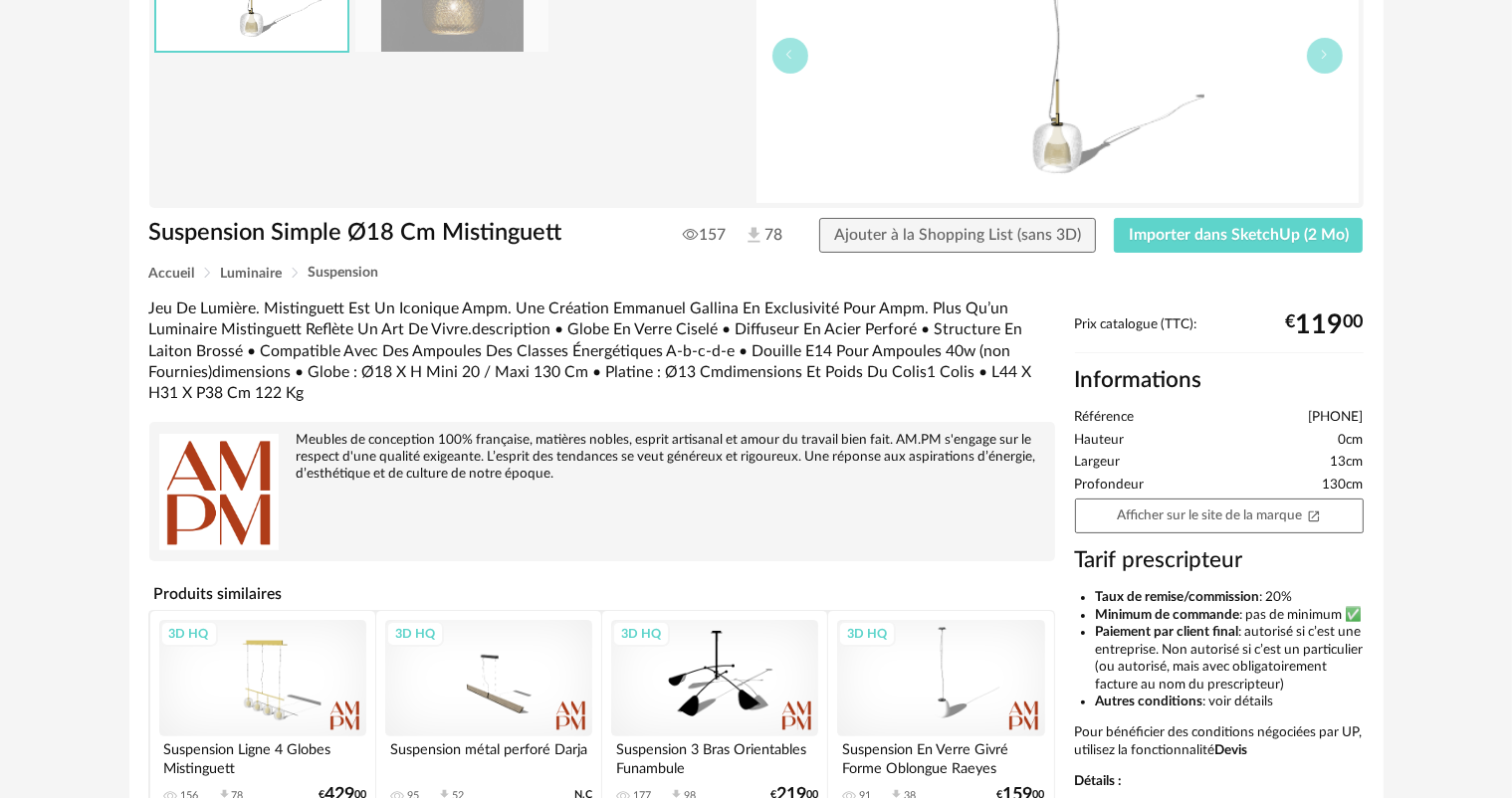 scroll, scrollTop: 0, scrollLeft: 0, axis: both 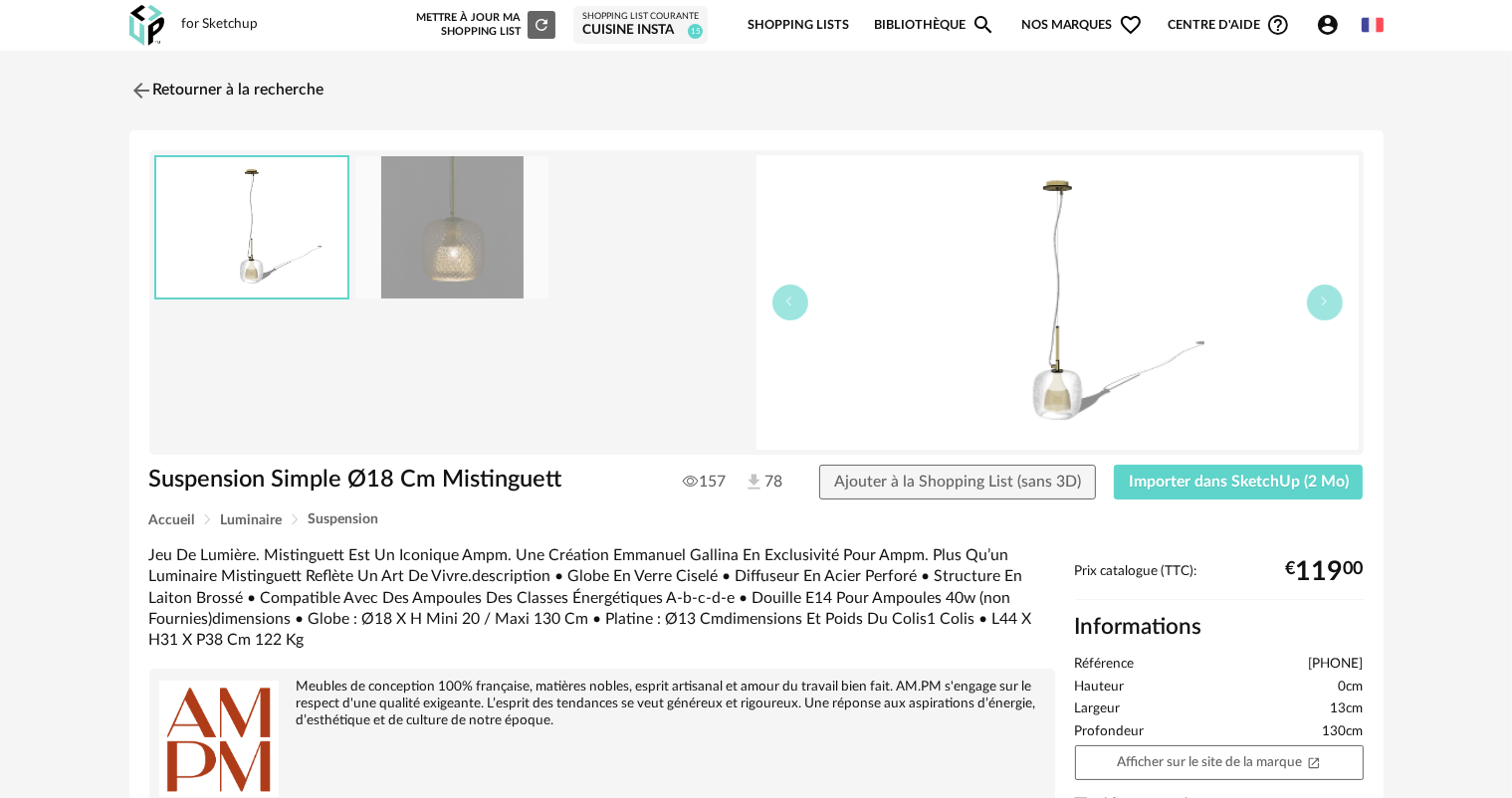 click at bounding box center (452, 227) 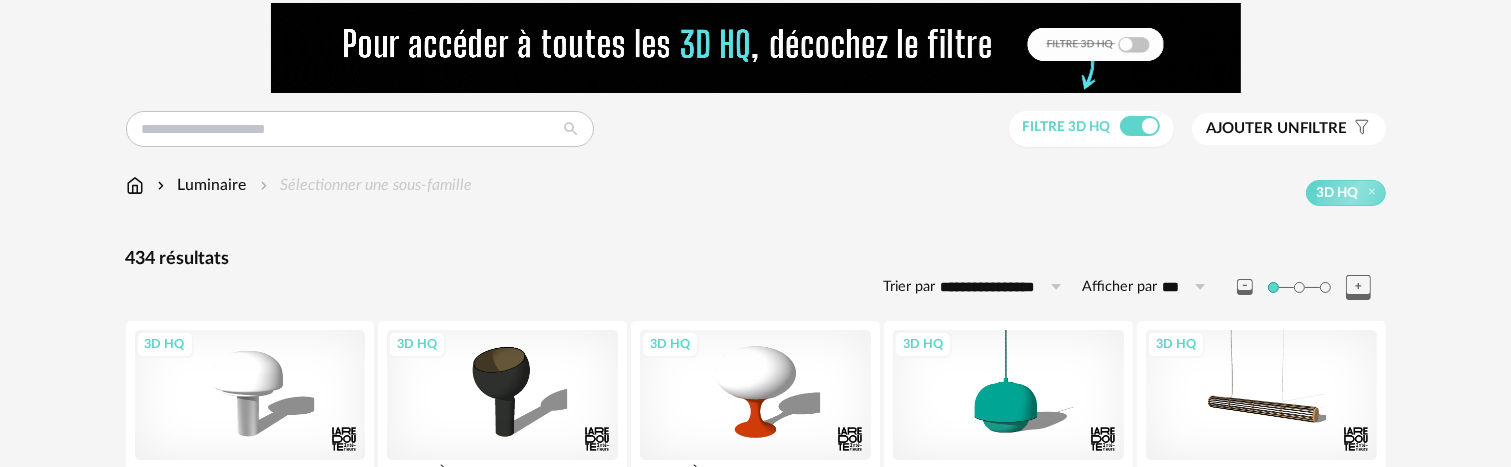 scroll, scrollTop: 100, scrollLeft: 0, axis: vertical 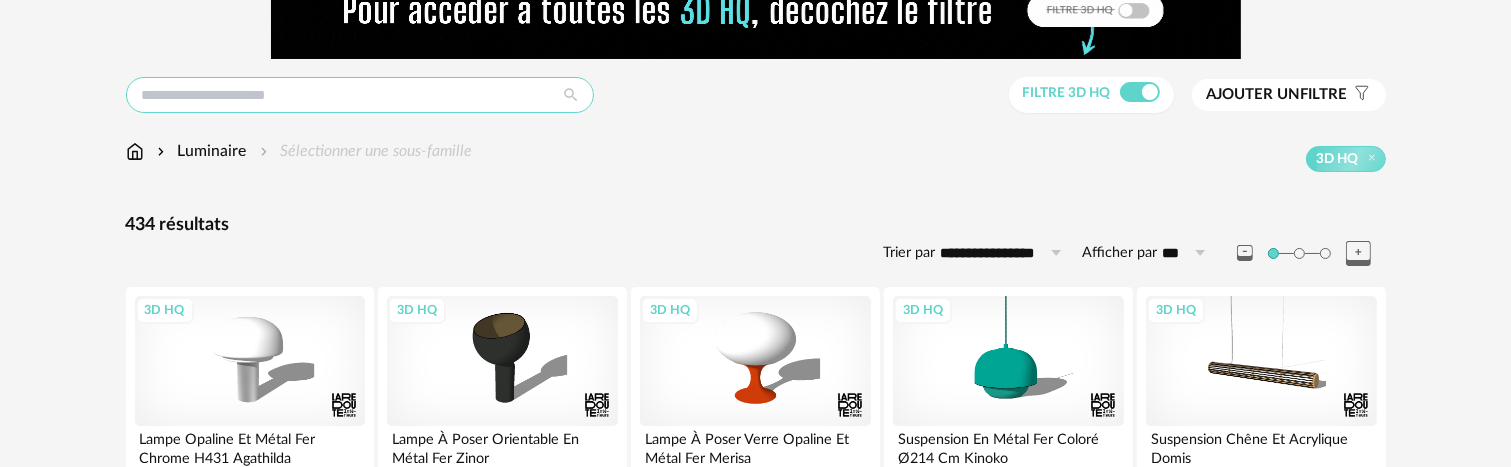 click at bounding box center [360, 95] 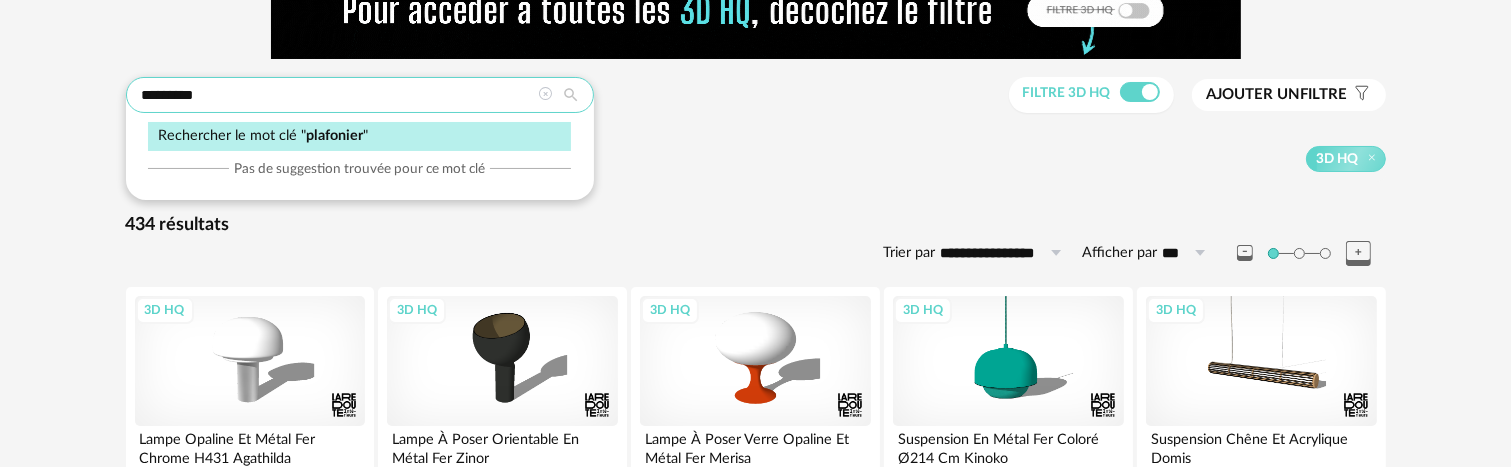 type on "*********" 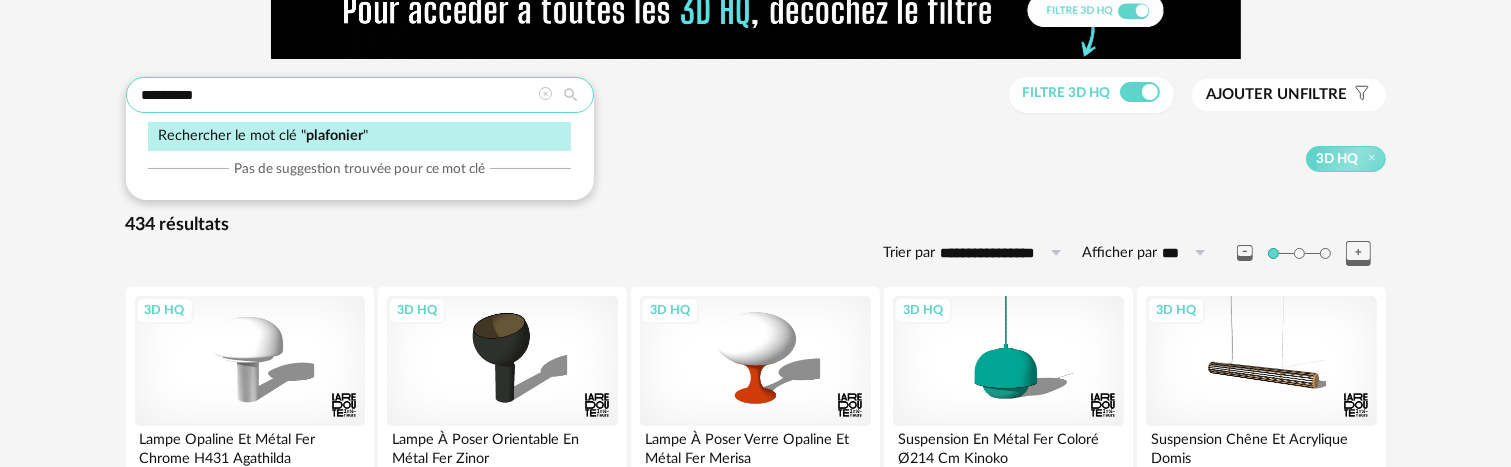 type on "**********" 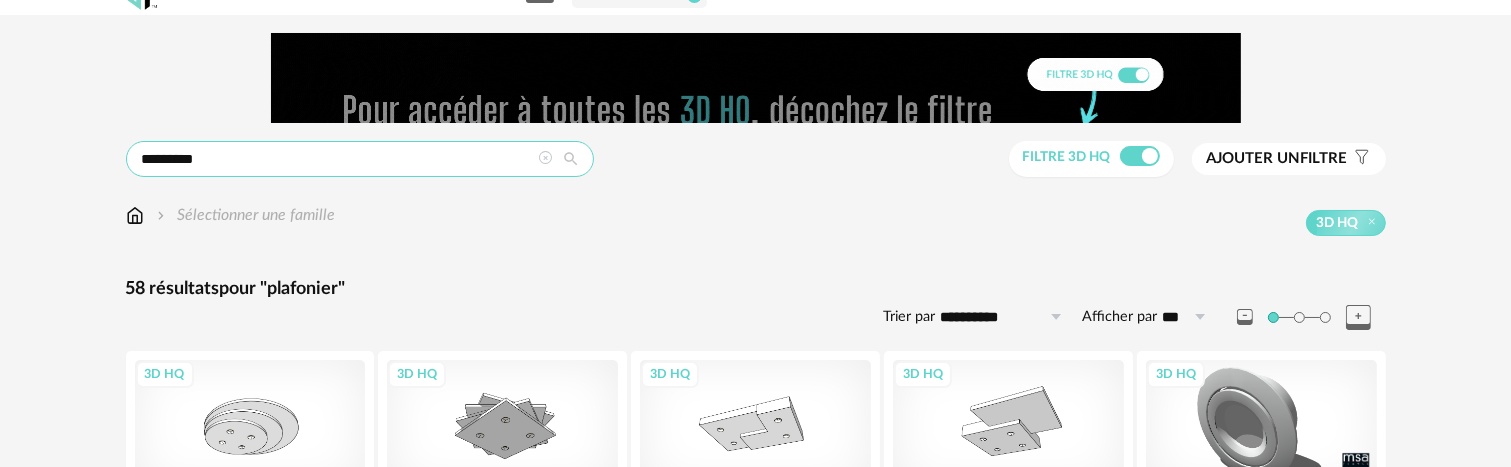 scroll, scrollTop: 0, scrollLeft: 0, axis: both 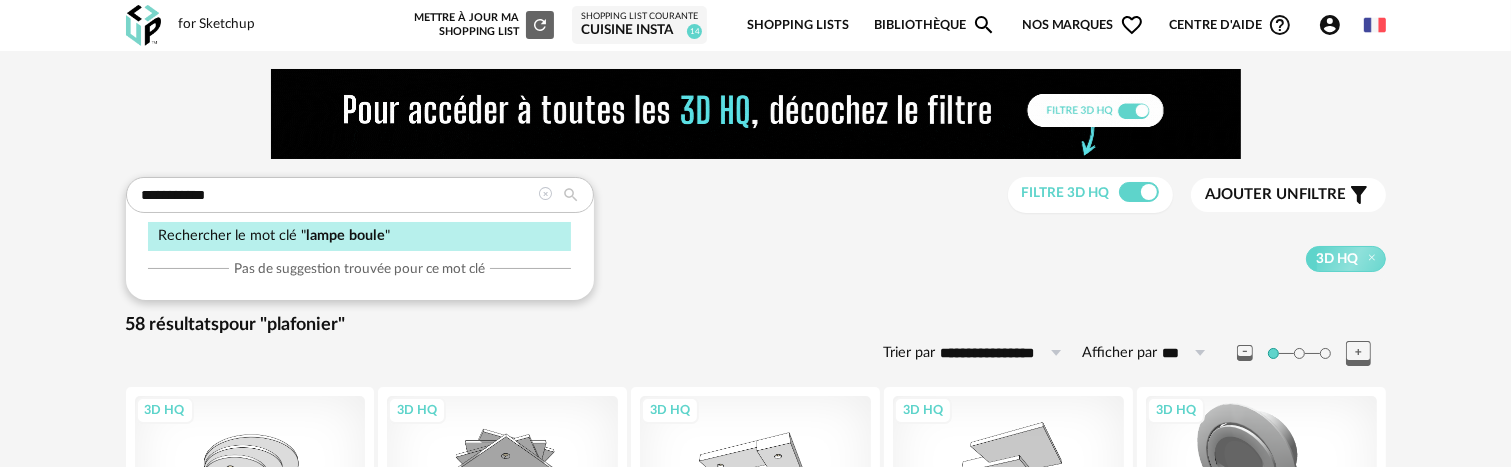 type on "**********" 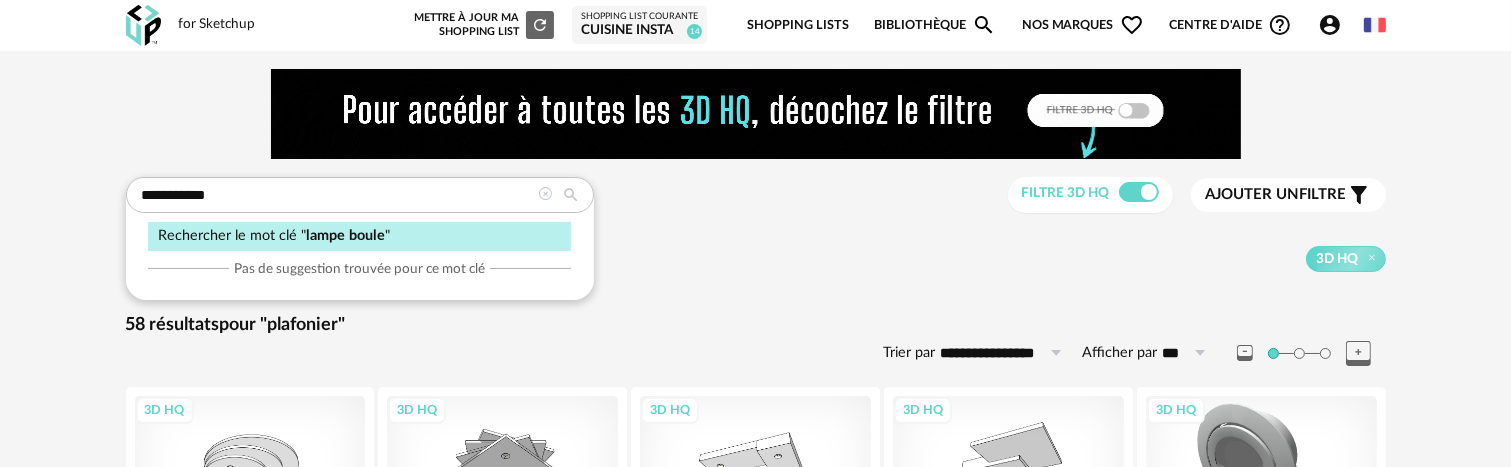 type on "**********" 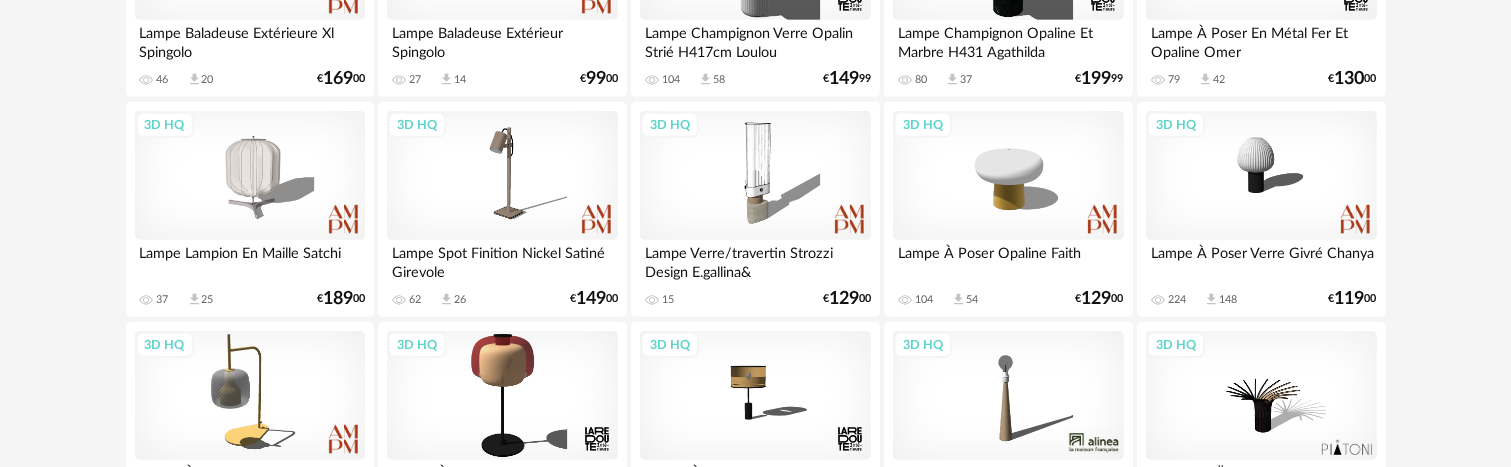scroll, scrollTop: 1000, scrollLeft: 0, axis: vertical 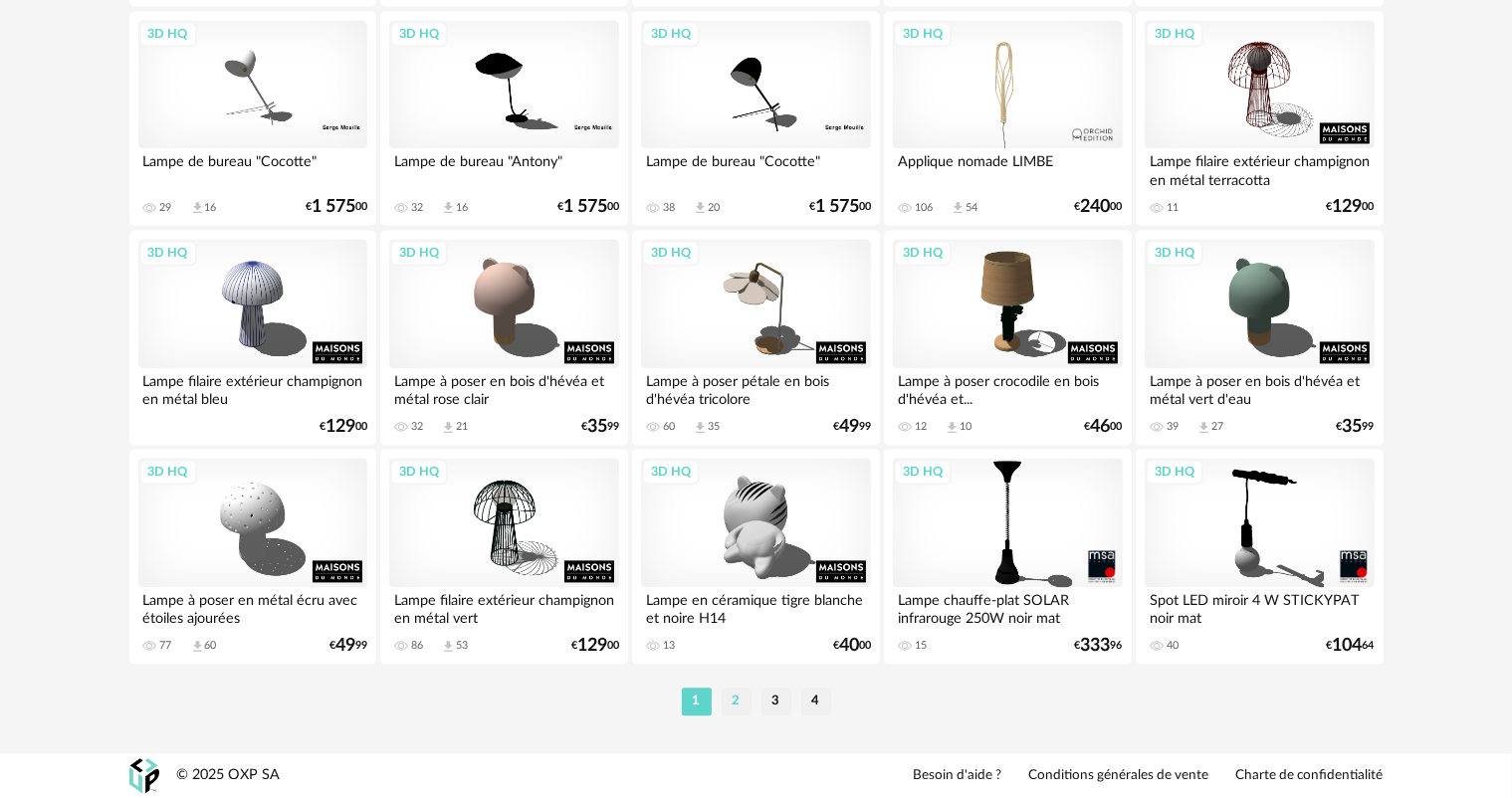 click on "2" at bounding box center [737, 701] 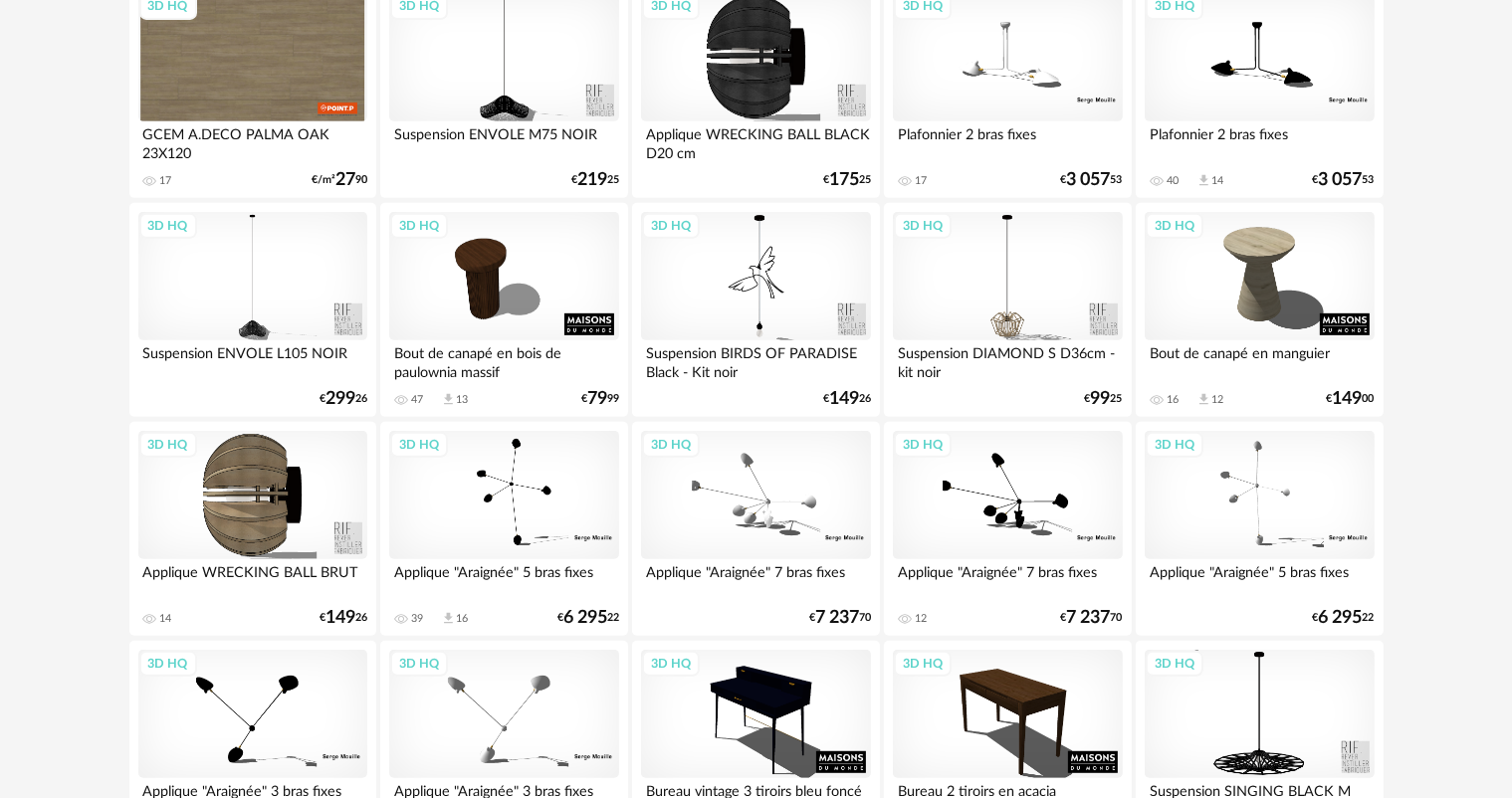 scroll, scrollTop: 896, scrollLeft: 0, axis: vertical 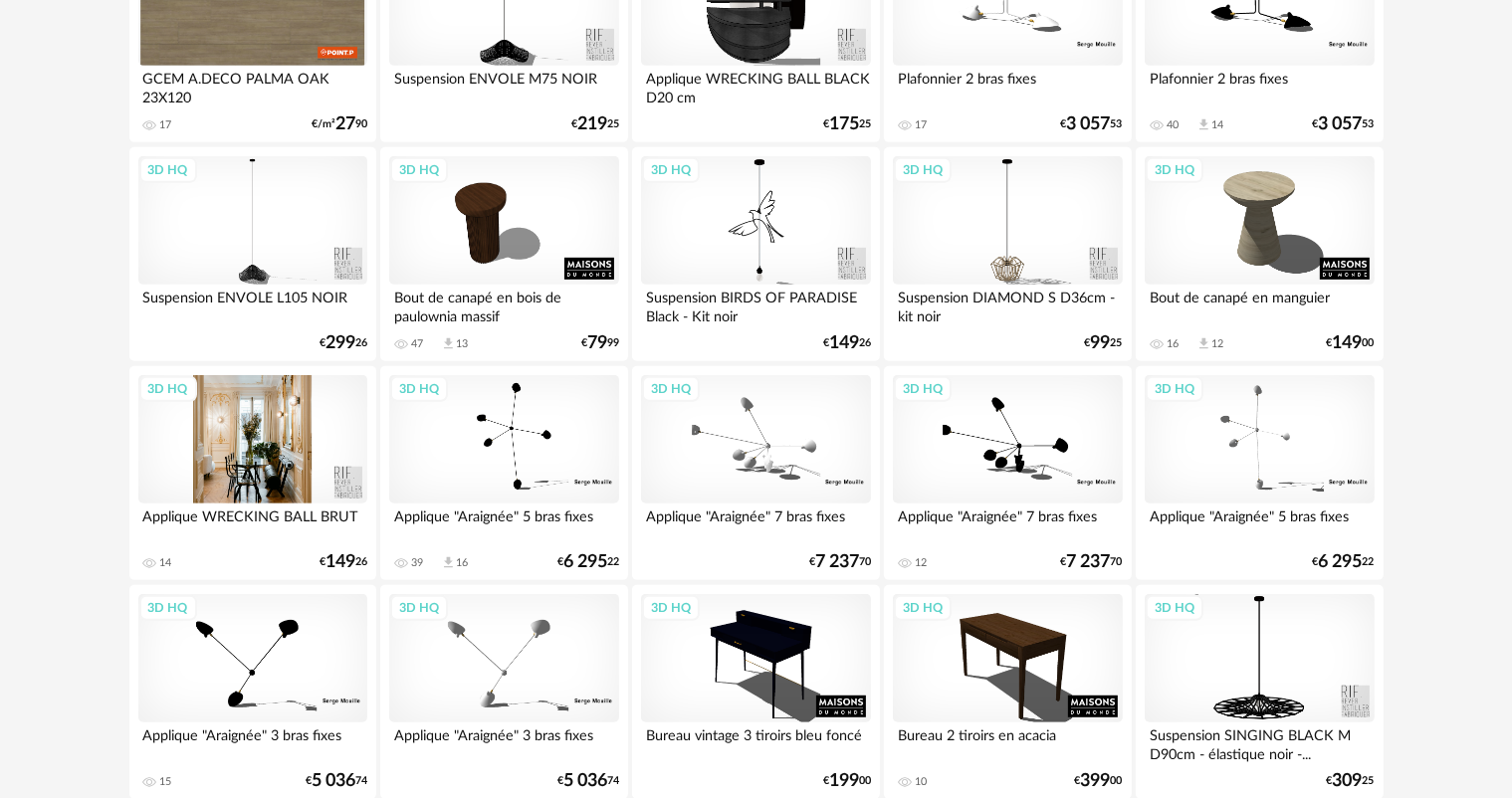 click on "3D HQ" at bounding box center [253, 440] 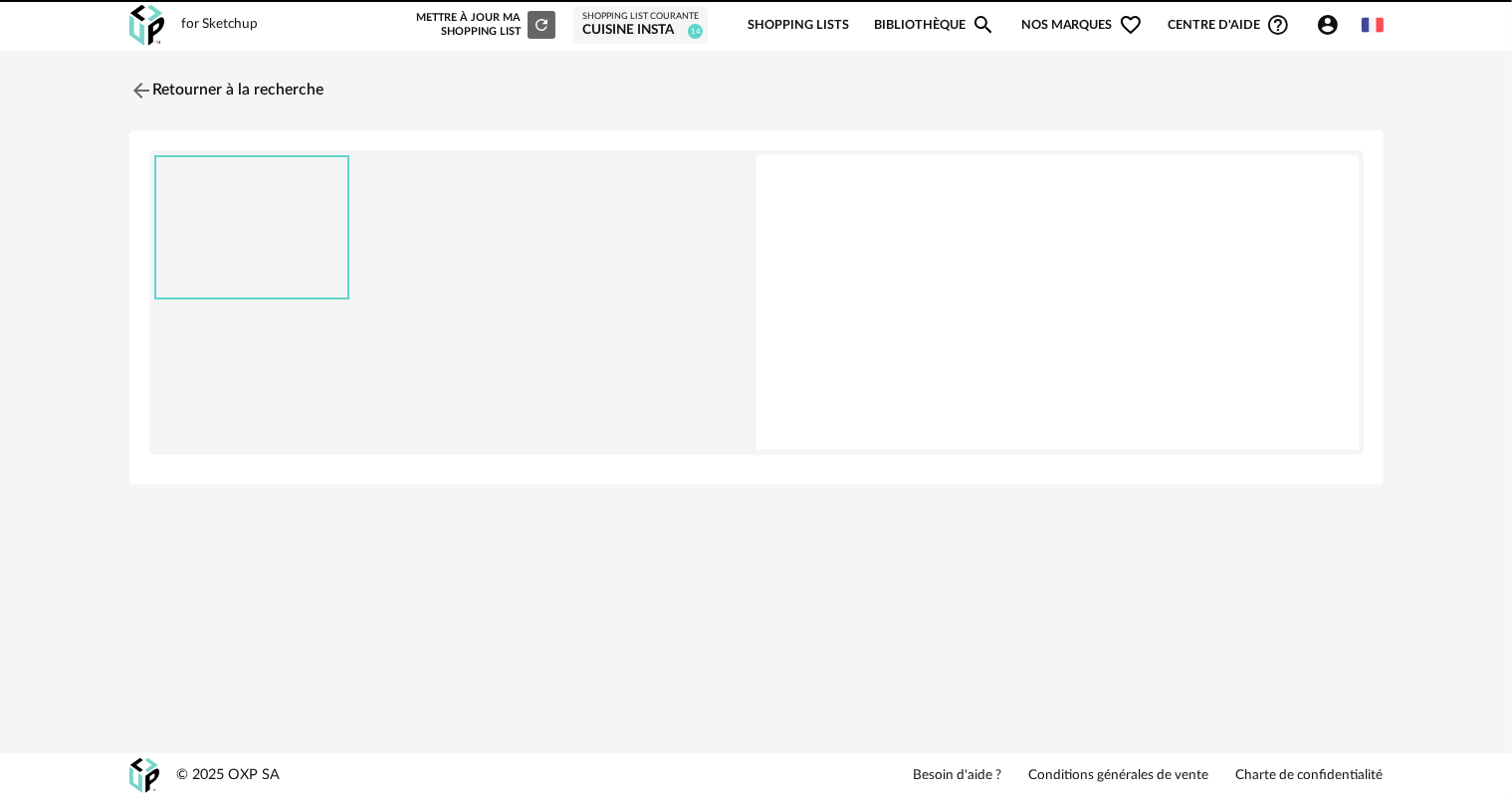 scroll, scrollTop: 0, scrollLeft: 0, axis: both 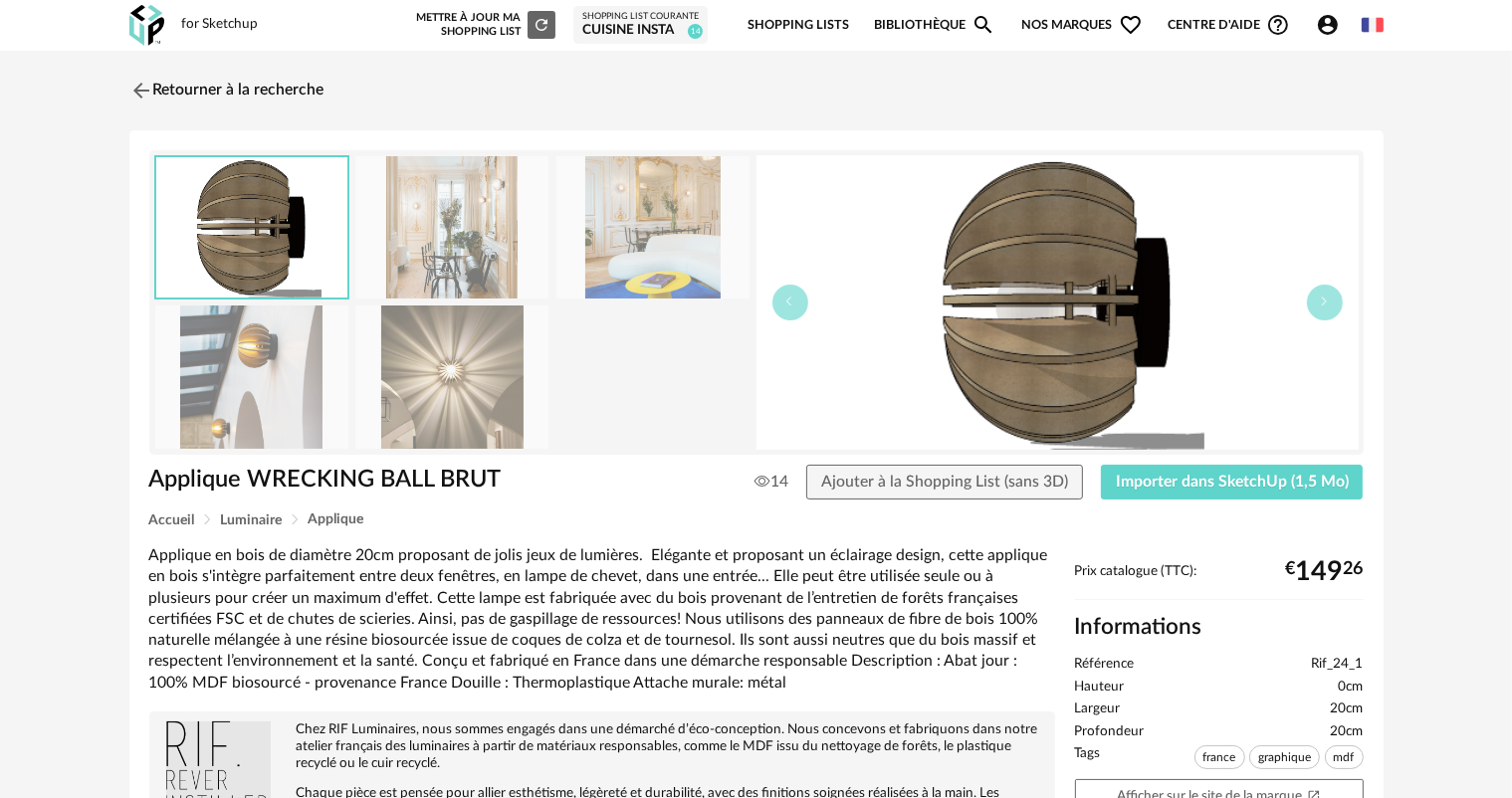 click at bounding box center [452, 376] 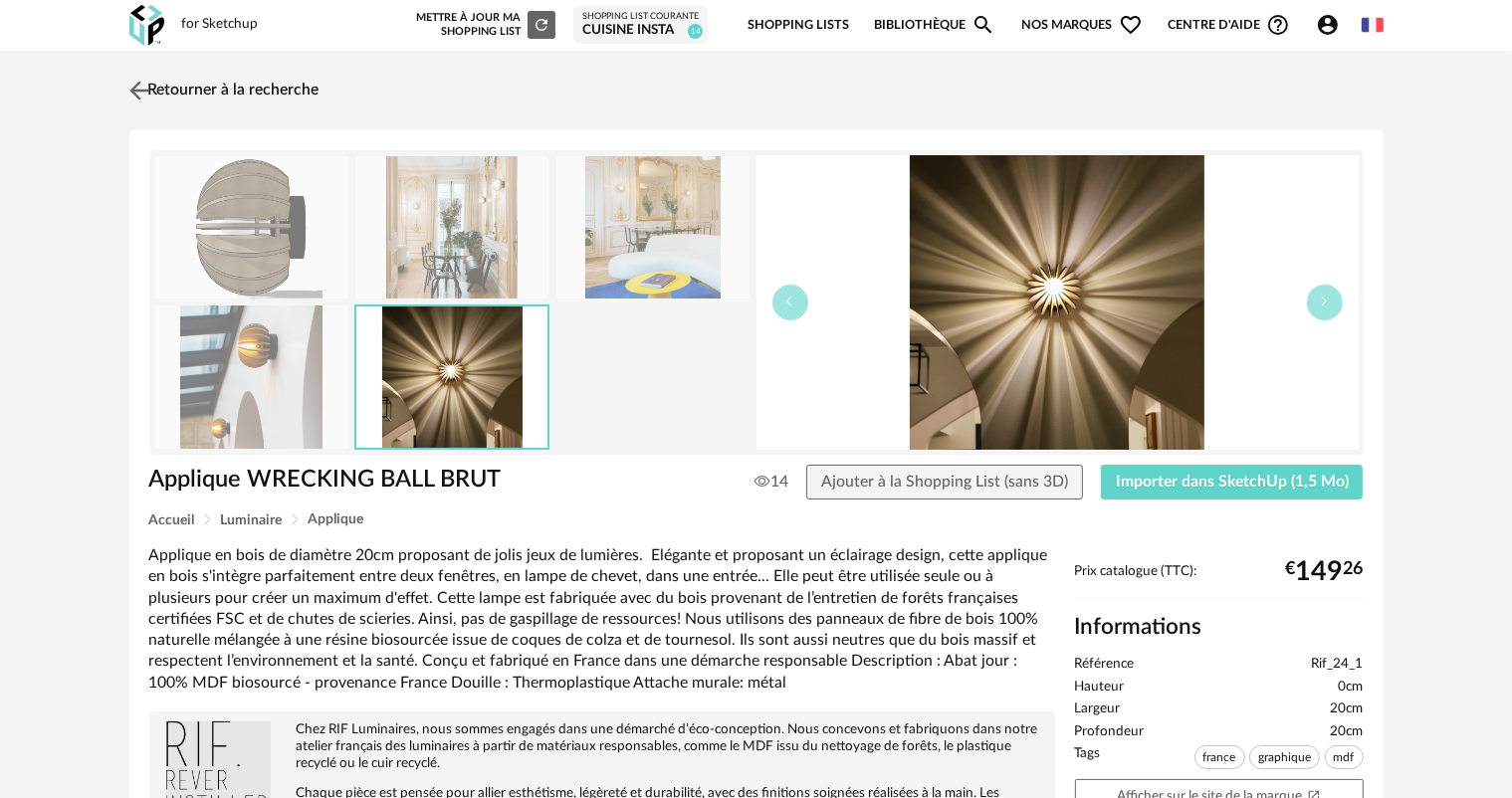 click at bounding box center [138, 90] 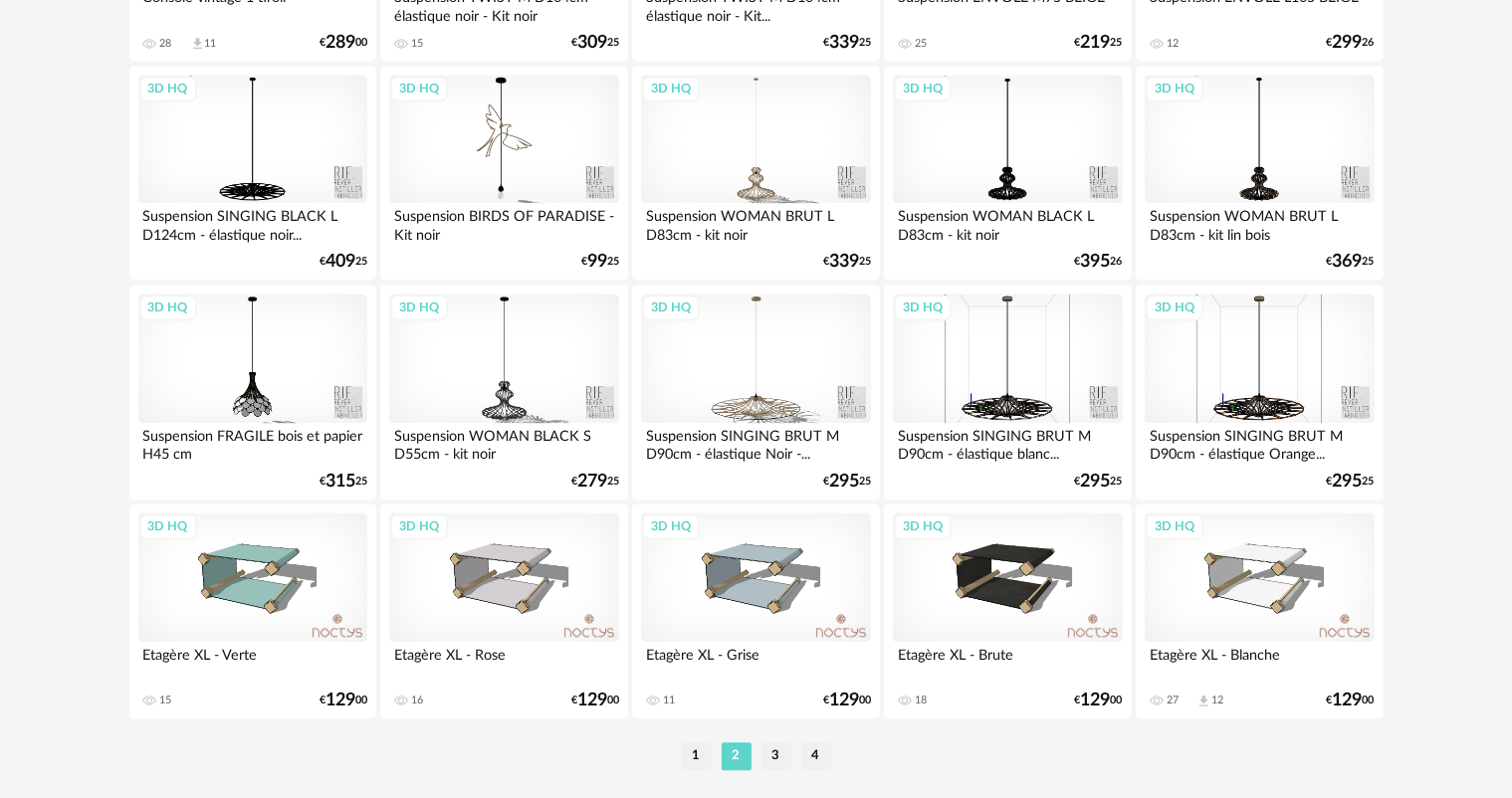 scroll, scrollTop: 4097, scrollLeft: 0, axis: vertical 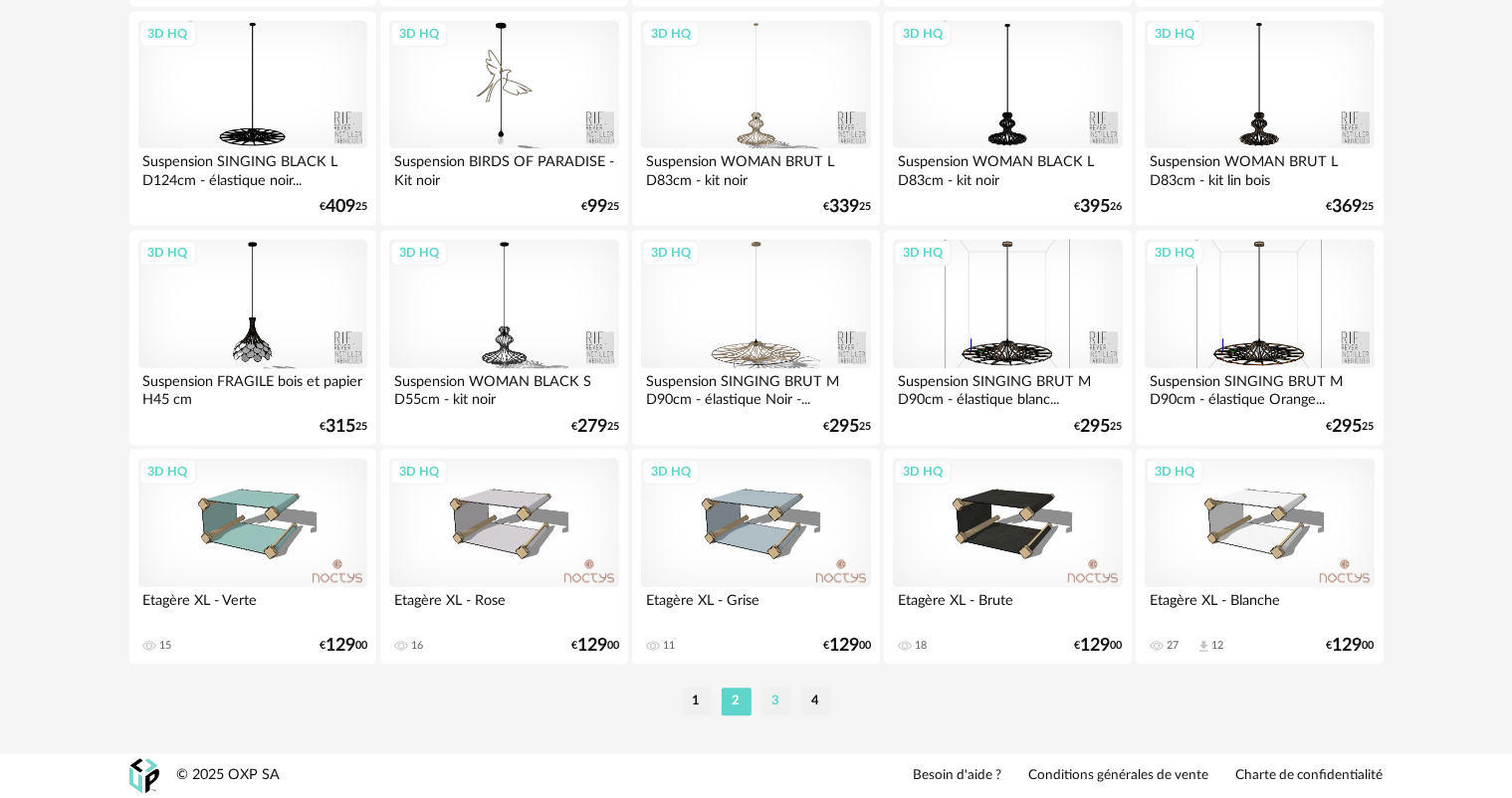 click on "3" at bounding box center (776, 701) 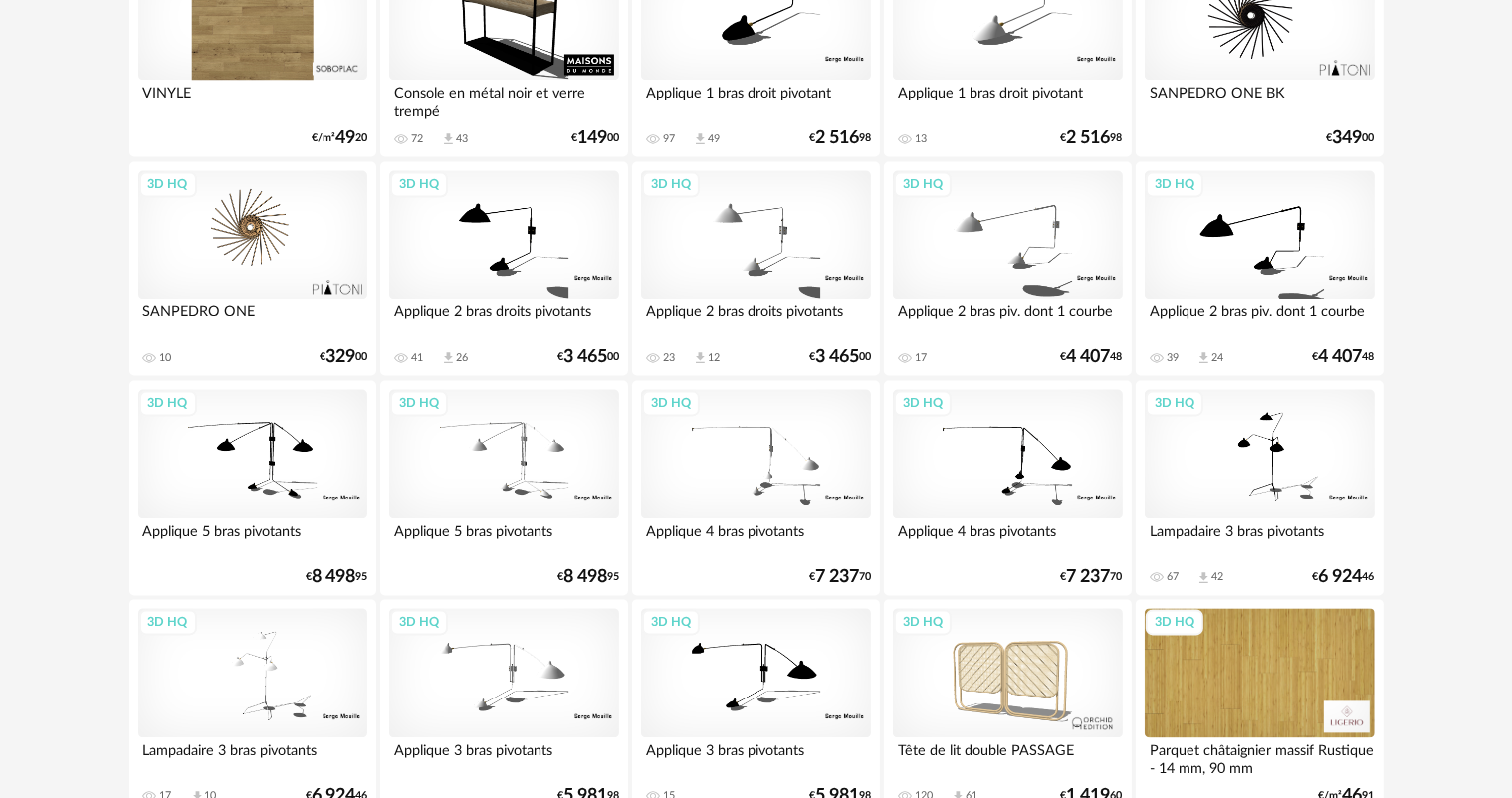 scroll, scrollTop: 4097, scrollLeft: 0, axis: vertical 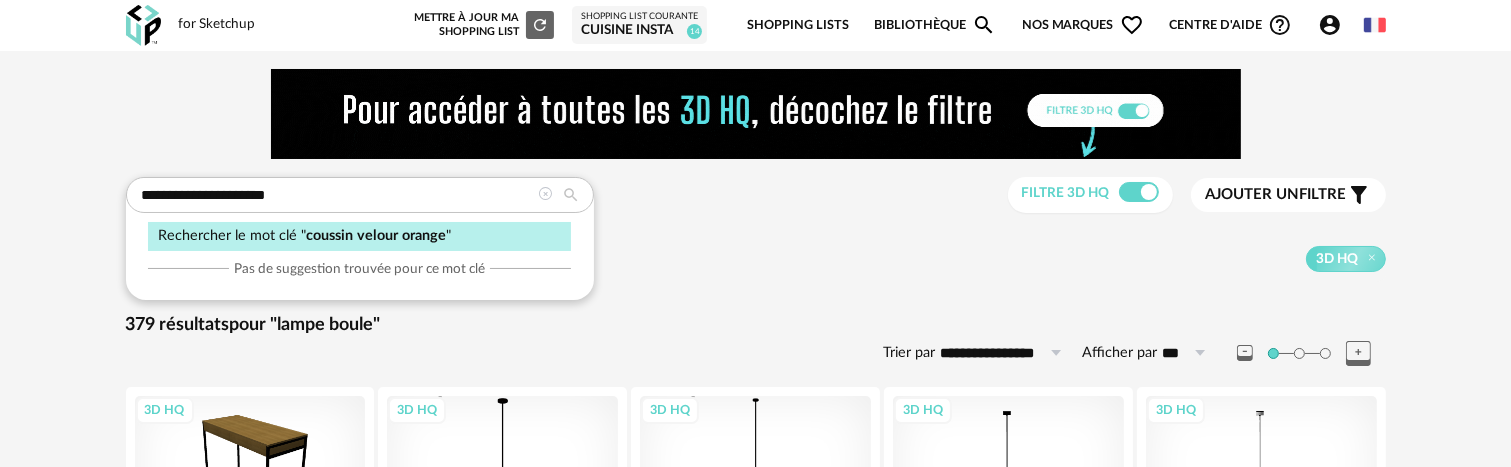 type on "**********" 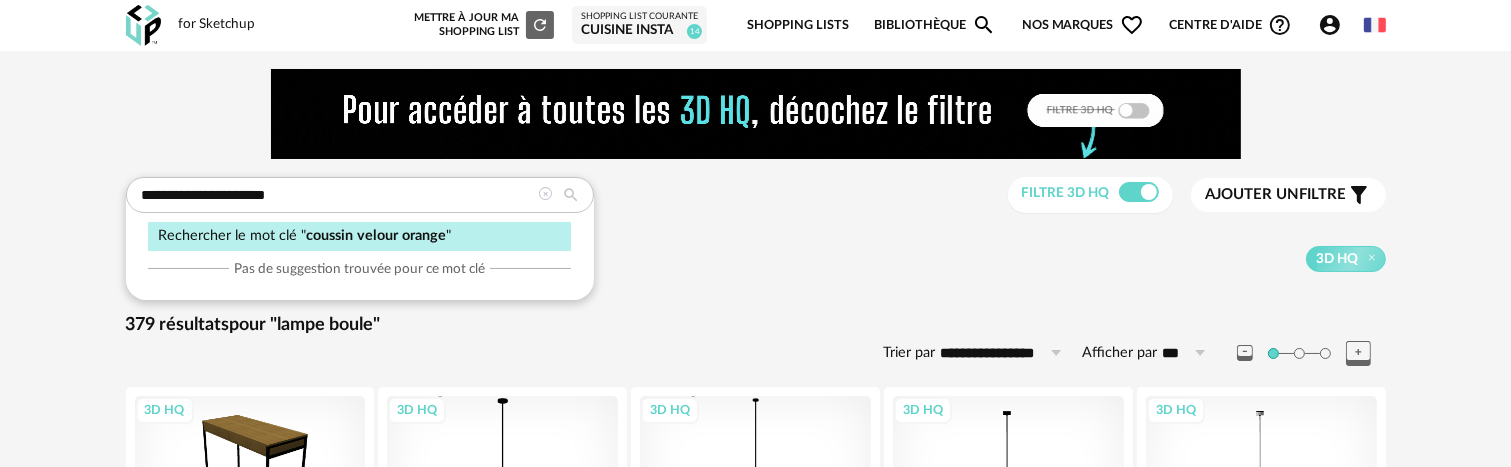 type on "**********" 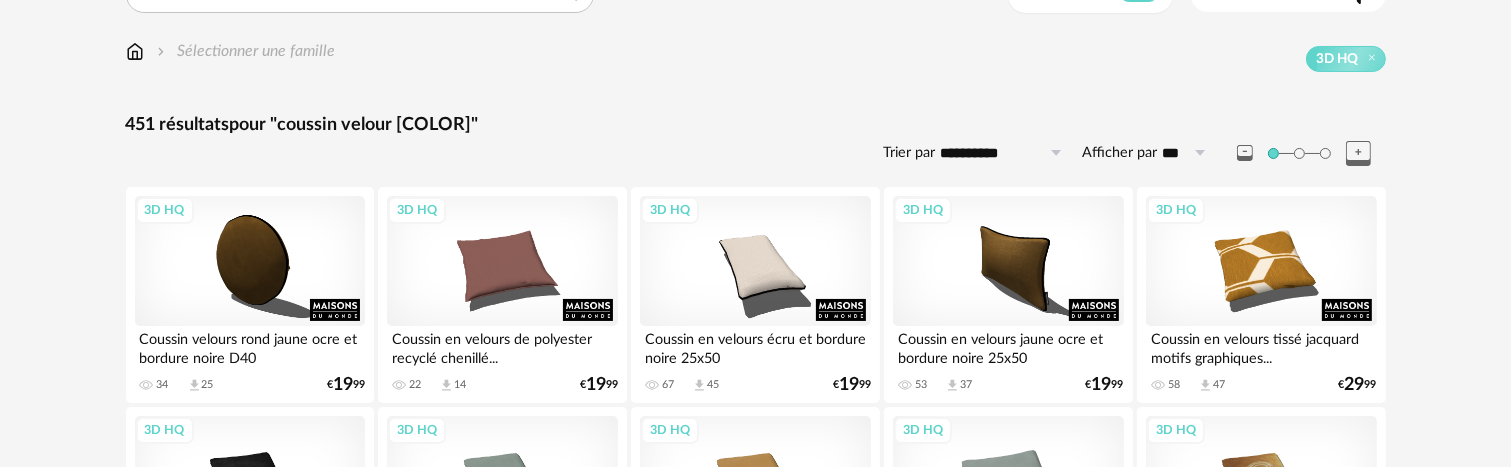 scroll, scrollTop: 300, scrollLeft: 0, axis: vertical 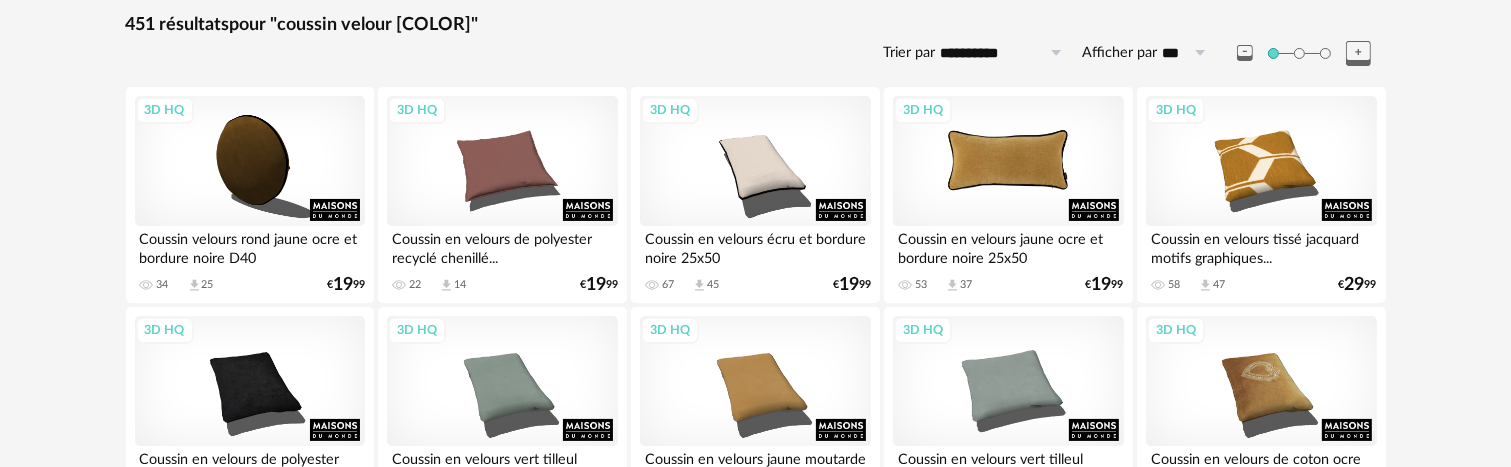 click on "3D HQ" at bounding box center (1008, 161) 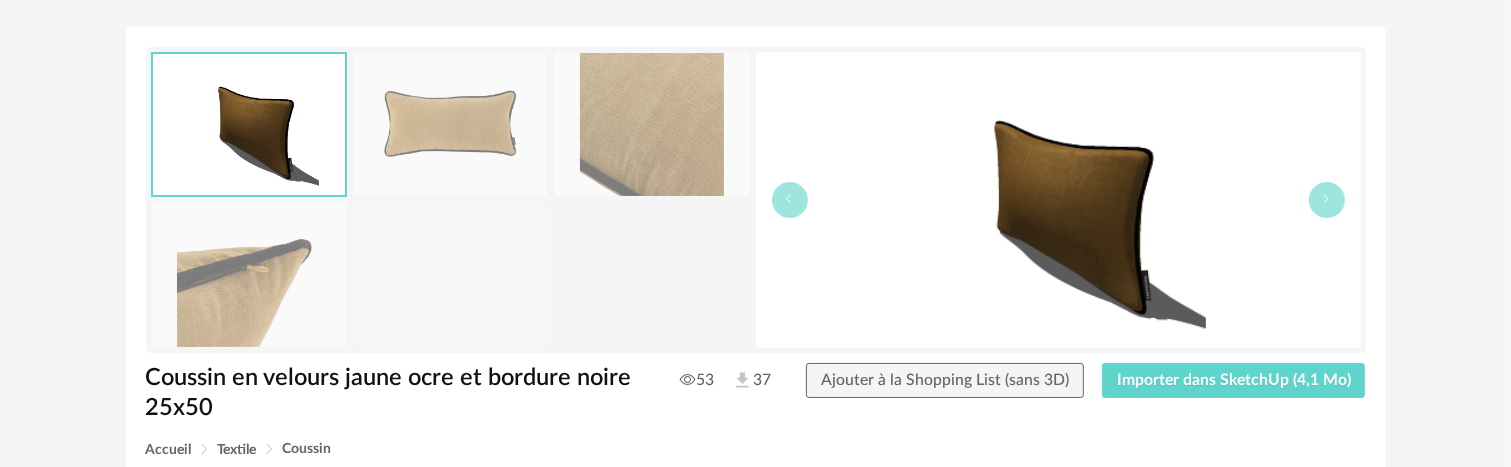 scroll, scrollTop: 400, scrollLeft: 0, axis: vertical 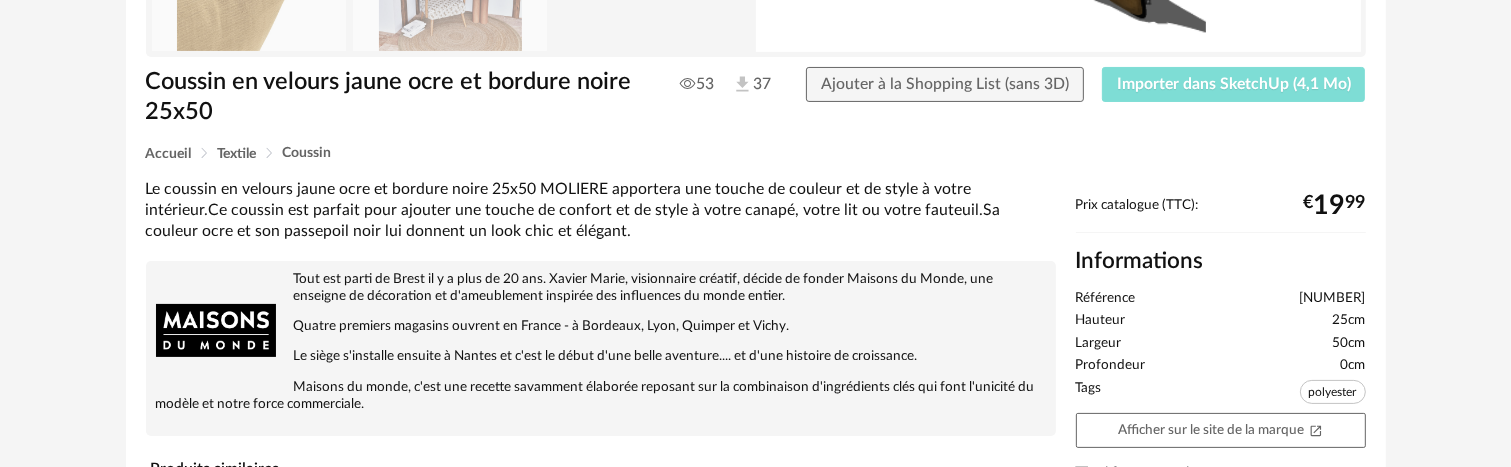 click on "Importer dans SketchUp (4,1 Mo)" at bounding box center (1234, 84) 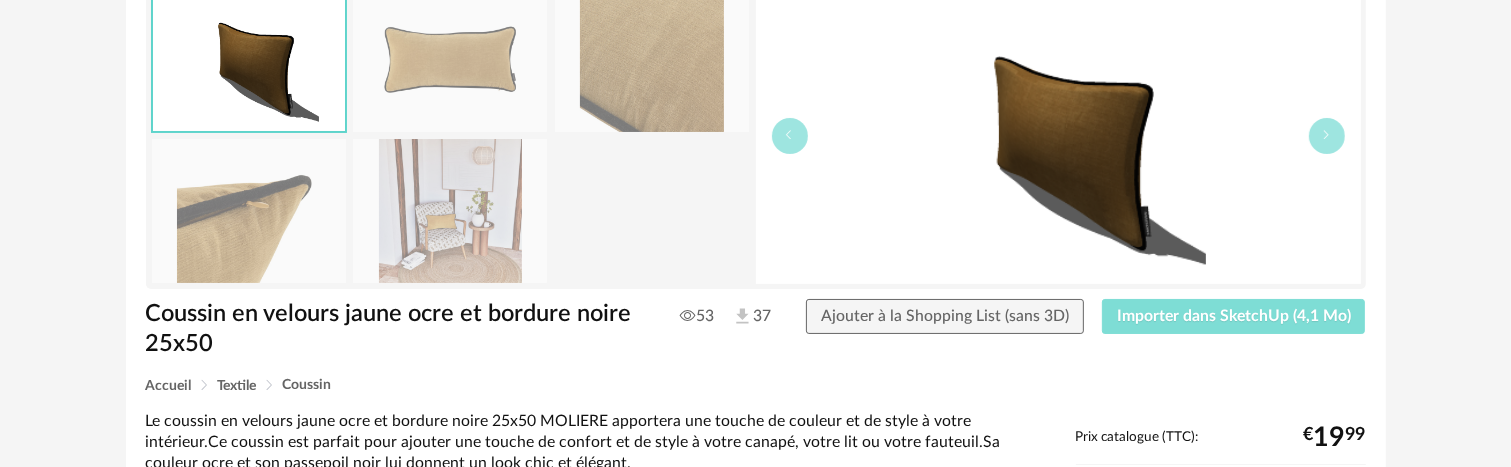 scroll, scrollTop: 0, scrollLeft: 0, axis: both 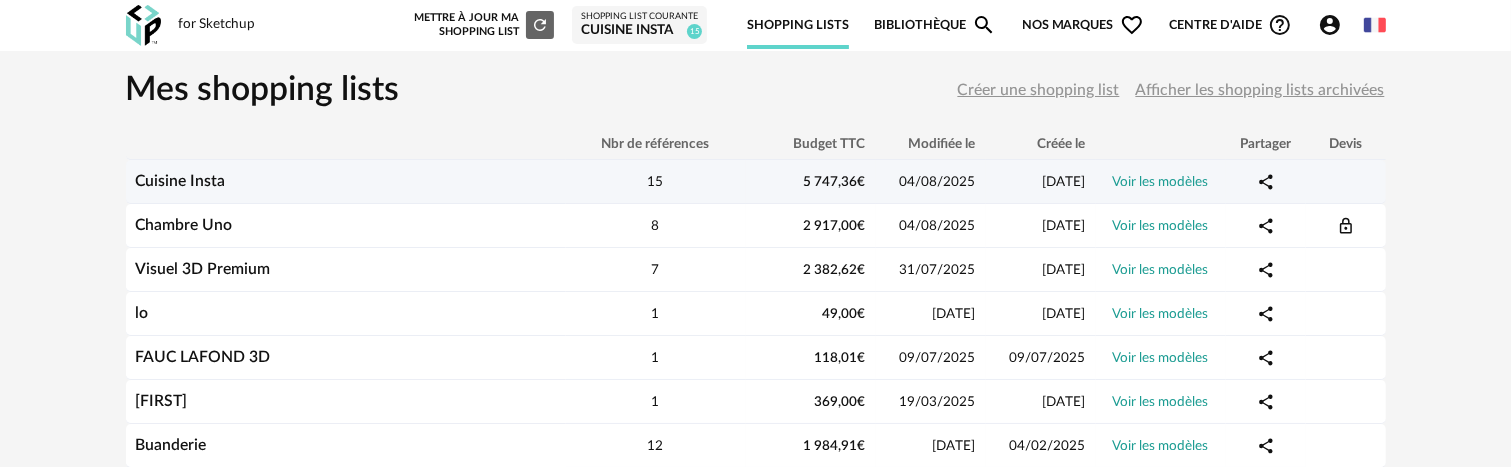 click on "Cuisine Insta" at bounding box center [181, 181] 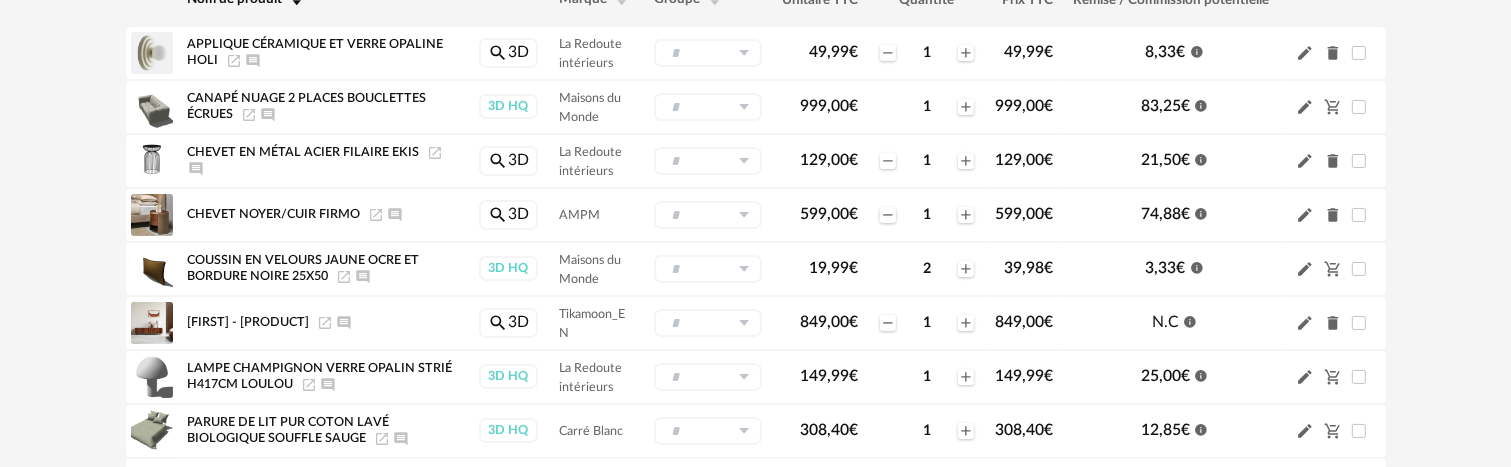 scroll, scrollTop: 300, scrollLeft: 0, axis: vertical 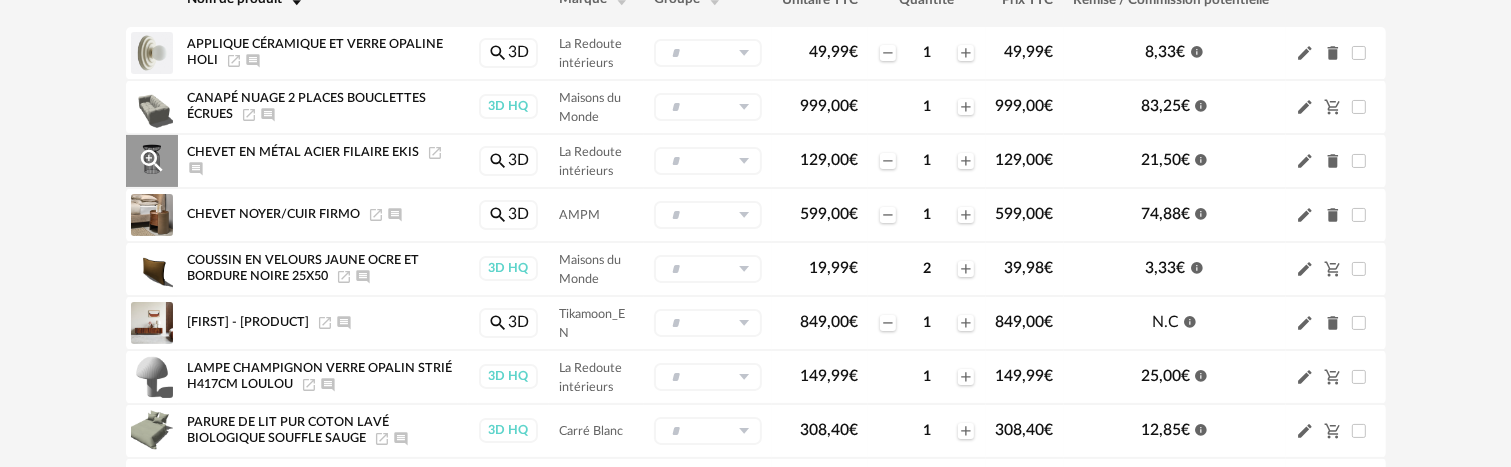 click on "Magnify Plus Outline icon" 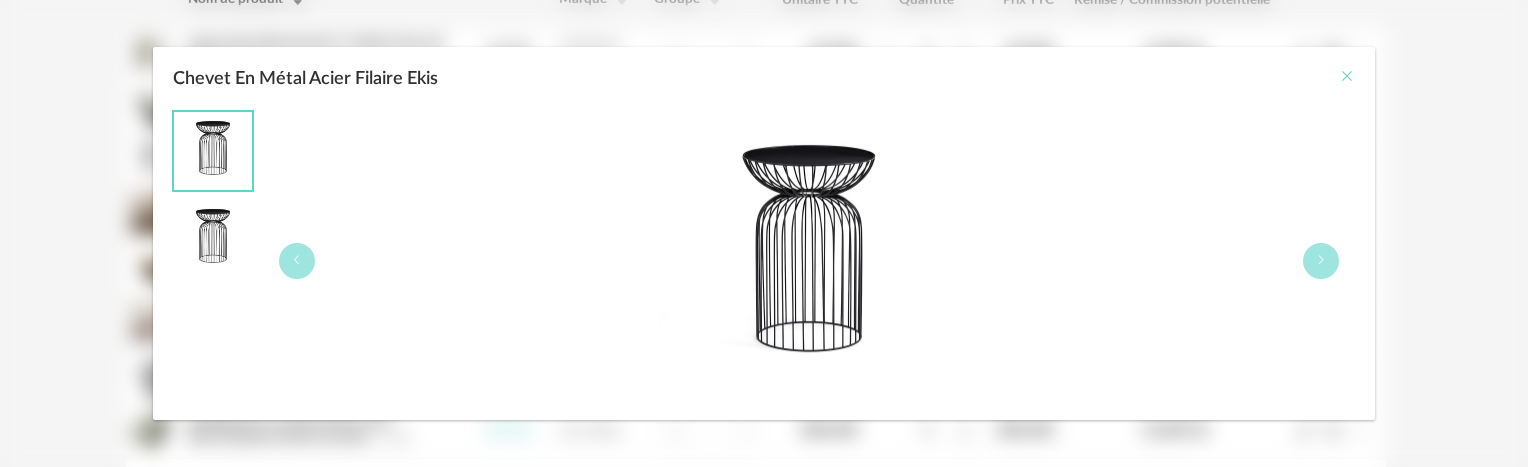 click at bounding box center (1347, 76) 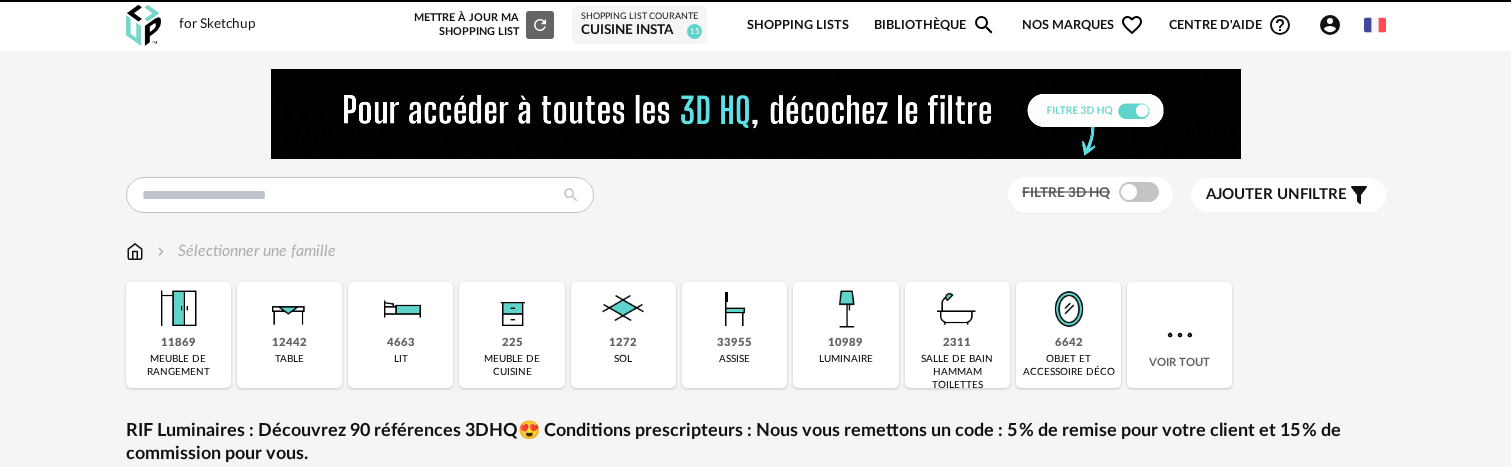 scroll, scrollTop: 0, scrollLeft: 0, axis: both 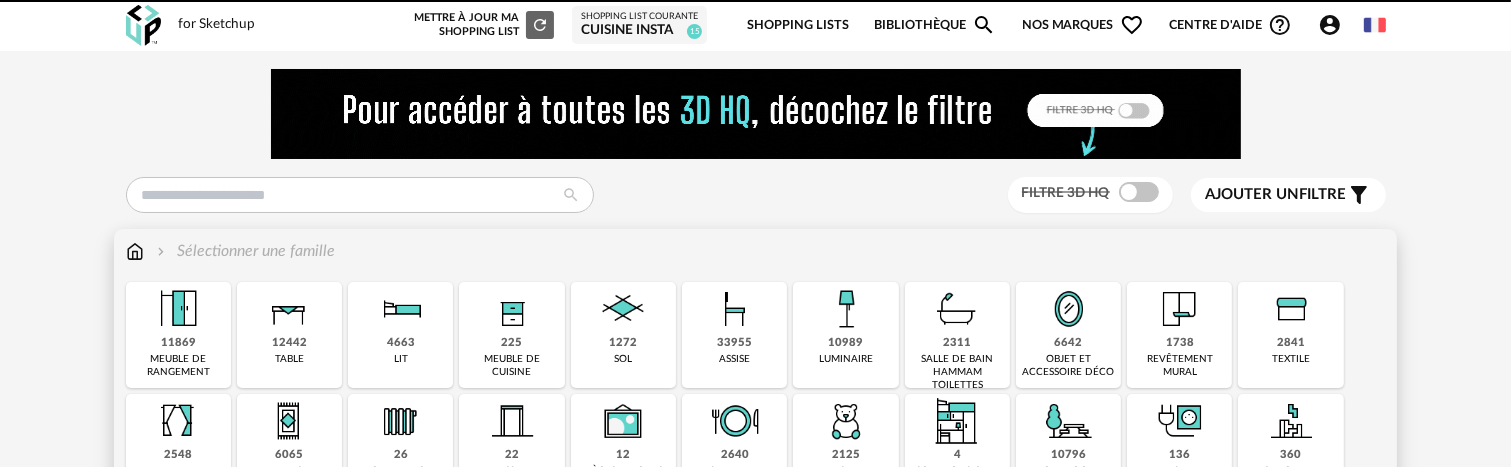 click on "10989
luminaire" at bounding box center [845, 335] 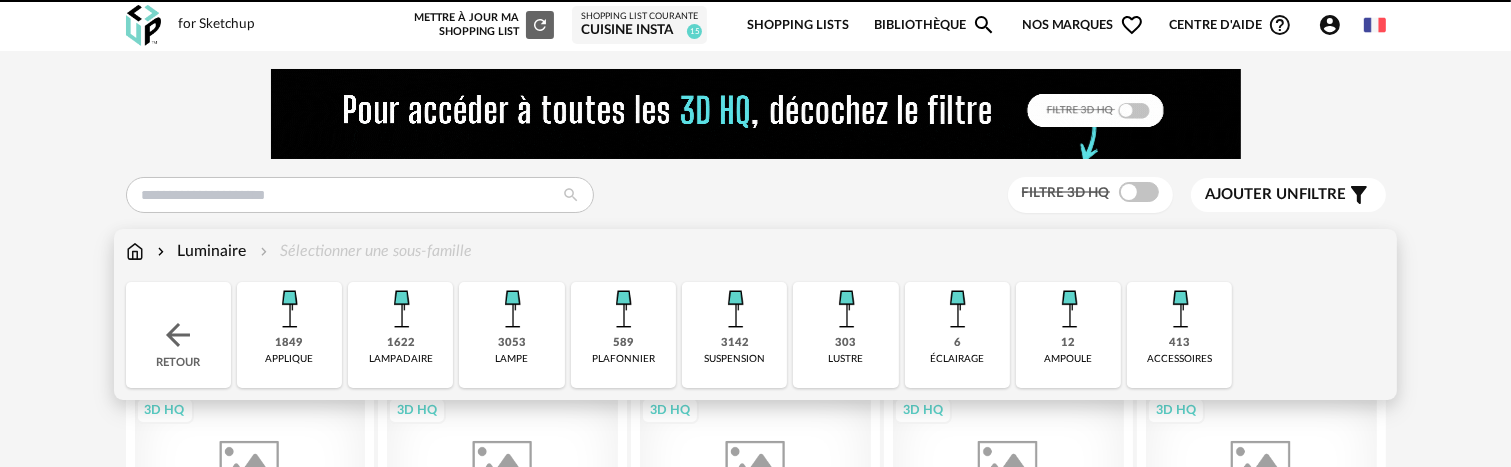 click on "Filtre 3D HQ
Ajouter un  filtre s   Filter icon   Filtrer par :" at bounding box center (756, 195) 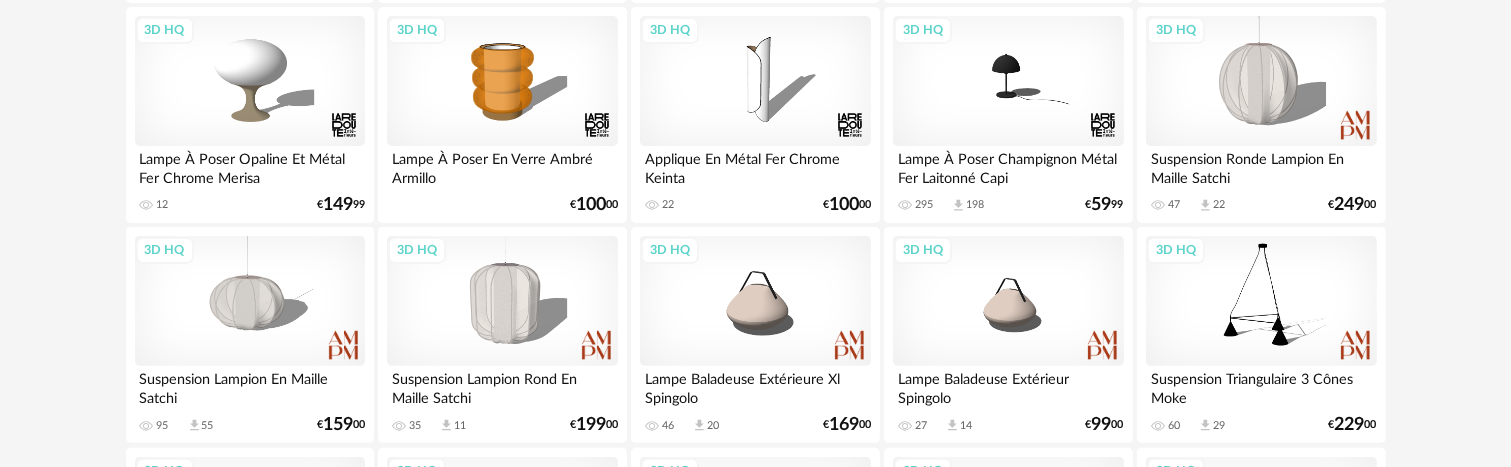 scroll, scrollTop: 700, scrollLeft: 0, axis: vertical 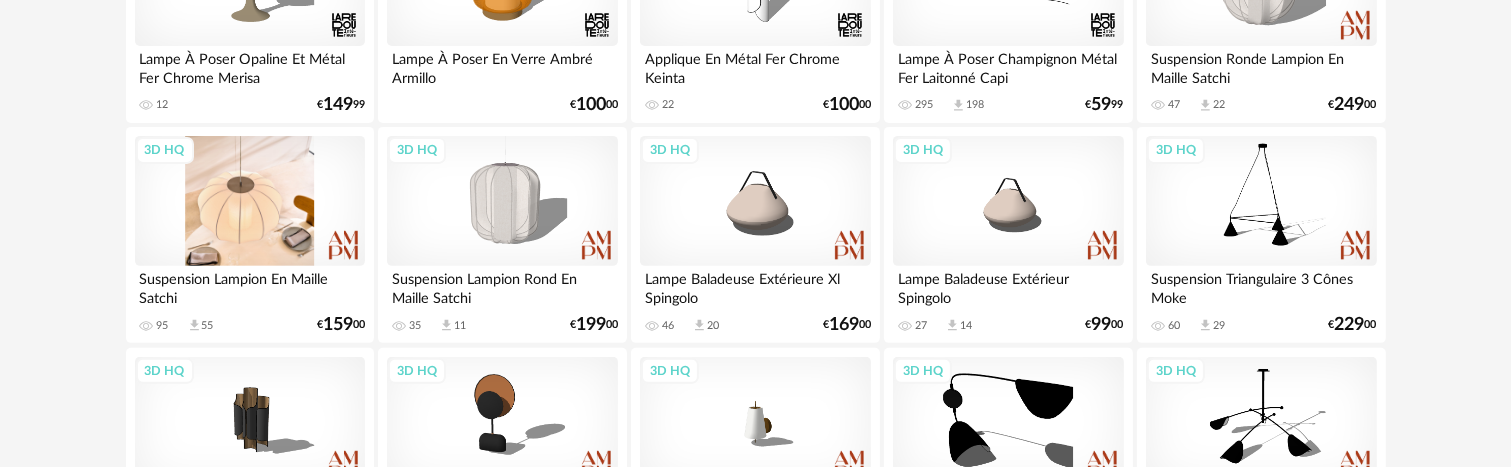 click on "3D HQ" at bounding box center [250, 201] 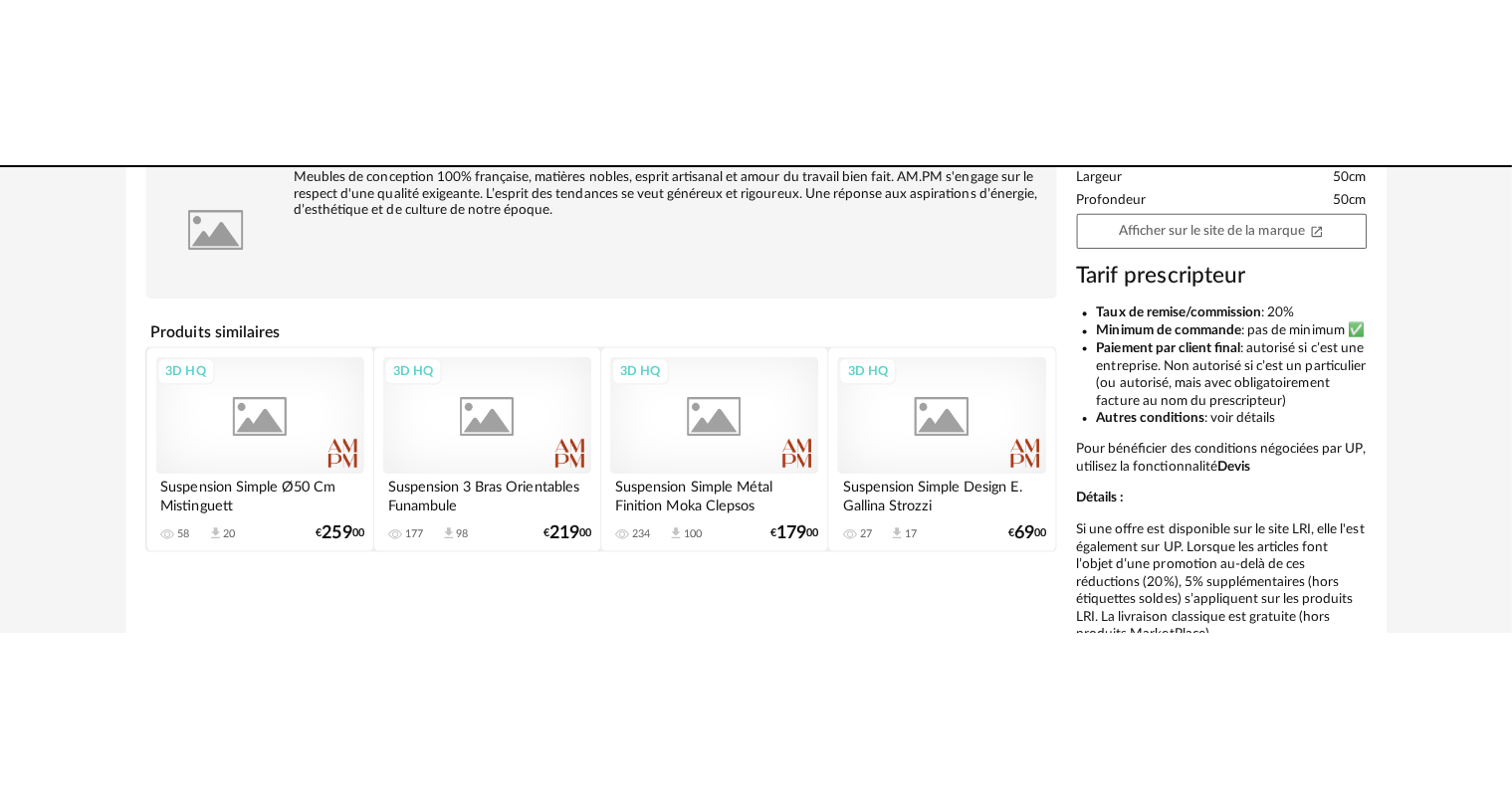 scroll, scrollTop: 0, scrollLeft: 0, axis: both 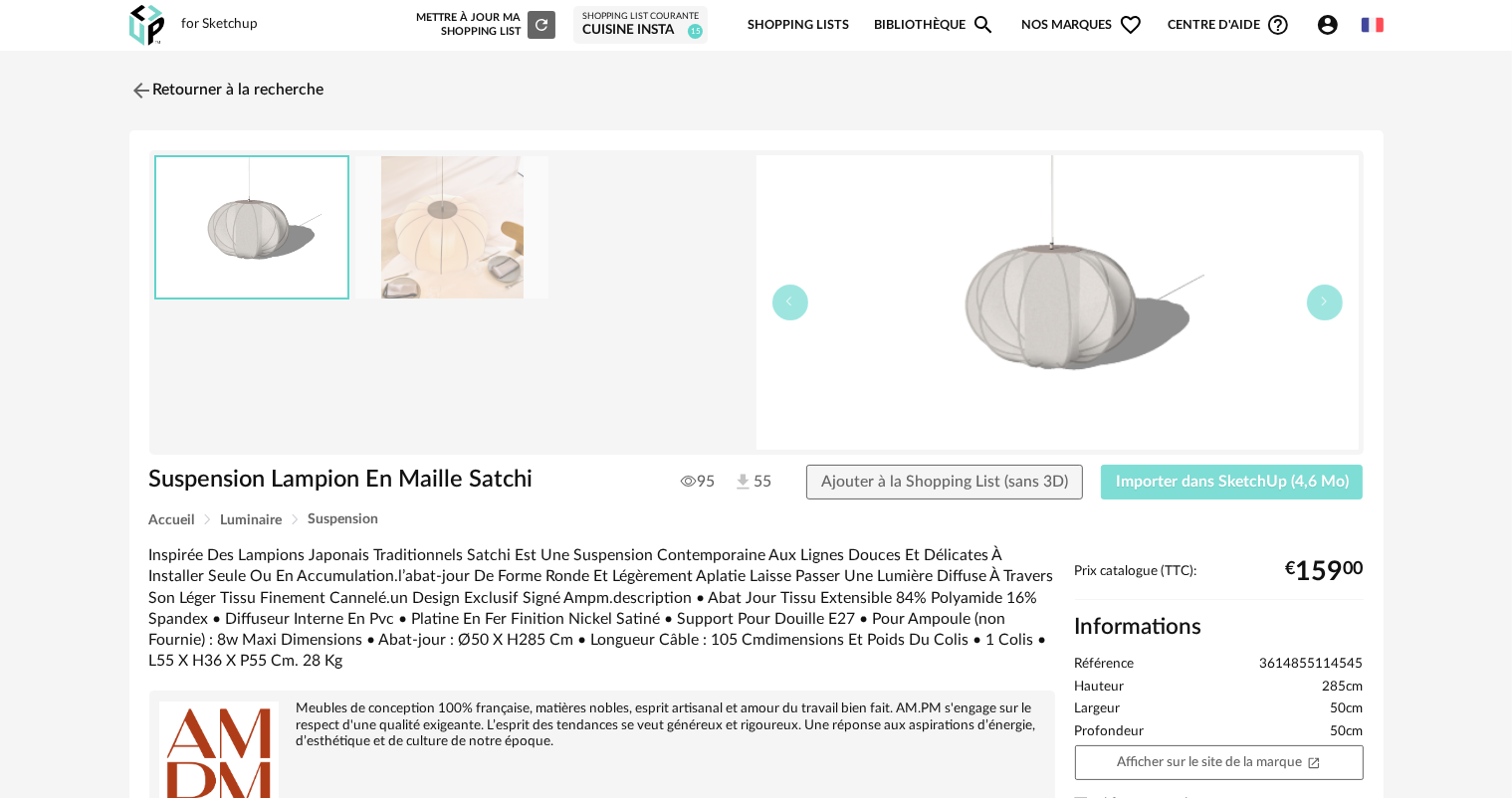 click on "Importer dans SketchUp (4,6 Mo)" at bounding box center [1232, 482] 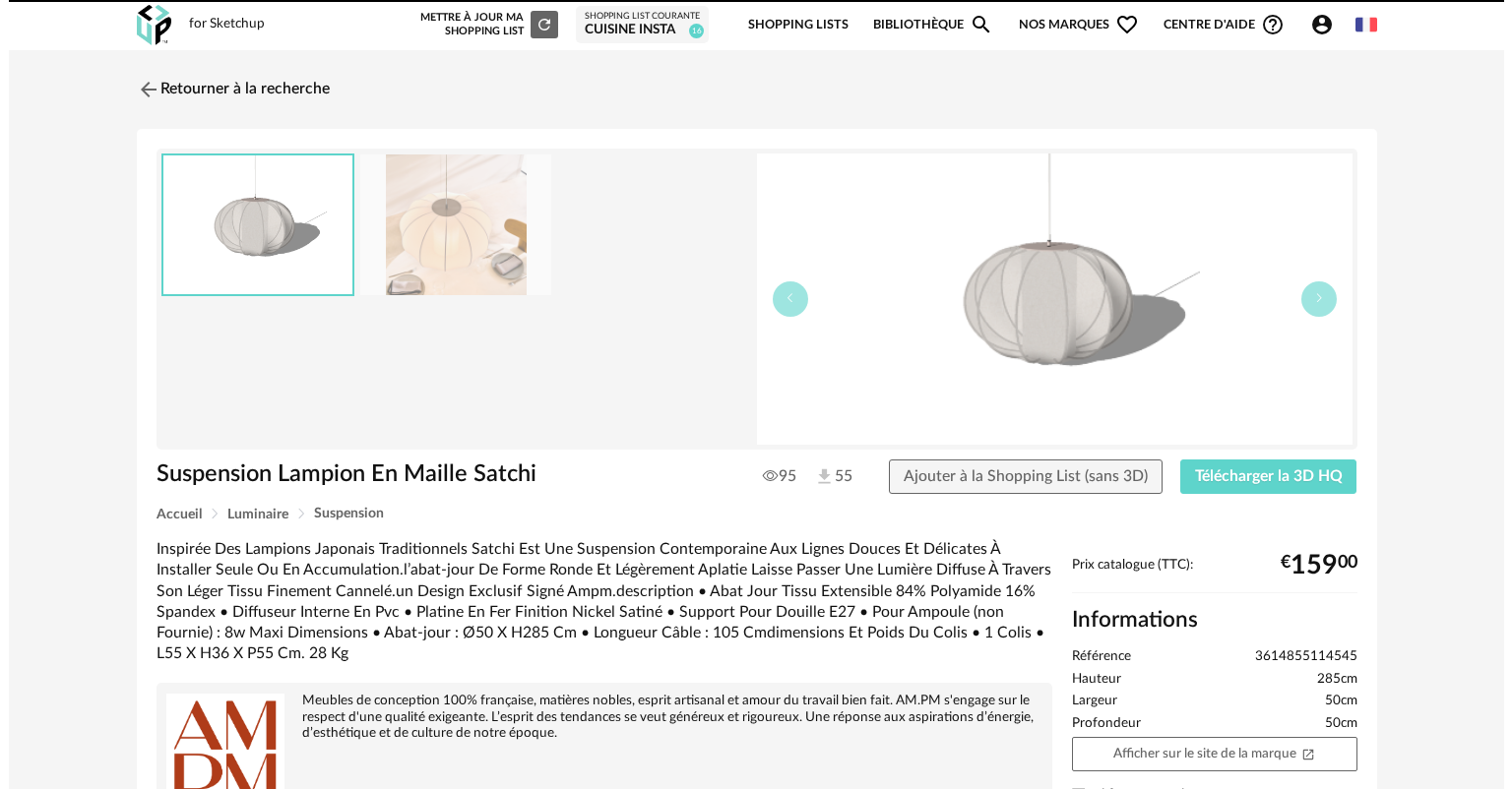 scroll, scrollTop: 0, scrollLeft: 0, axis: both 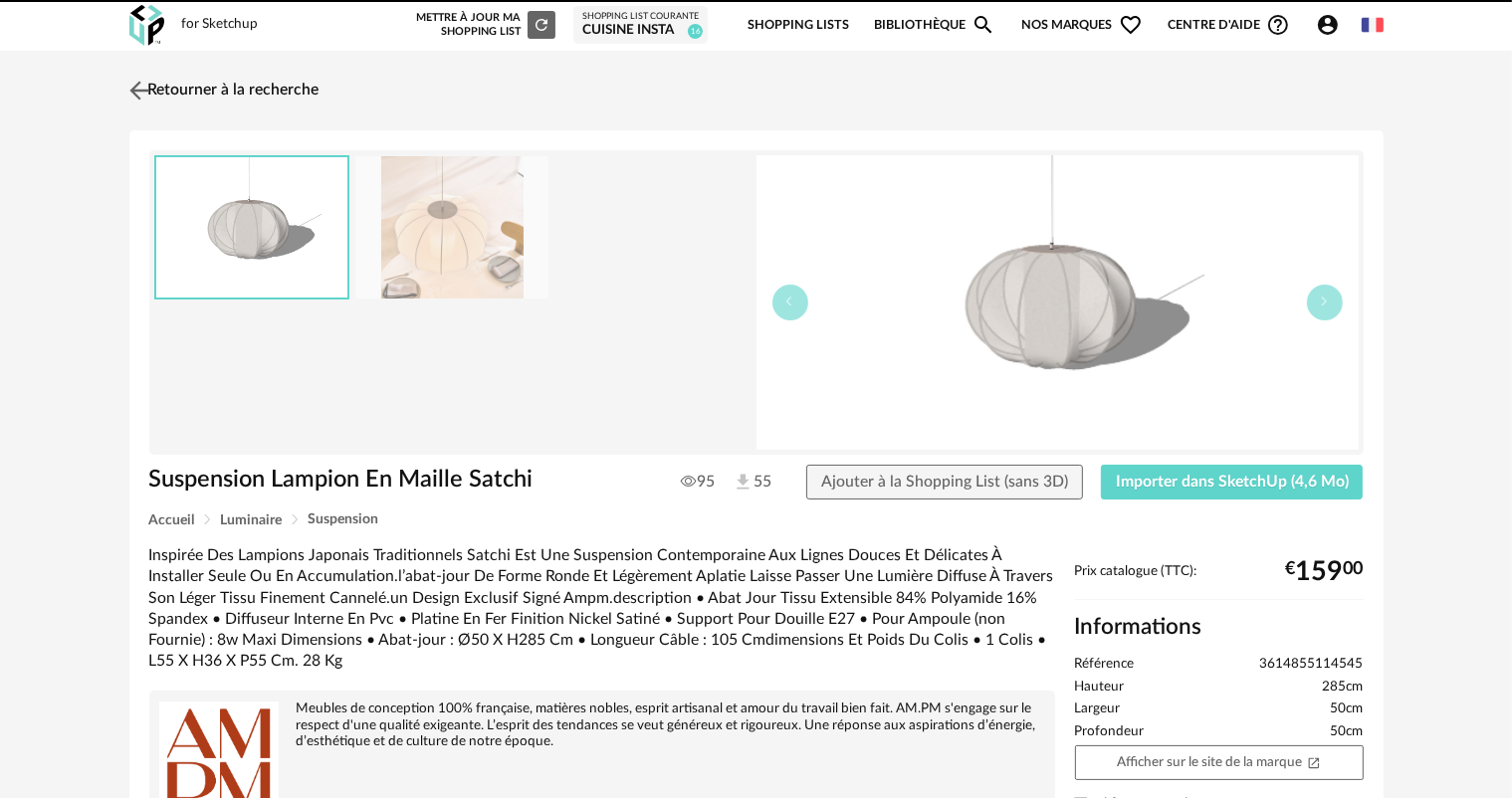 click at bounding box center (138, 90) 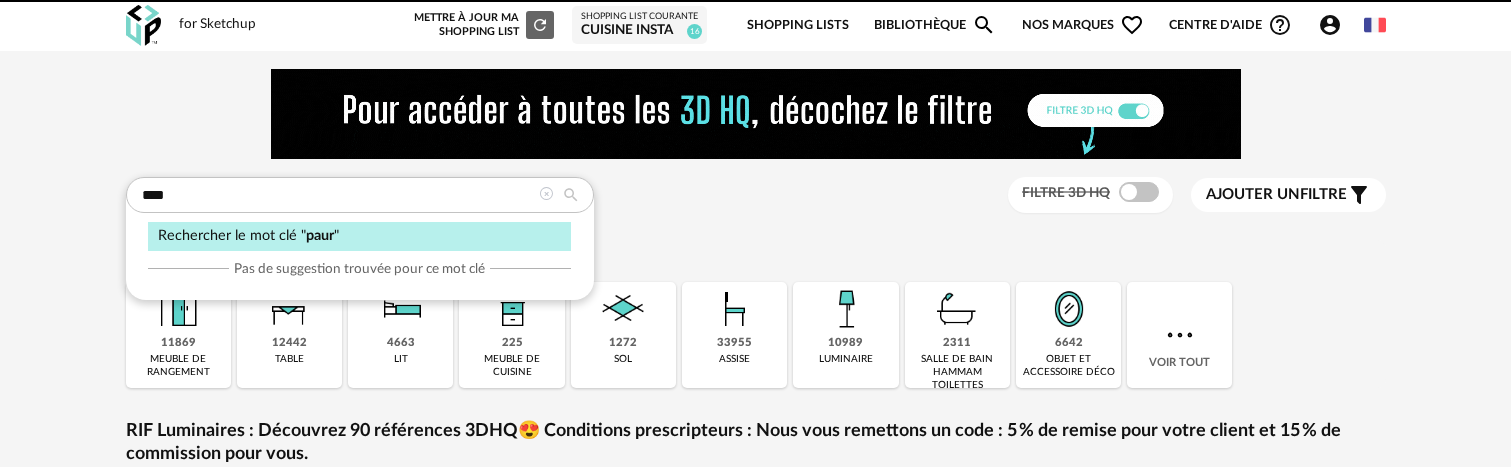 scroll, scrollTop: 0, scrollLeft: 0, axis: both 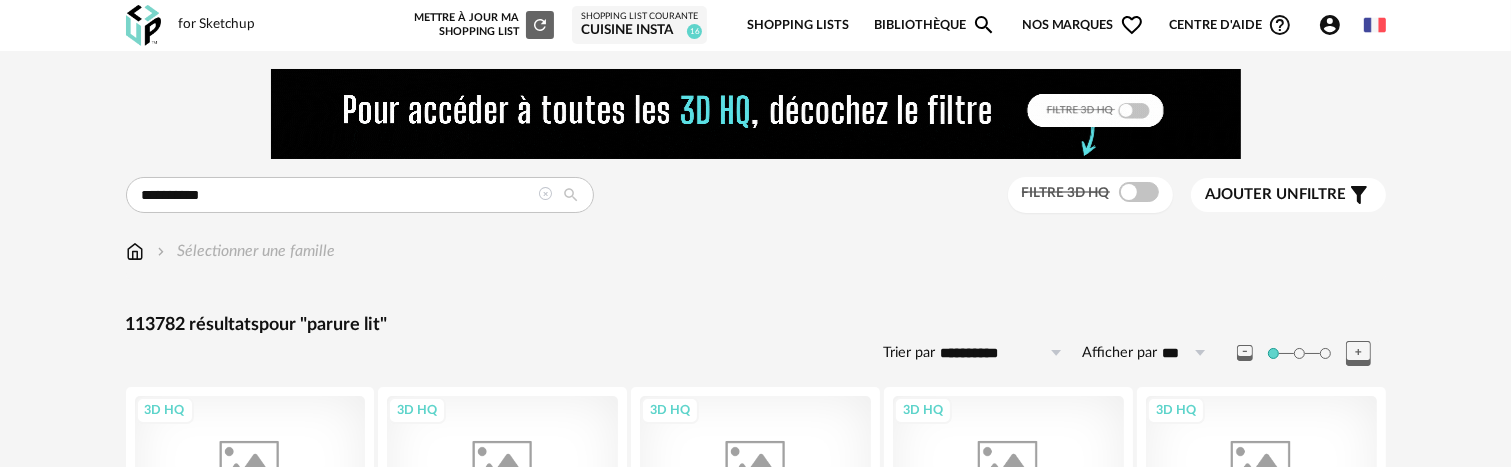 type on "**********" 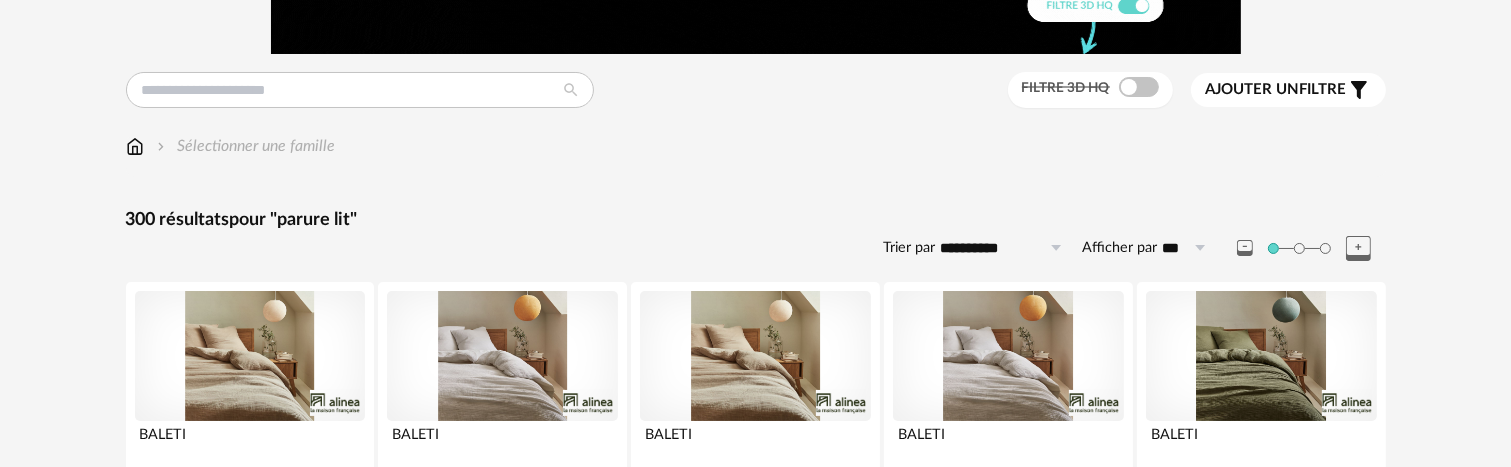 scroll, scrollTop: 0, scrollLeft: 0, axis: both 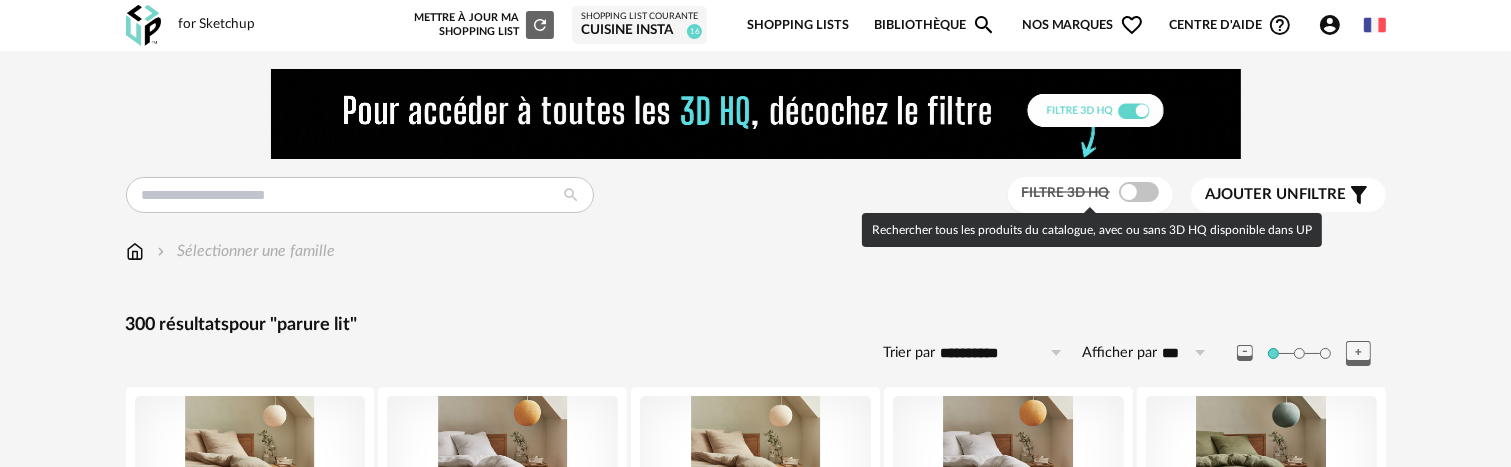 click at bounding box center (1139, 192) 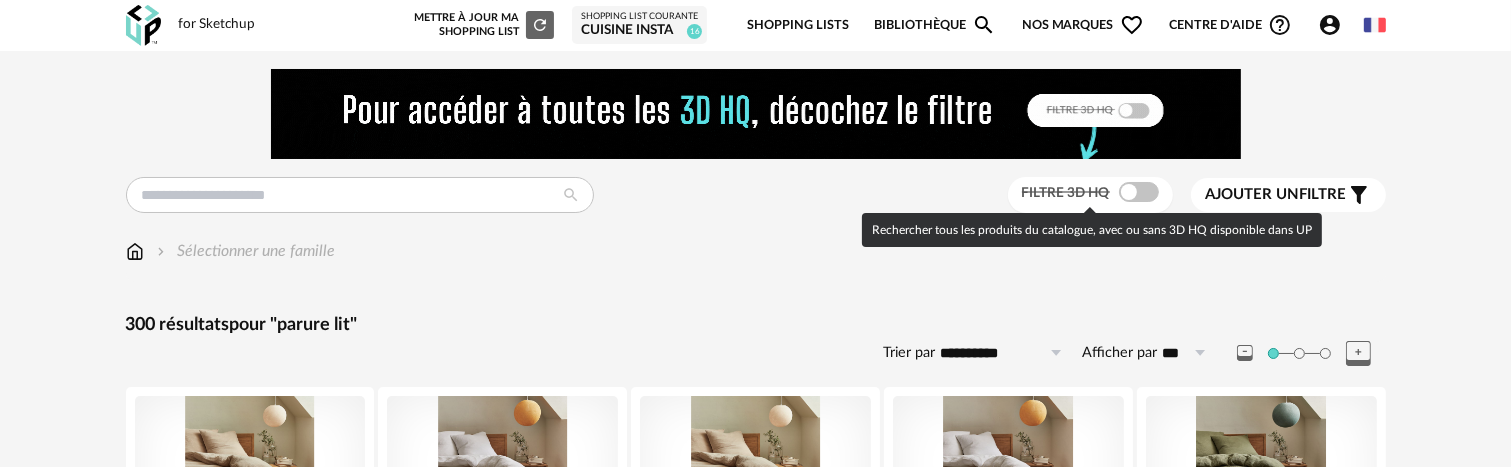type on "**********" 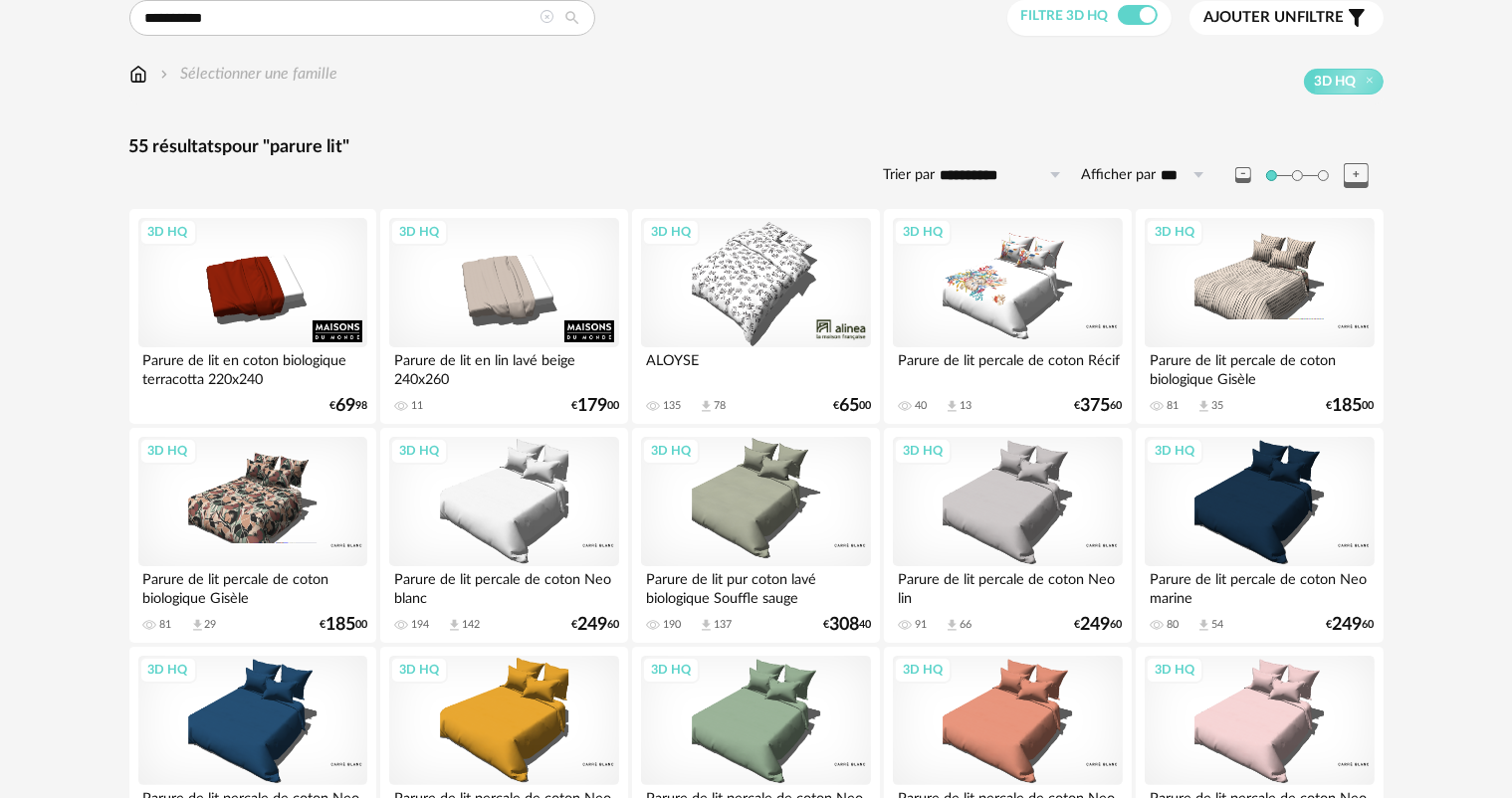 scroll, scrollTop: 199, scrollLeft: 0, axis: vertical 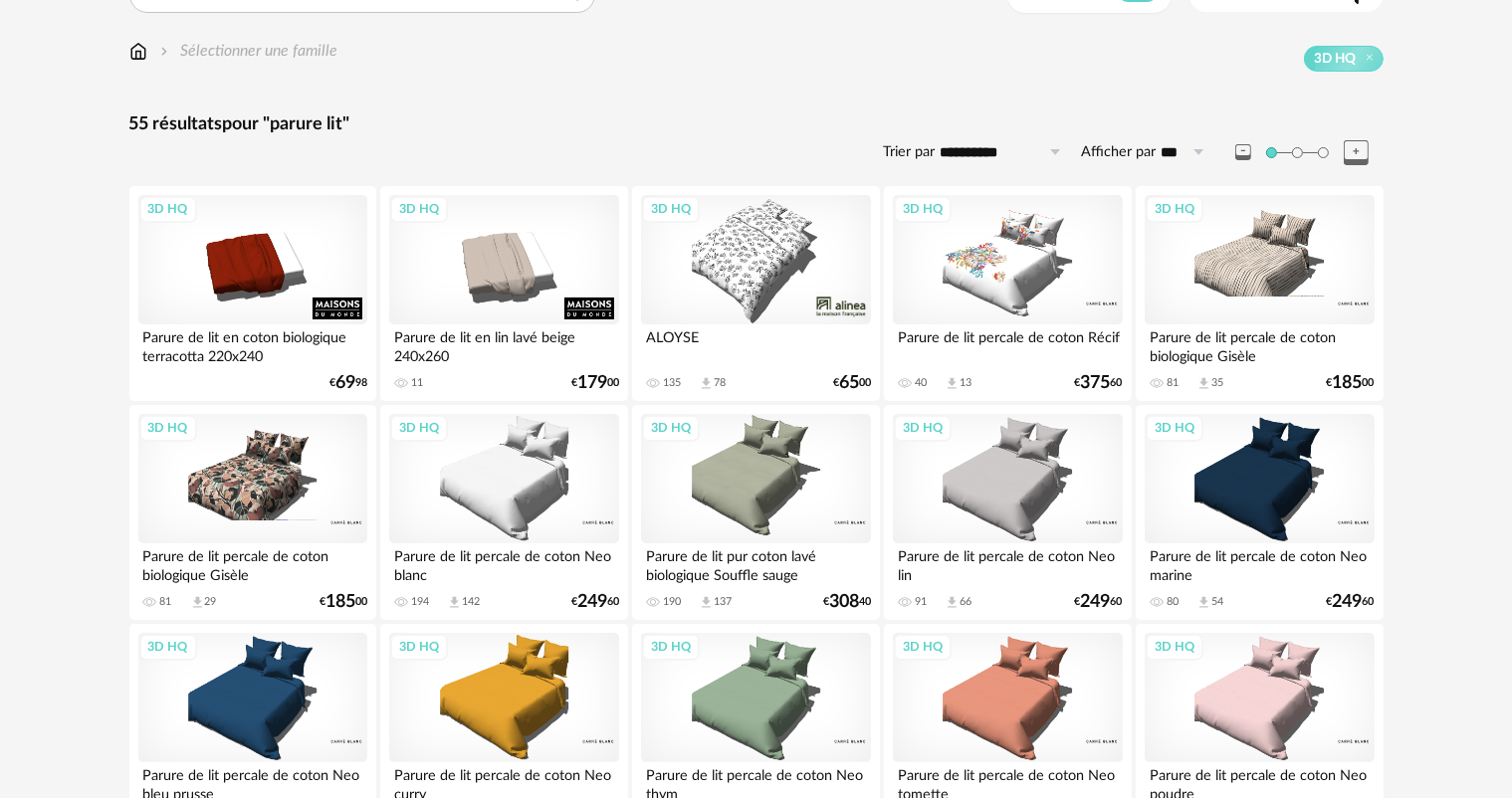 click on "3D HQ" at bounding box center [1259, 260] 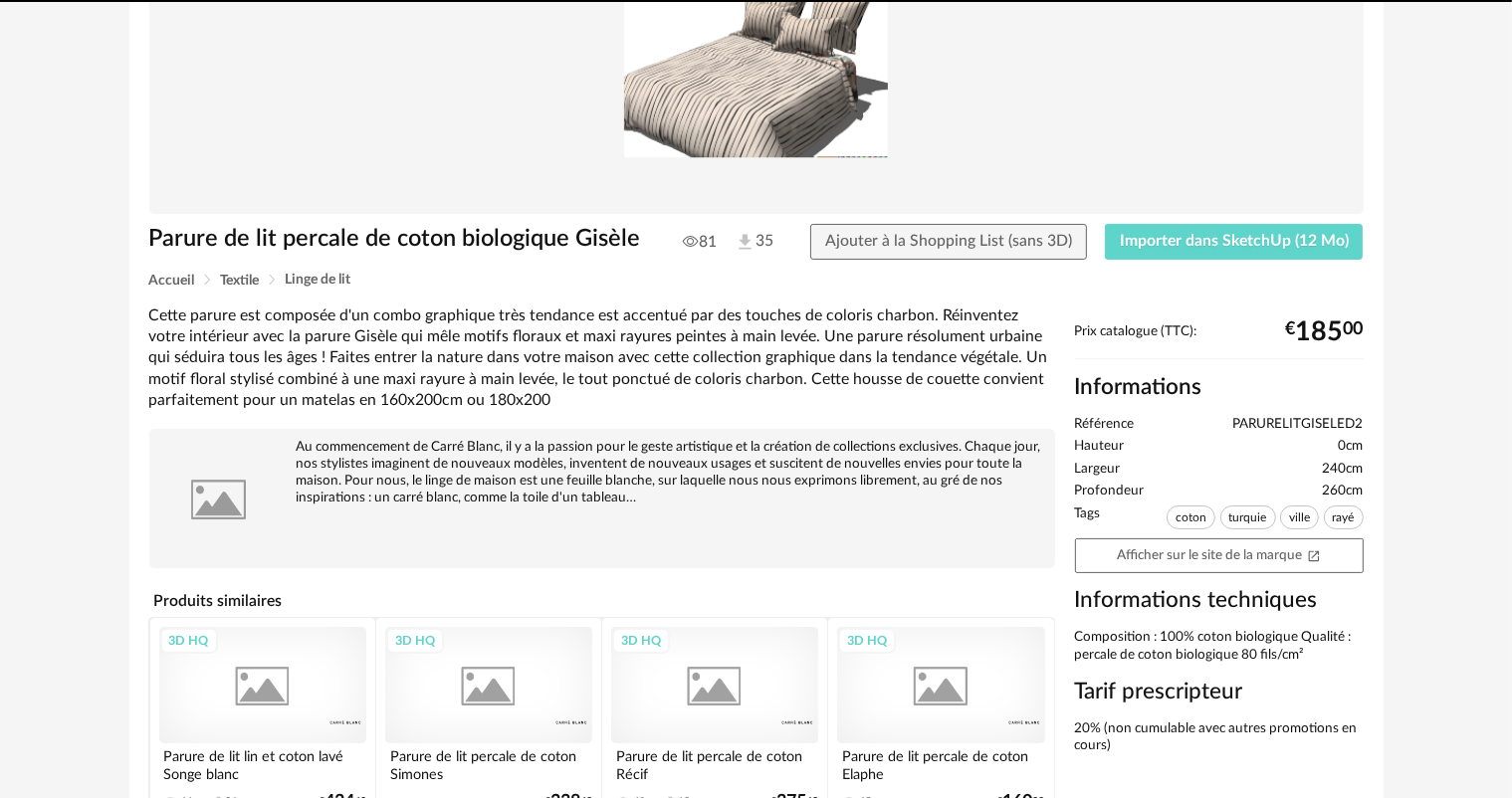 scroll, scrollTop: 0, scrollLeft: 0, axis: both 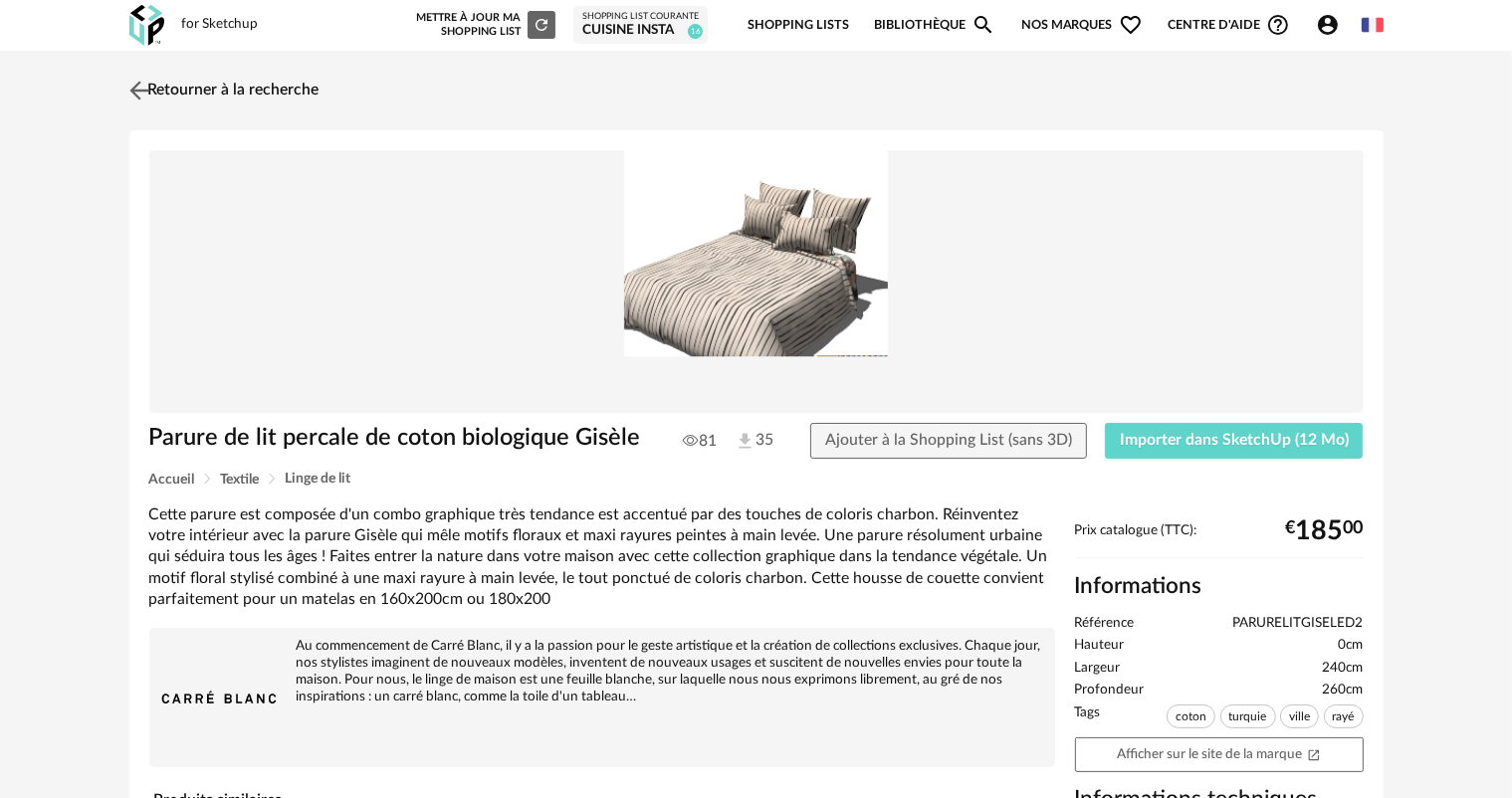 click at bounding box center [138, 90] 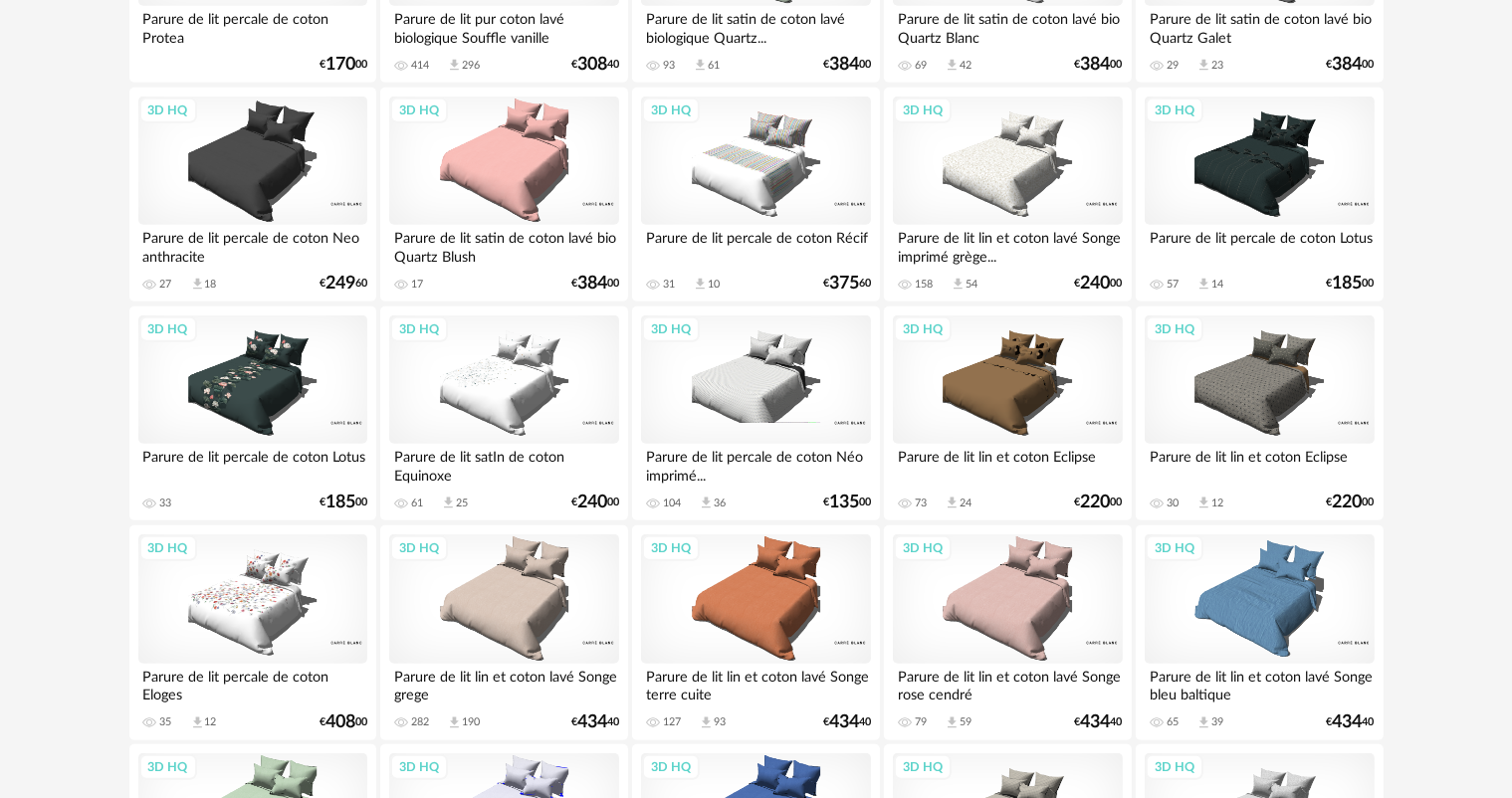scroll, scrollTop: 1692, scrollLeft: 0, axis: vertical 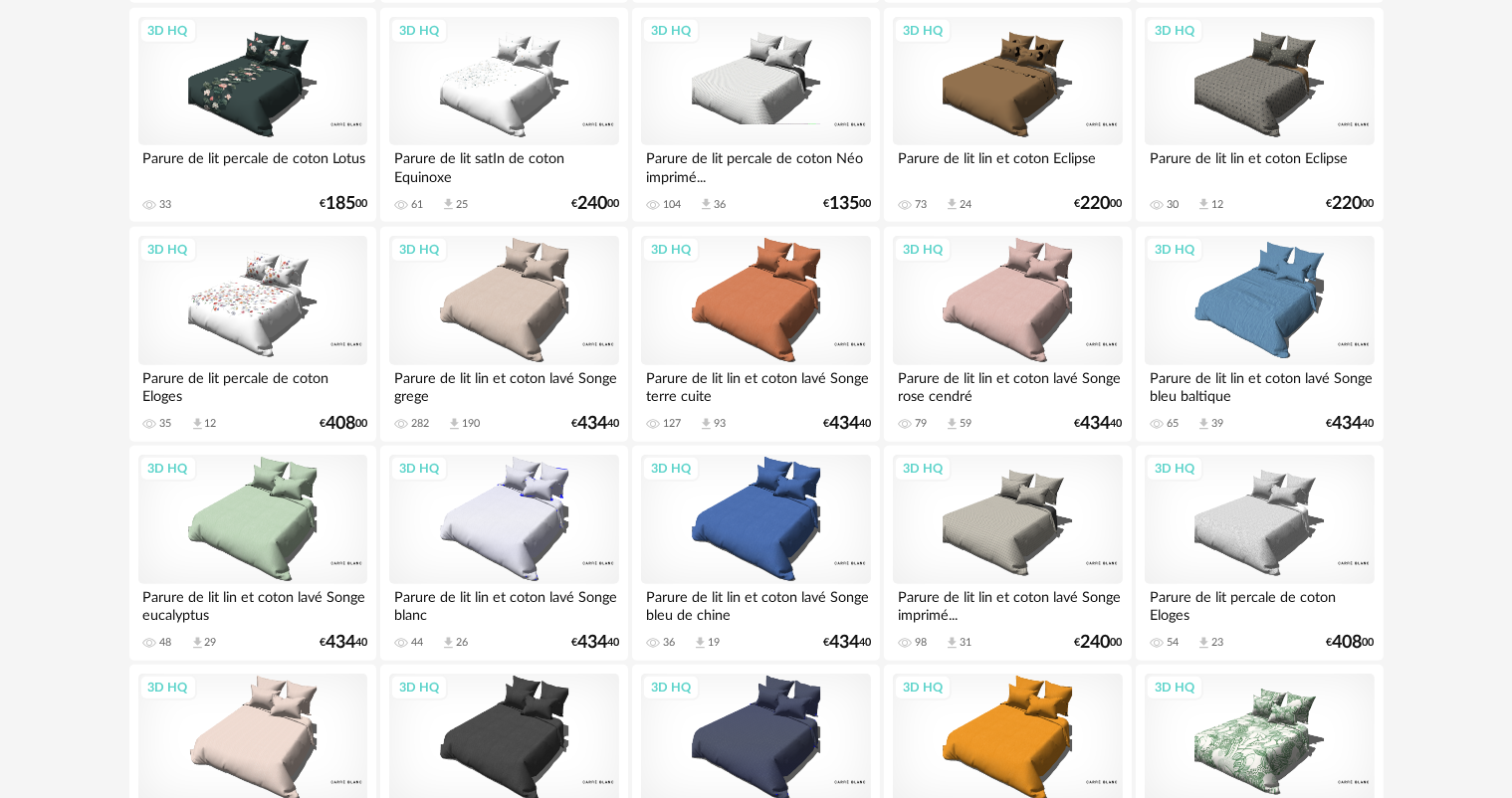 click on "3D HQ" at bounding box center (504, 300) 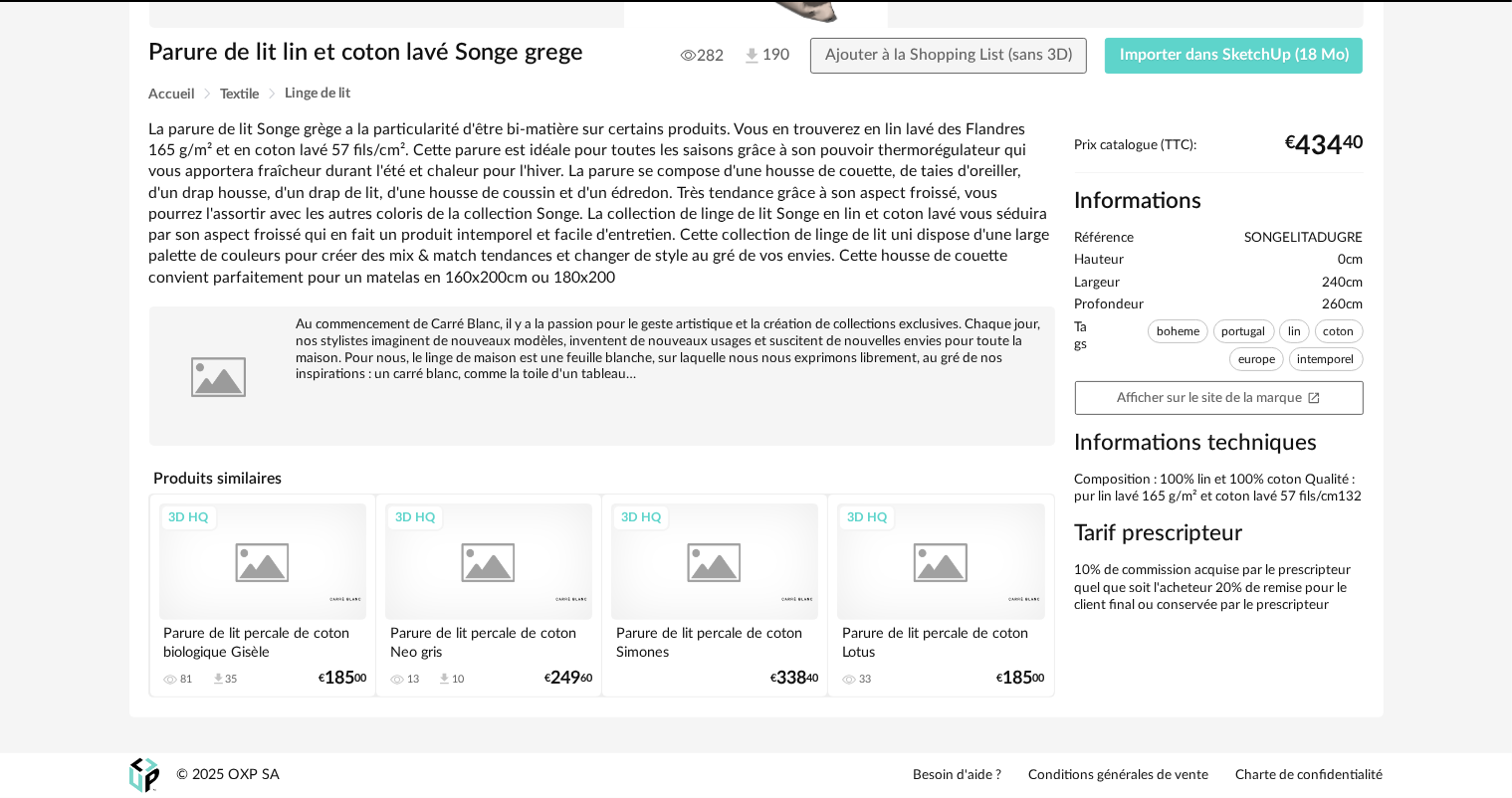 scroll, scrollTop: 0, scrollLeft: 0, axis: both 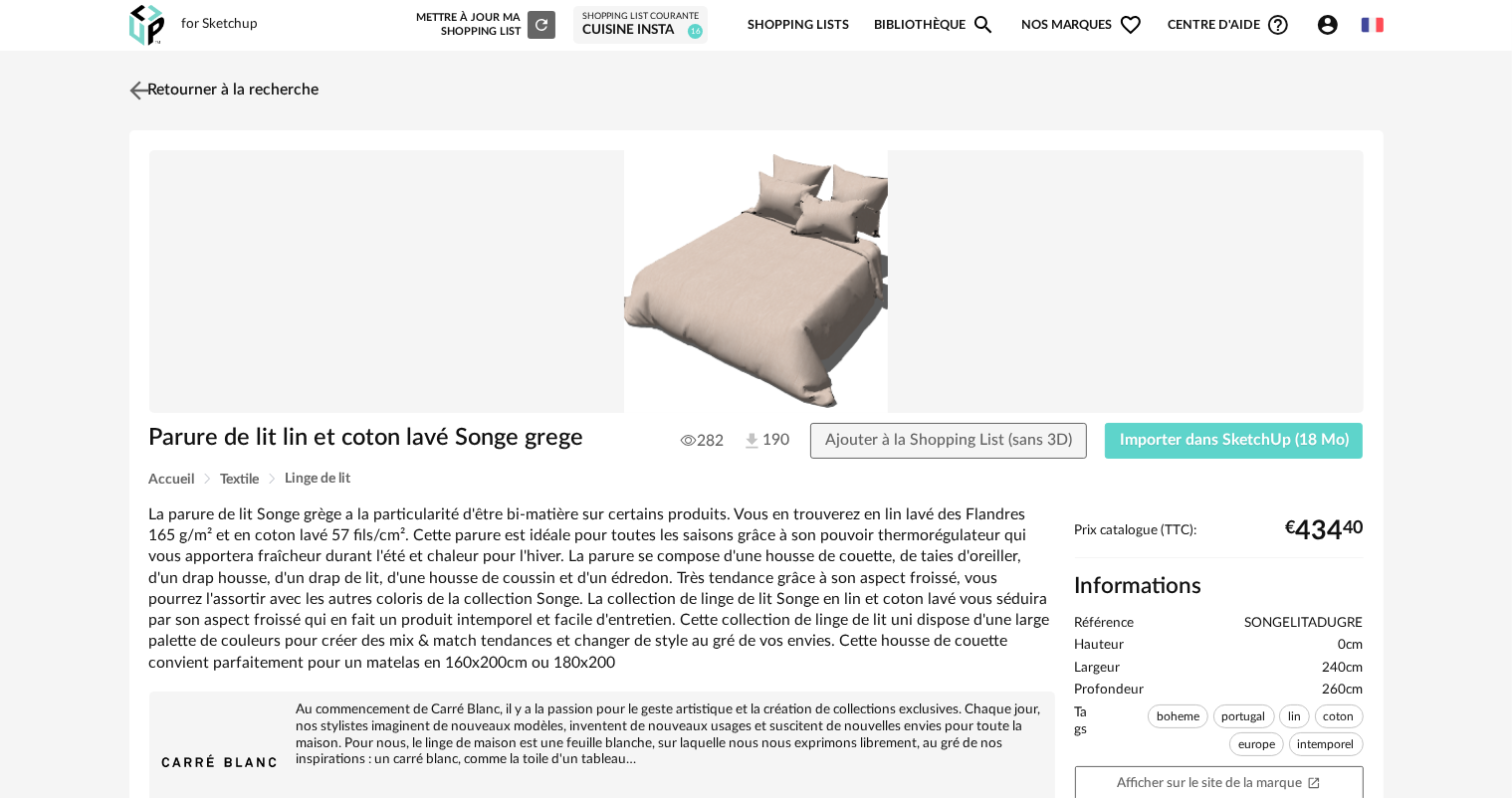 click on "Retourner à la recherche" at bounding box center [222, 91] 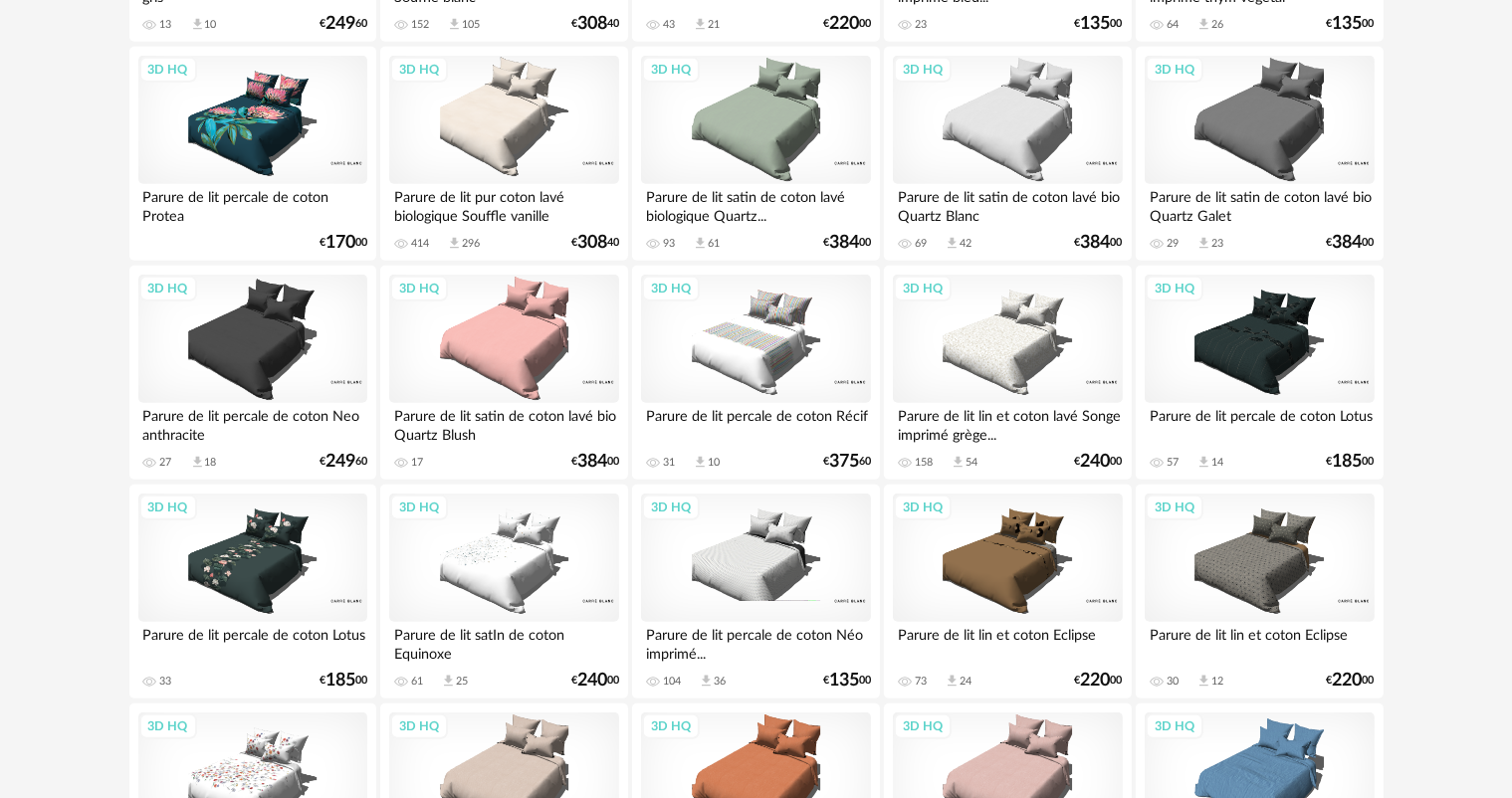 scroll, scrollTop: 1181, scrollLeft: 0, axis: vertical 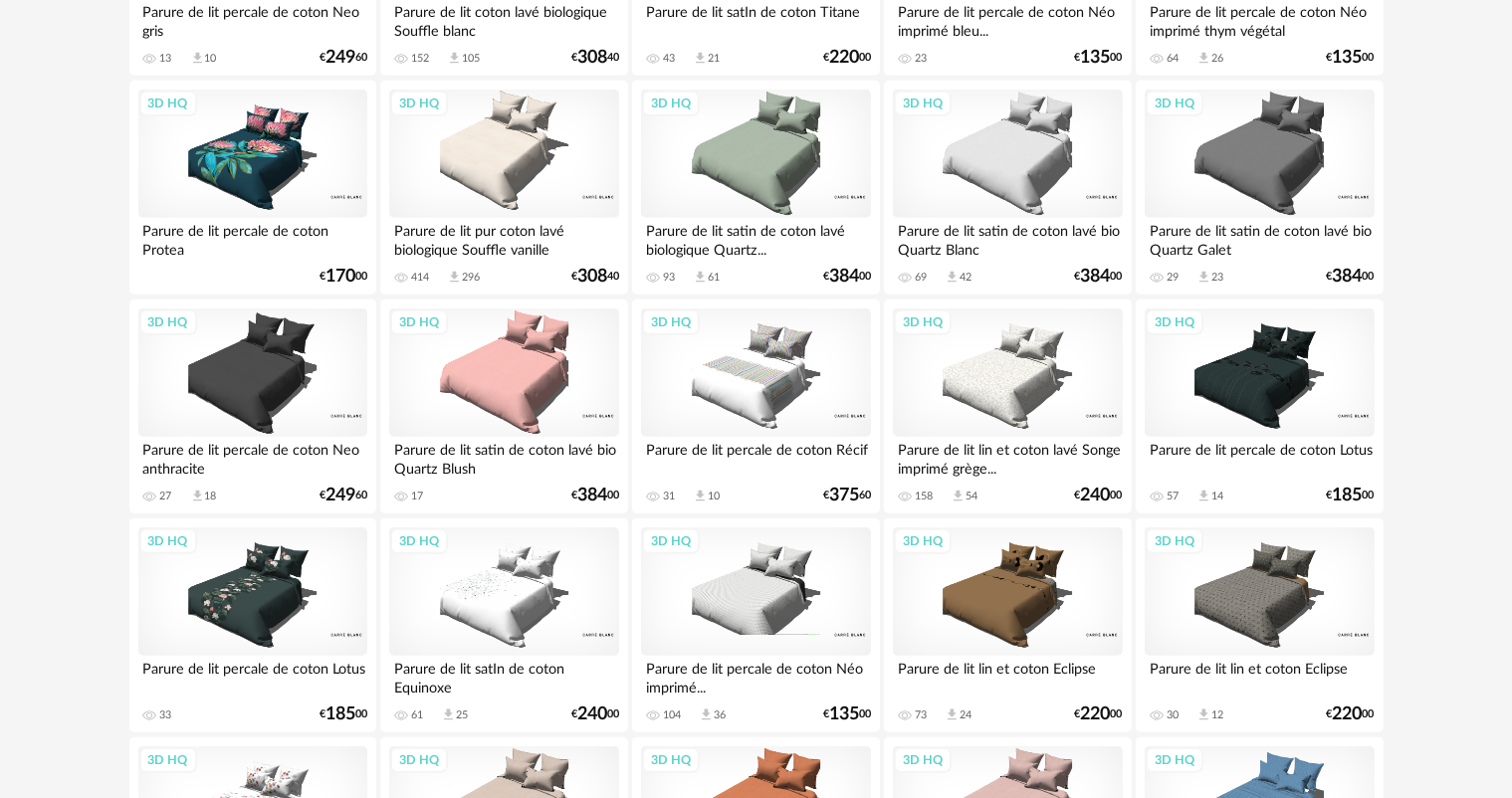 click on "3D HQ" at bounding box center [504, 154] 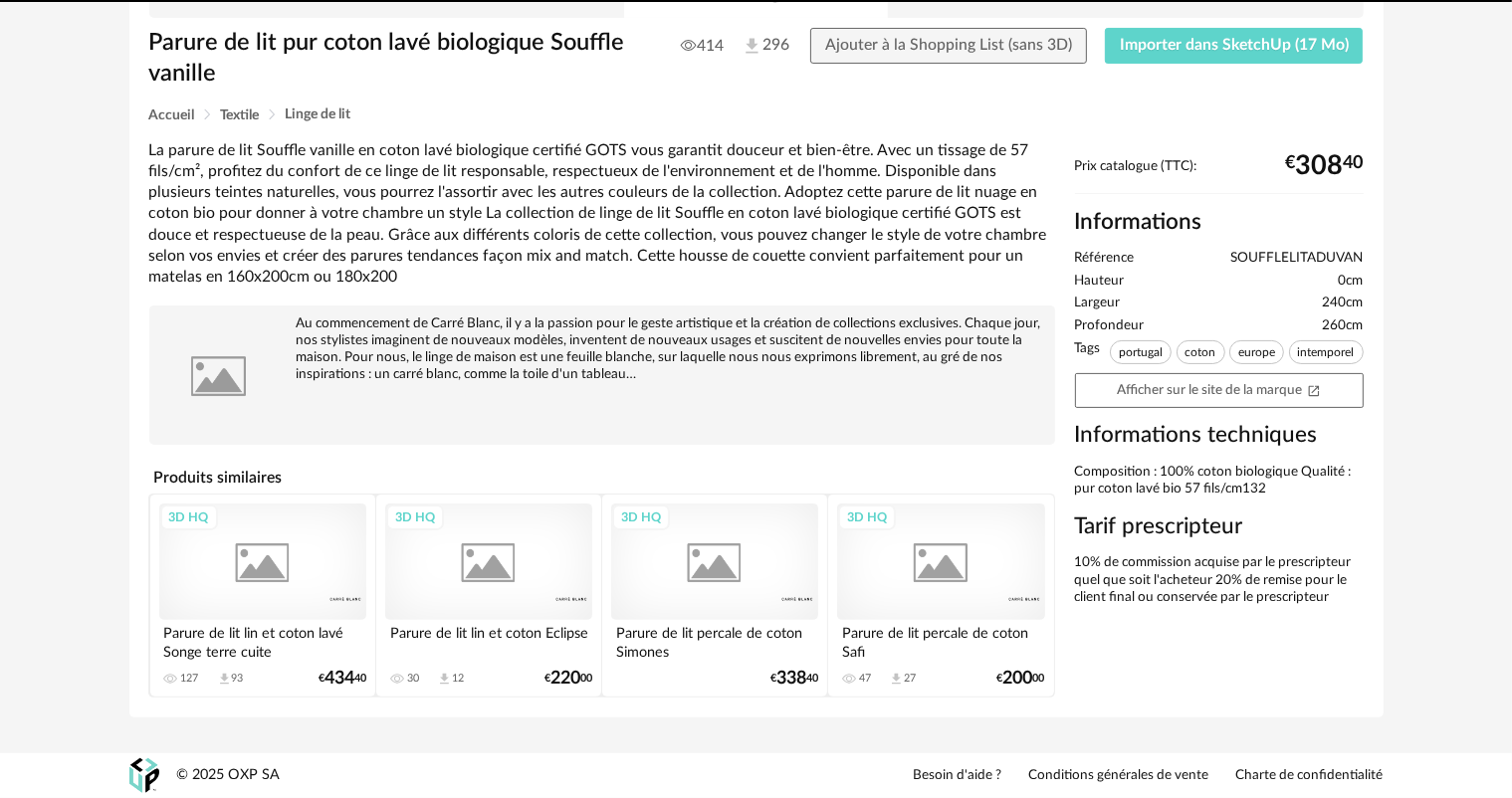 scroll, scrollTop: 0, scrollLeft: 0, axis: both 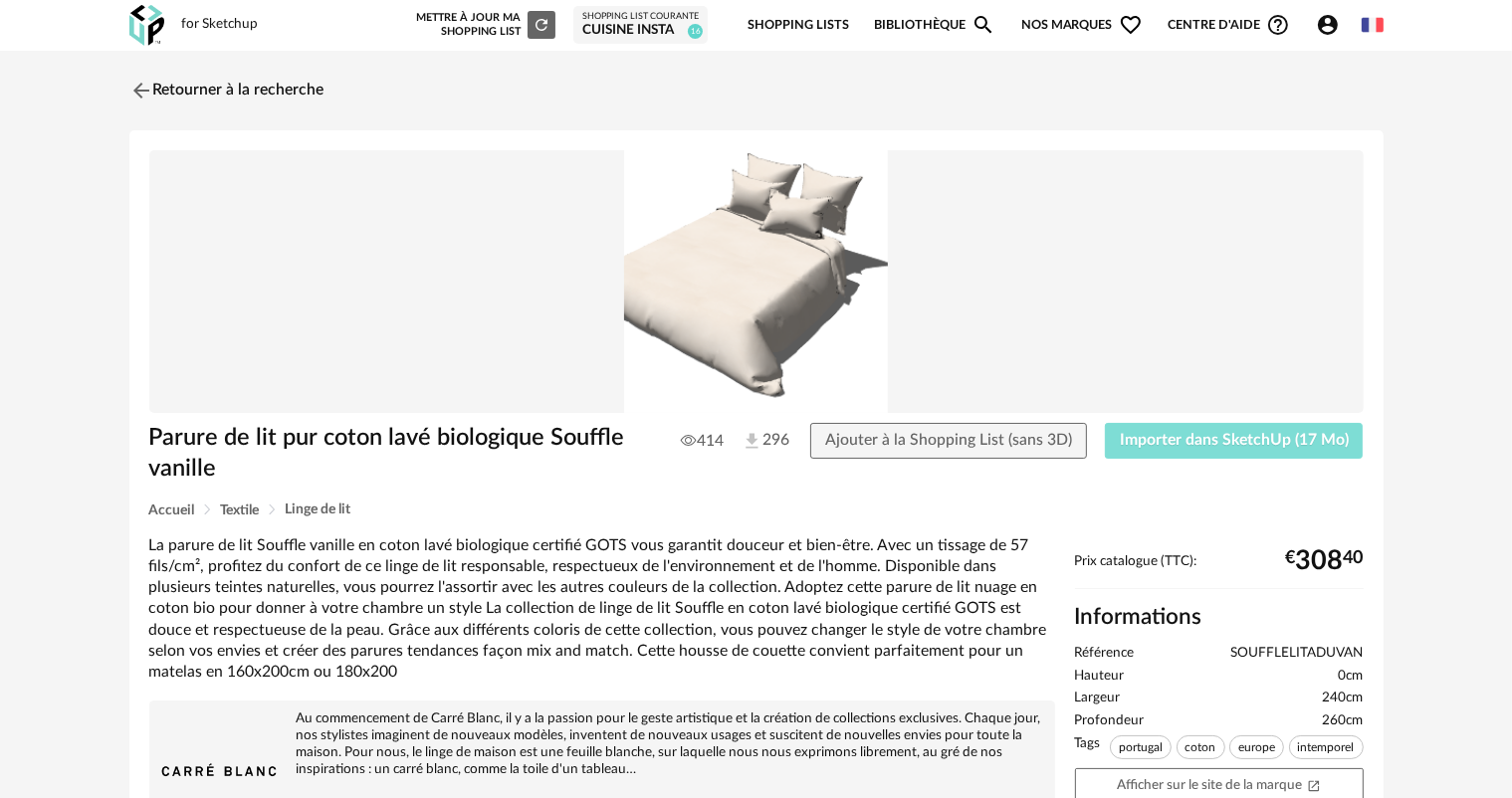 click on "Importer dans SketchUp (17 Mo)" at bounding box center [1234, 440] 